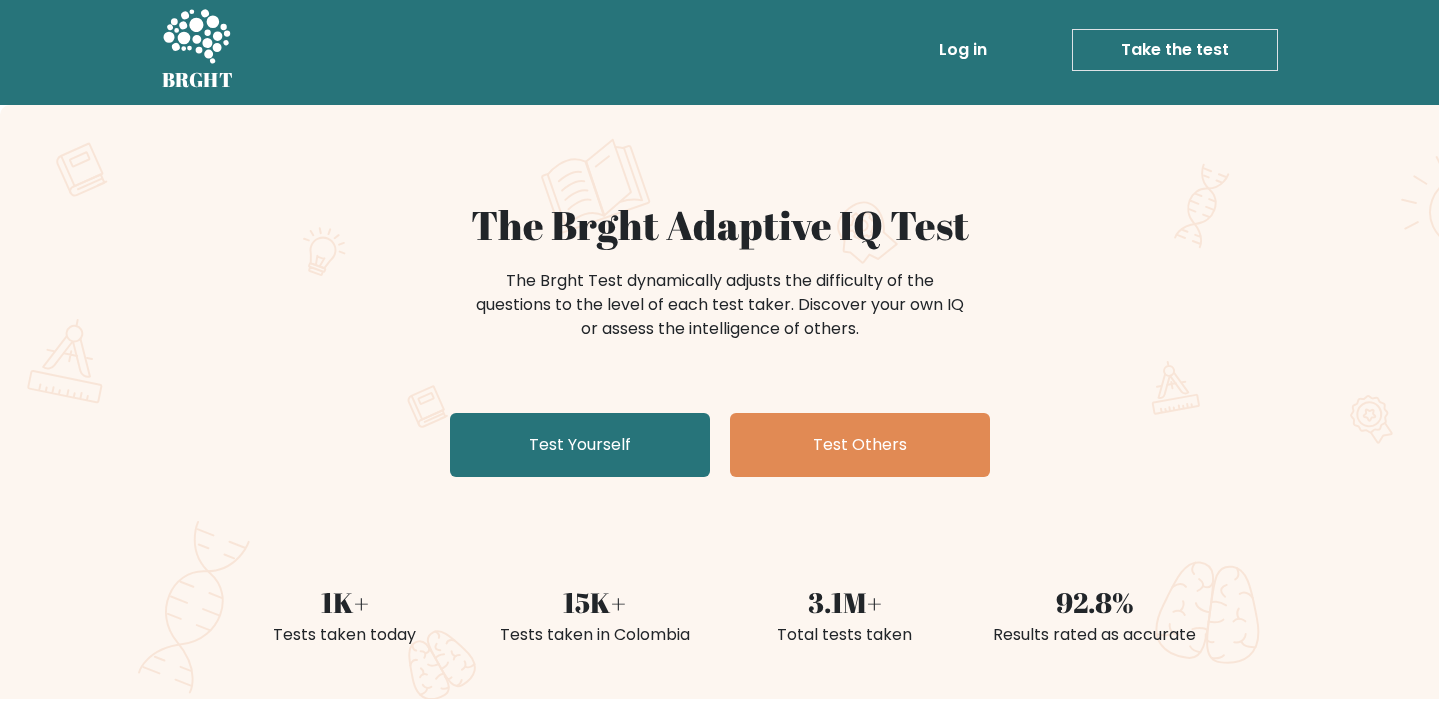 scroll, scrollTop: 6, scrollLeft: 0, axis: vertical 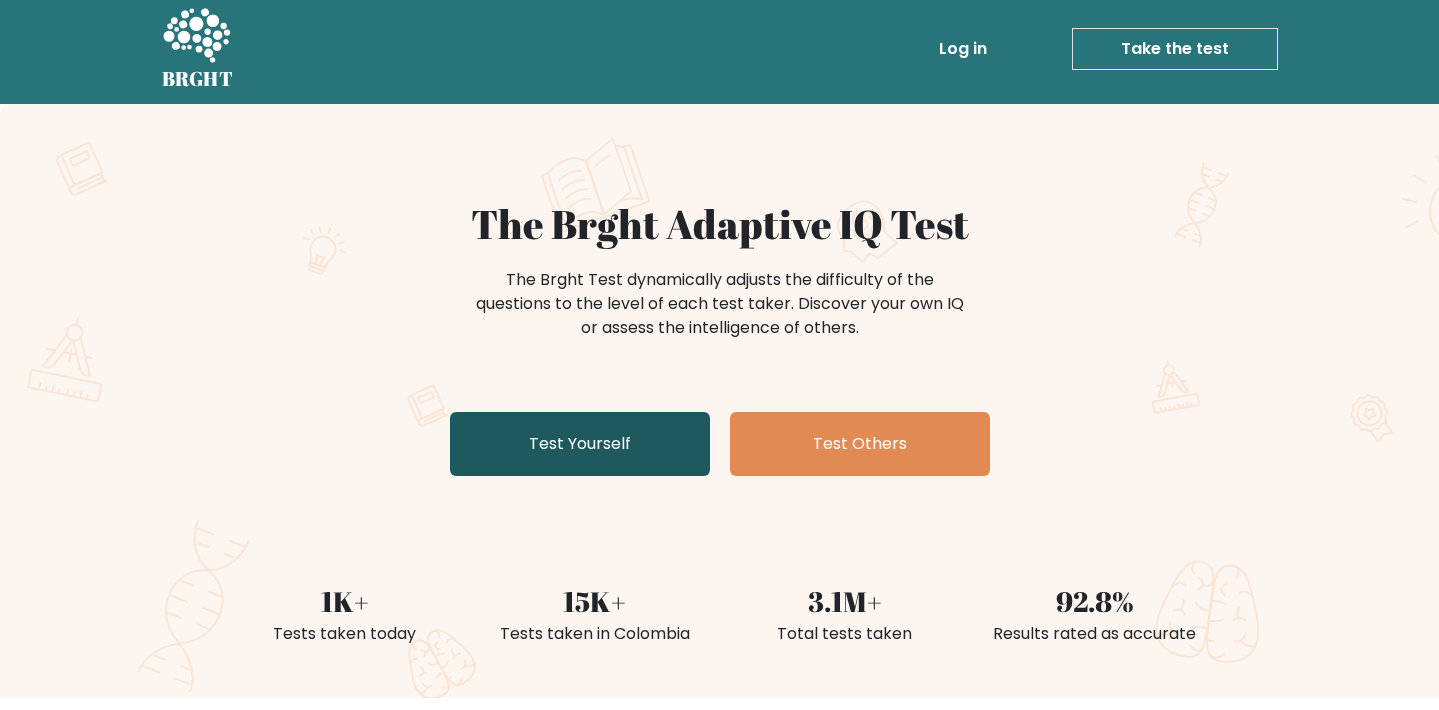 click on "Test Yourself" at bounding box center [580, 444] 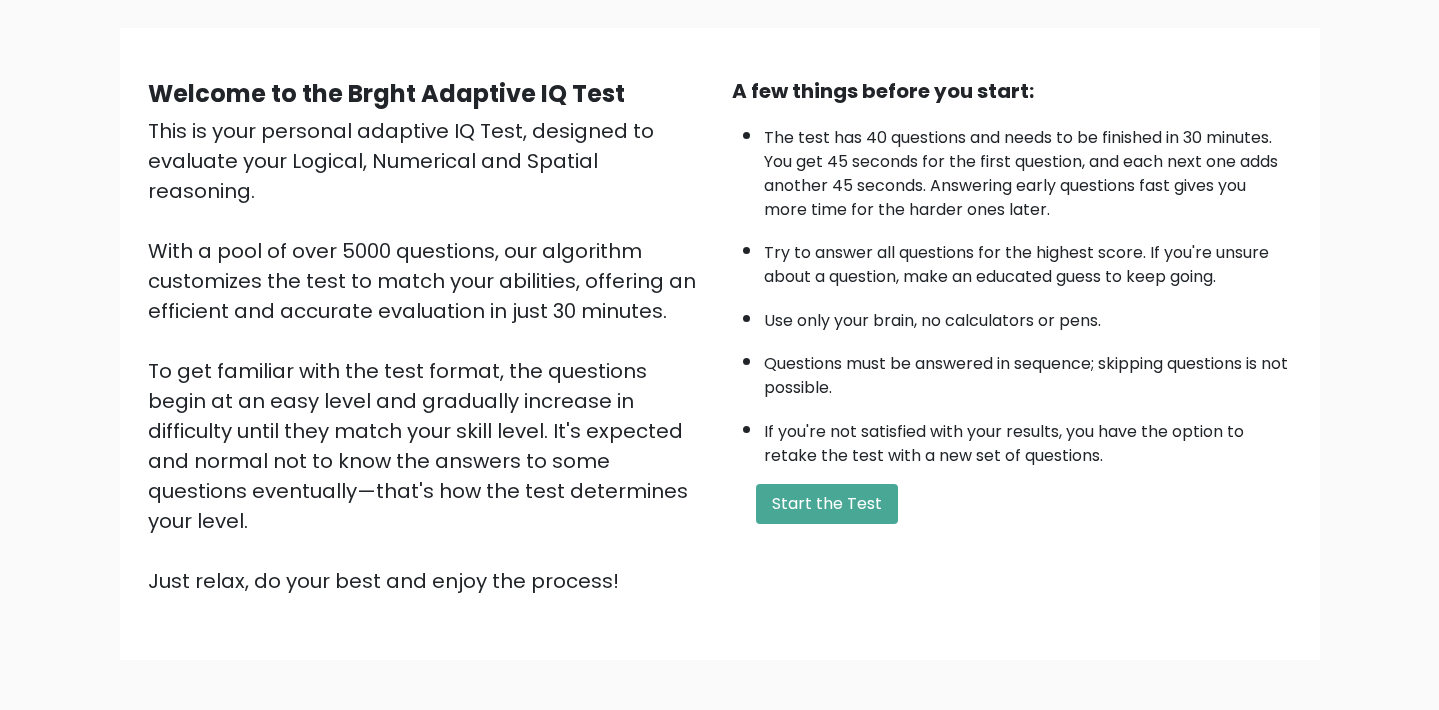 scroll, scrollTop: 113, scrollLeft: 0, axis: vertical 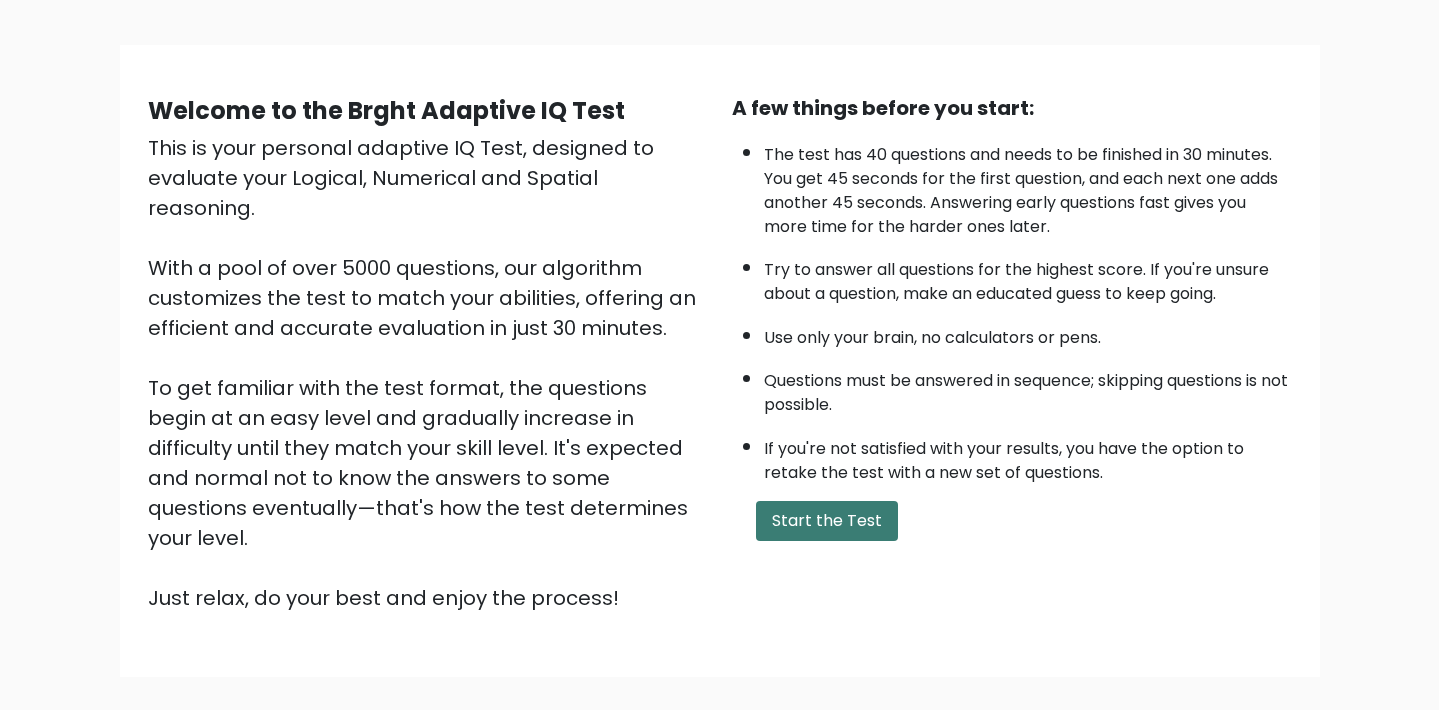 click on "Start the Test" at bounding box center [827, 521] 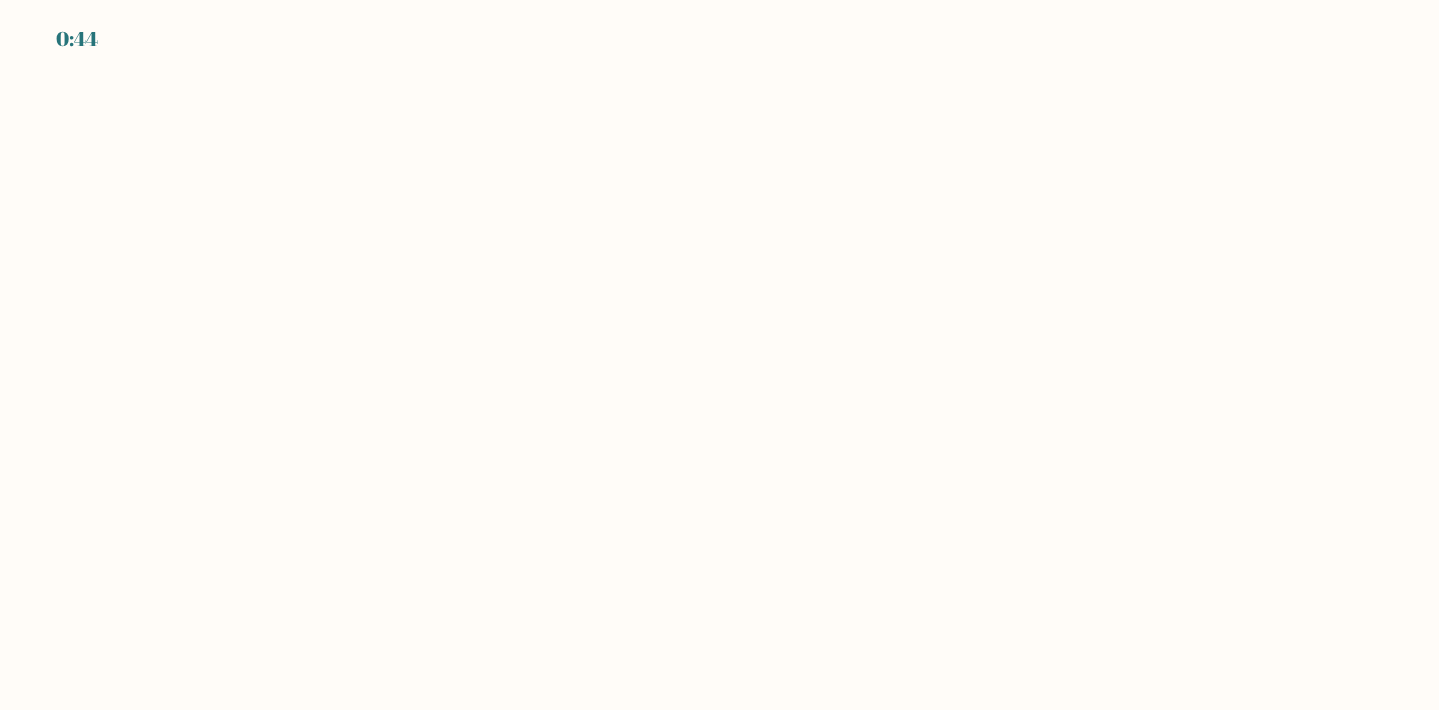 scroll, scrollTop: 0, scrollLeft: 0, axis: both 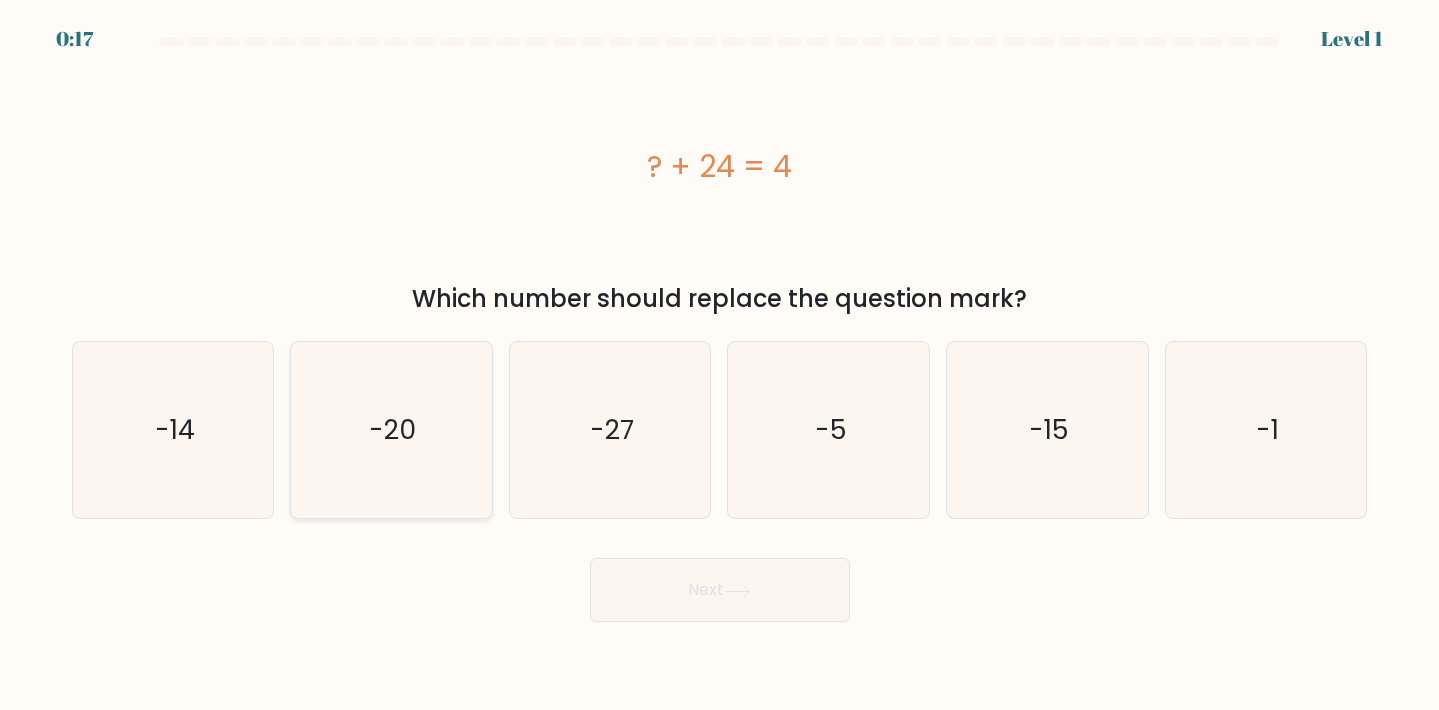 click on "-20" 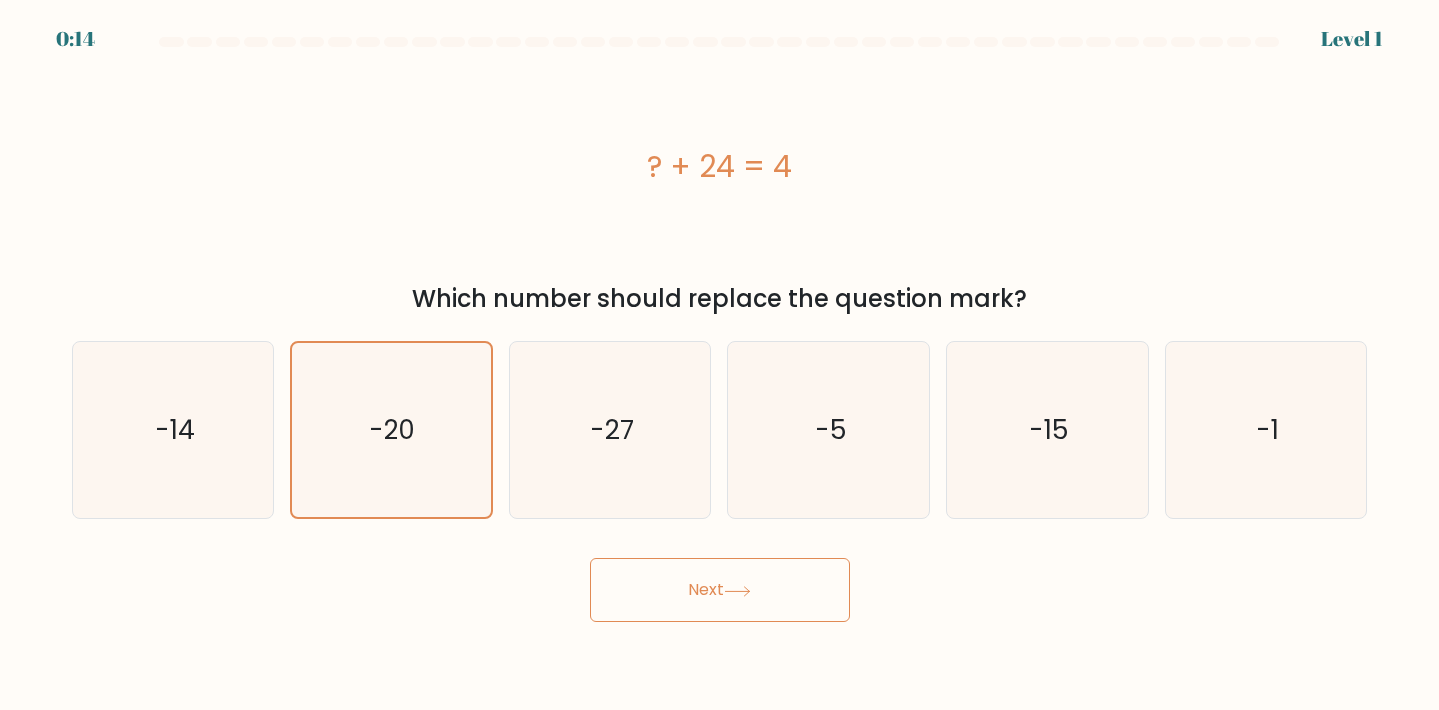 click on "Next" at bounding box center [720, 590] 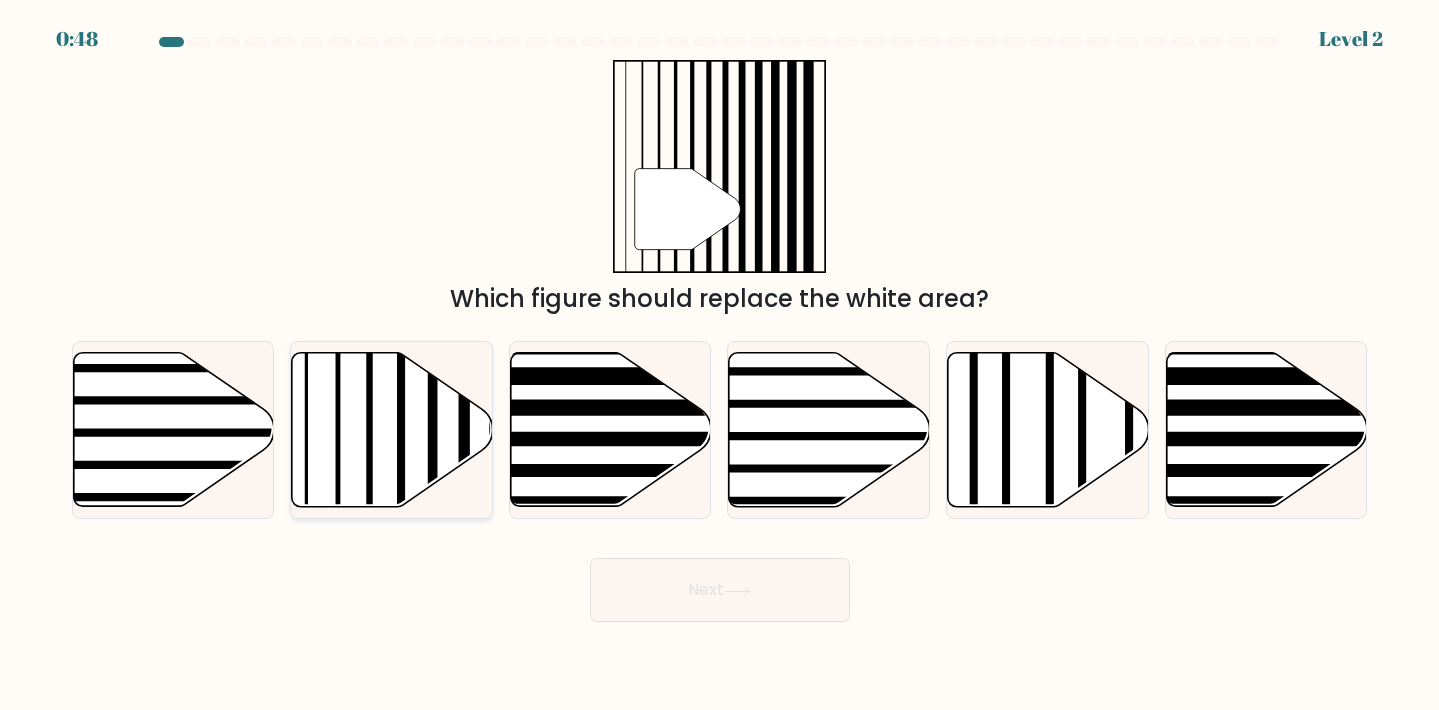 click 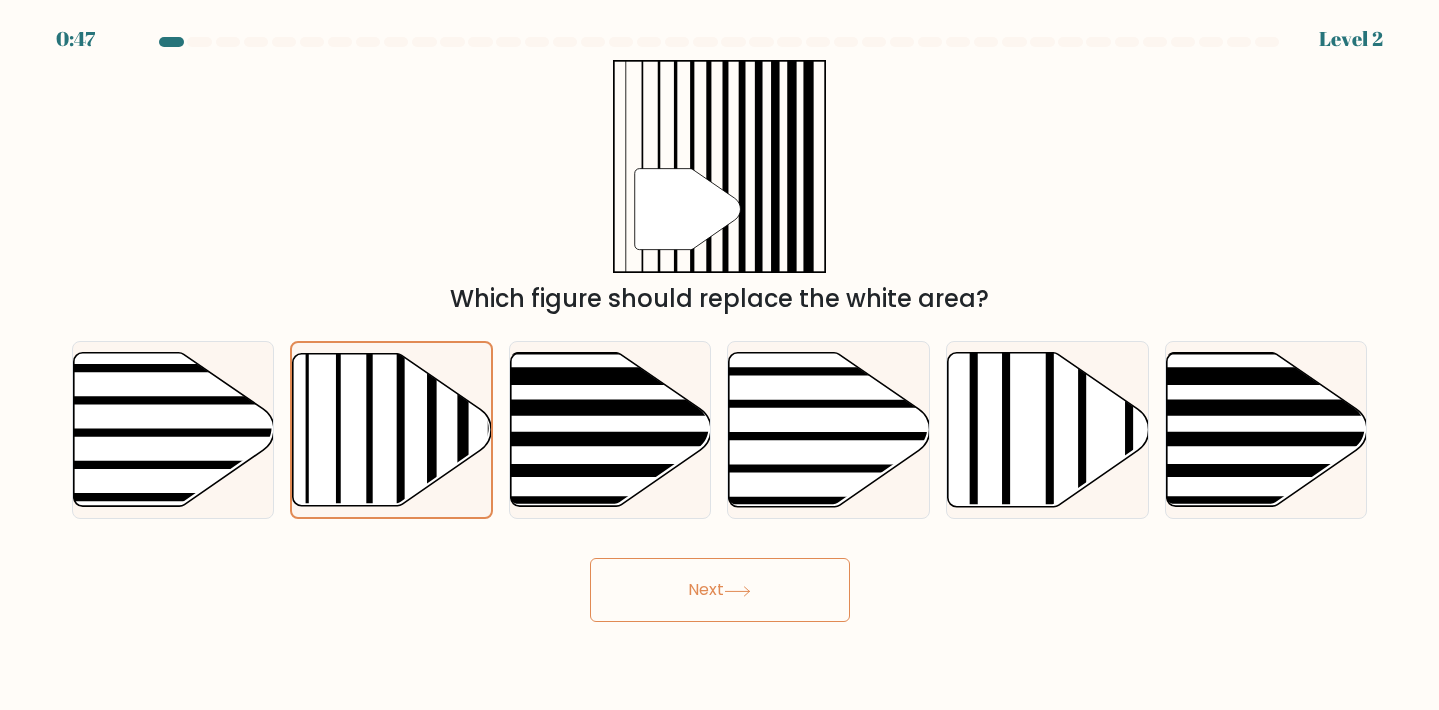click on "Next" at bounding box center [720, 590] 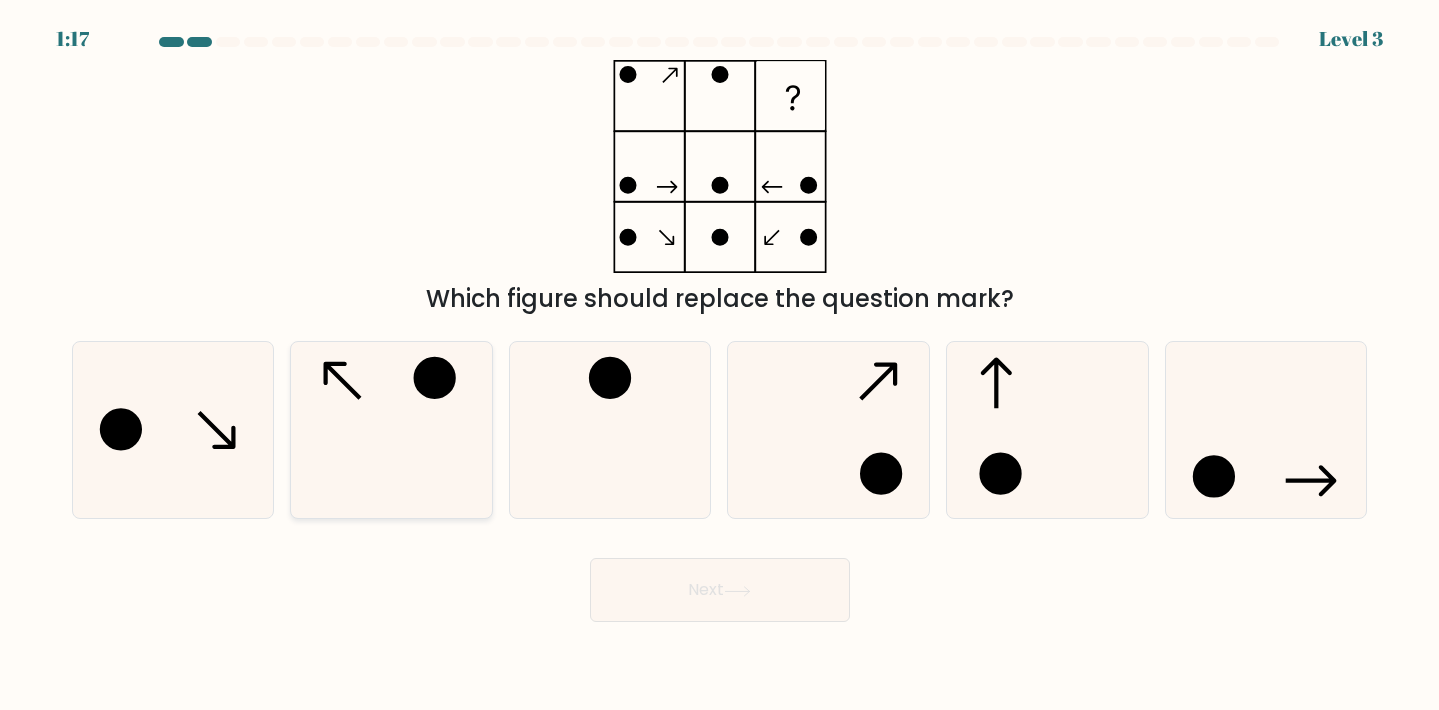 click 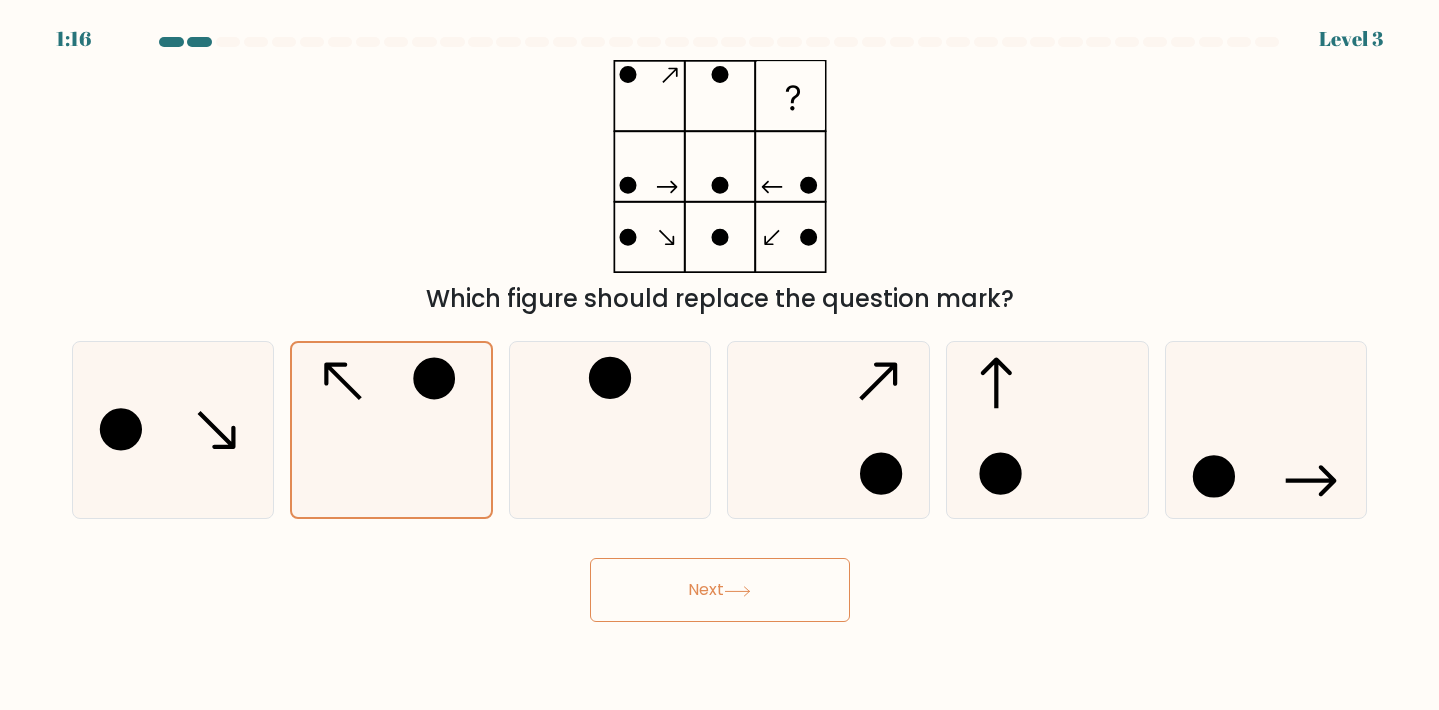 click on "Next" at bounding box center [720, 590] 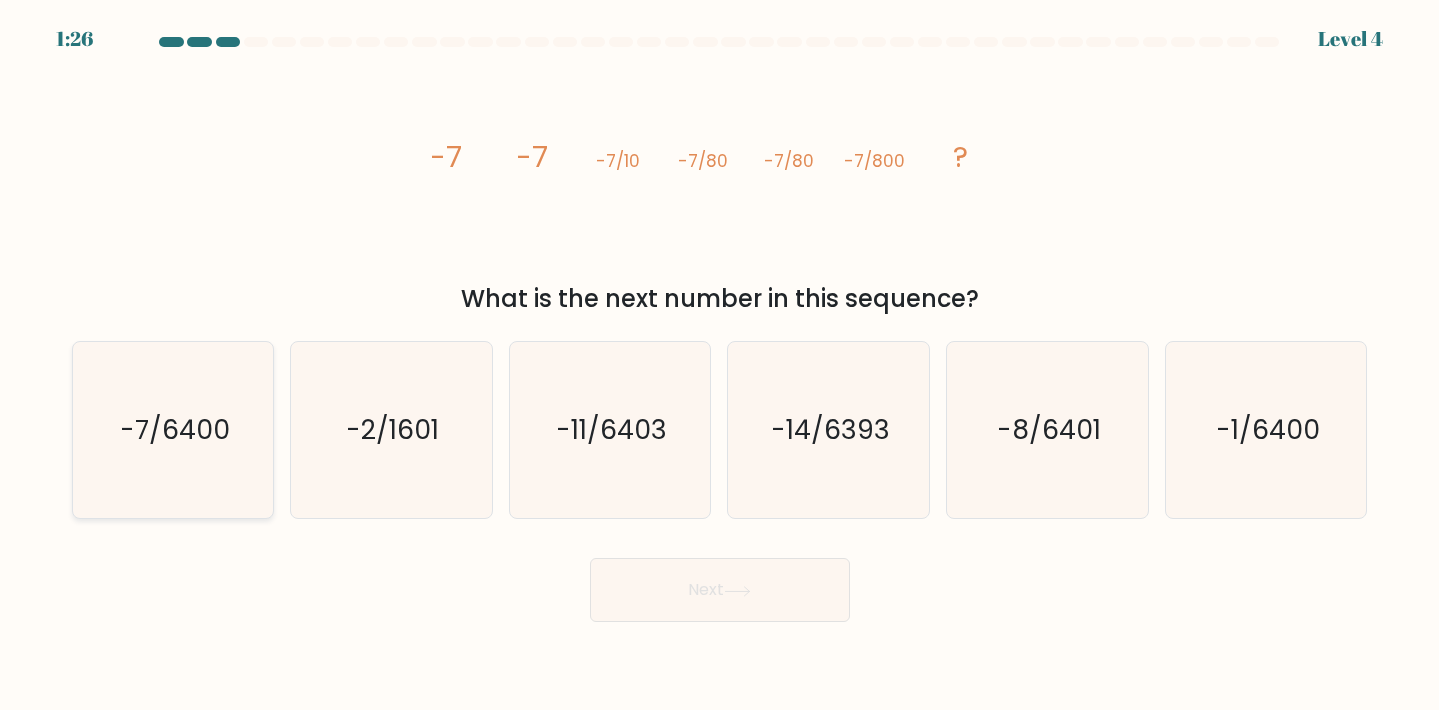 click on "-7/6400" 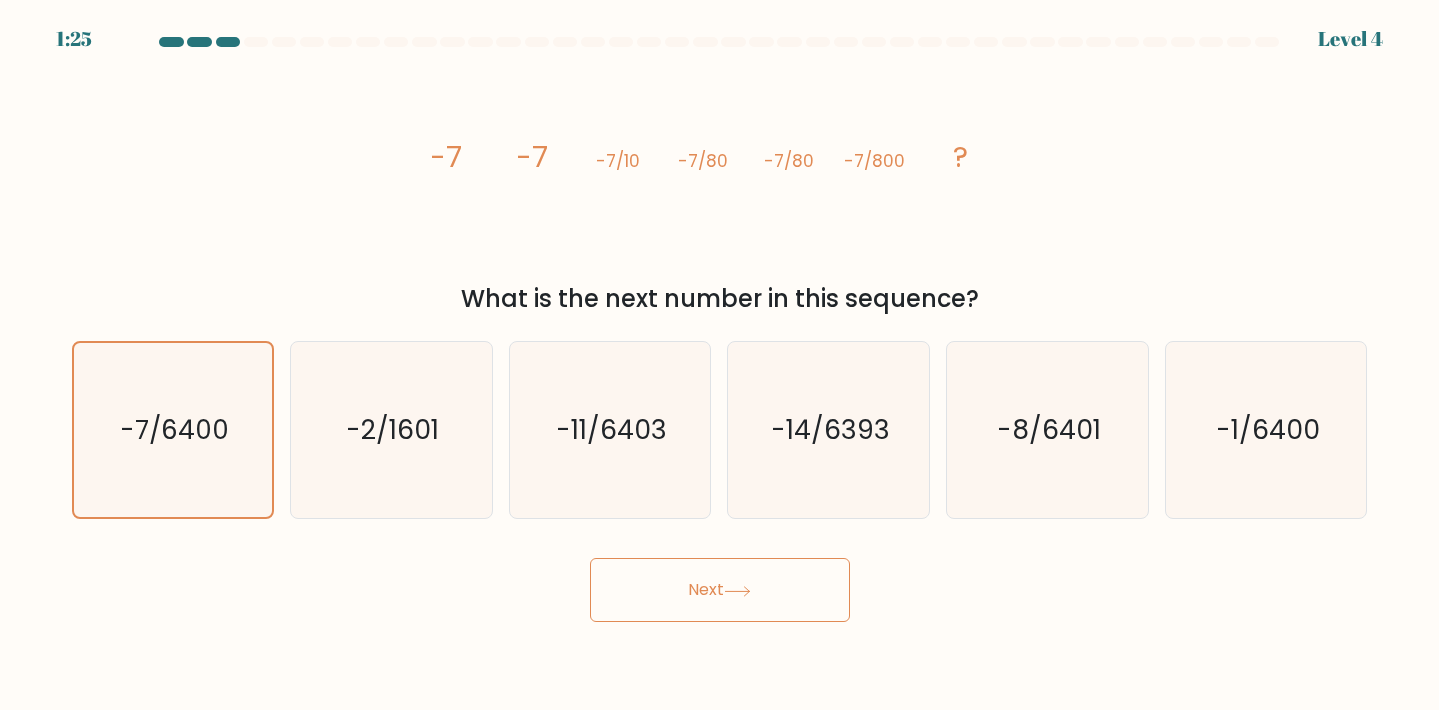 click on "Next" at bounding box center [720, 590] 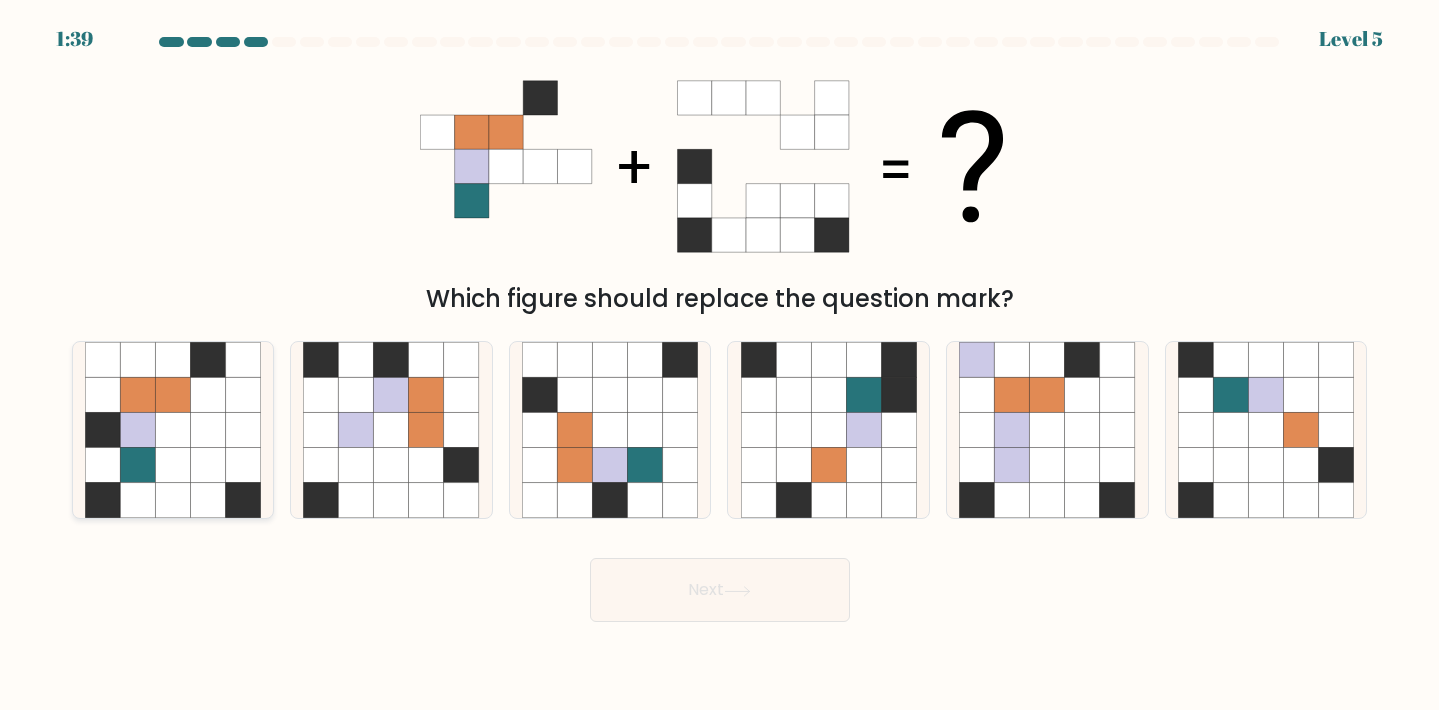 click 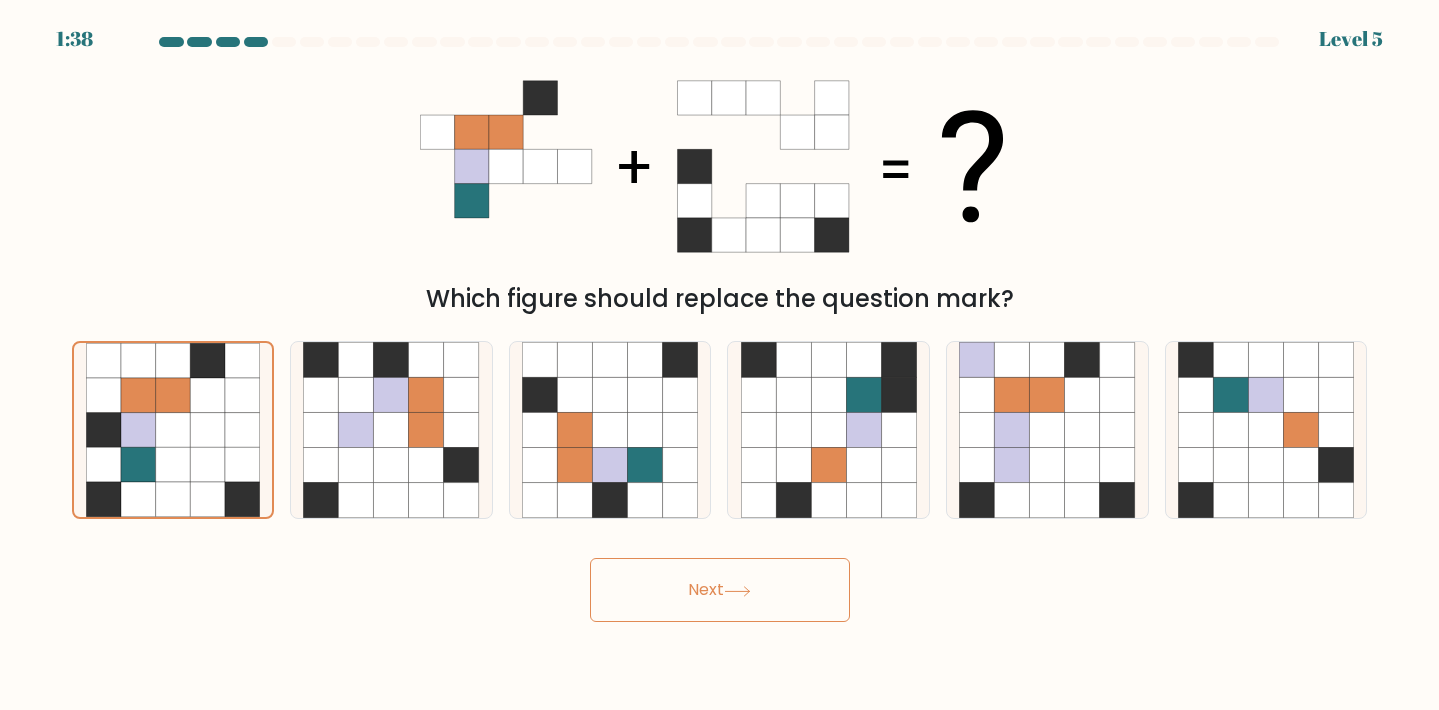 click on "Next" at bounding box center [720, 590] 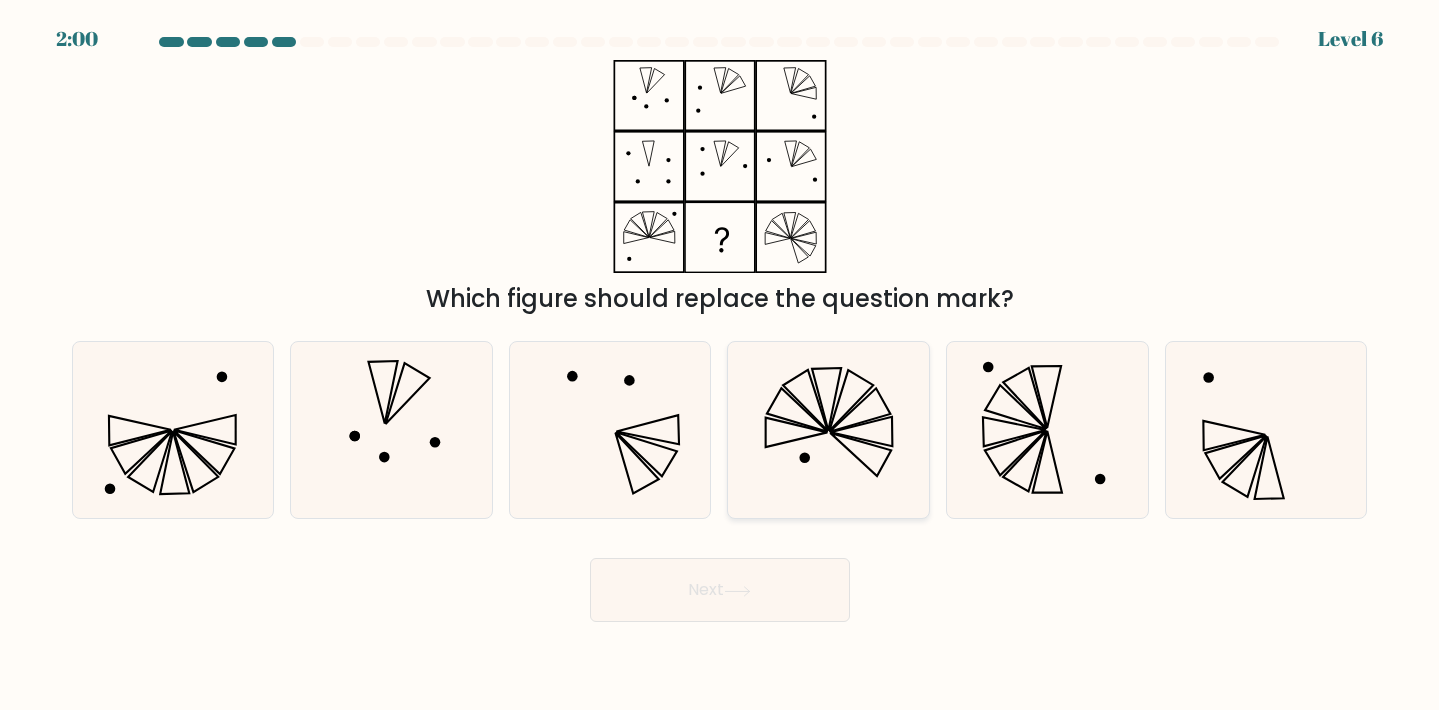 click 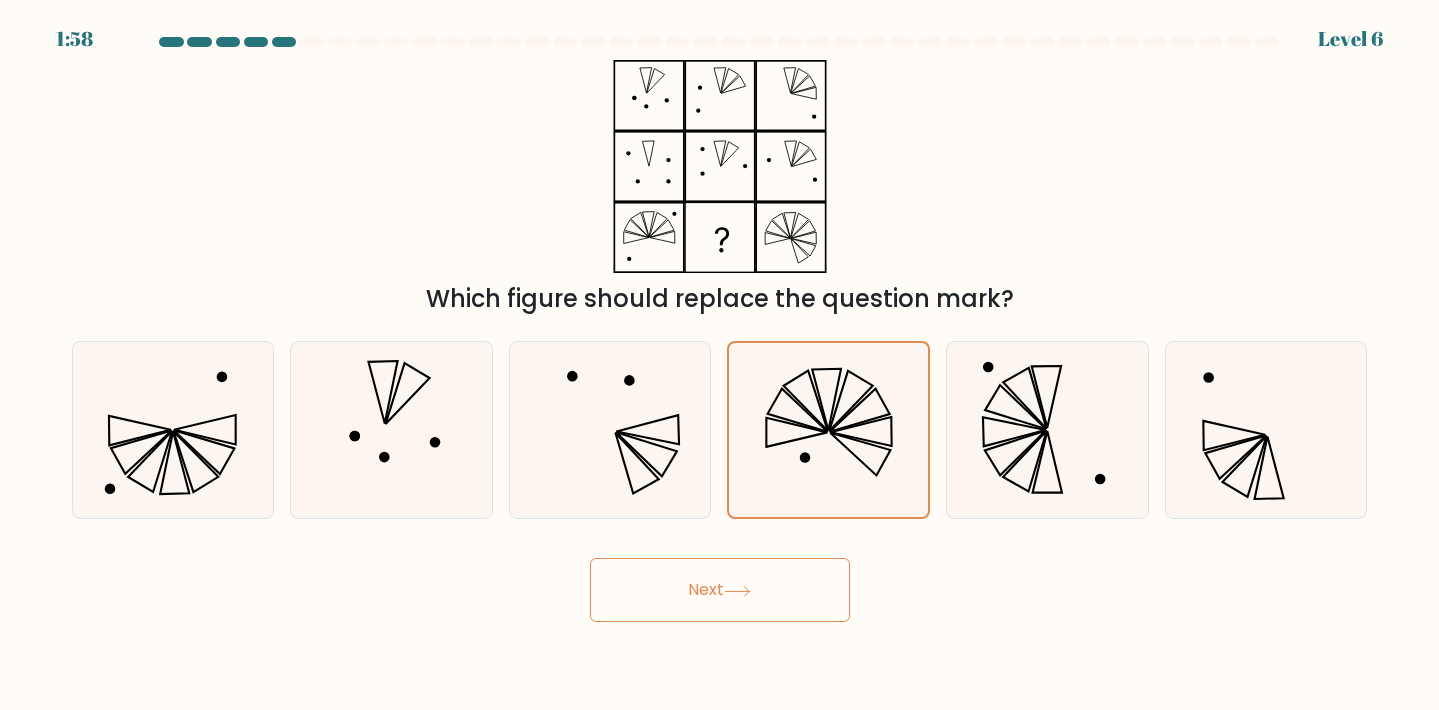 click on "Next" at bounding box center [720, 590] 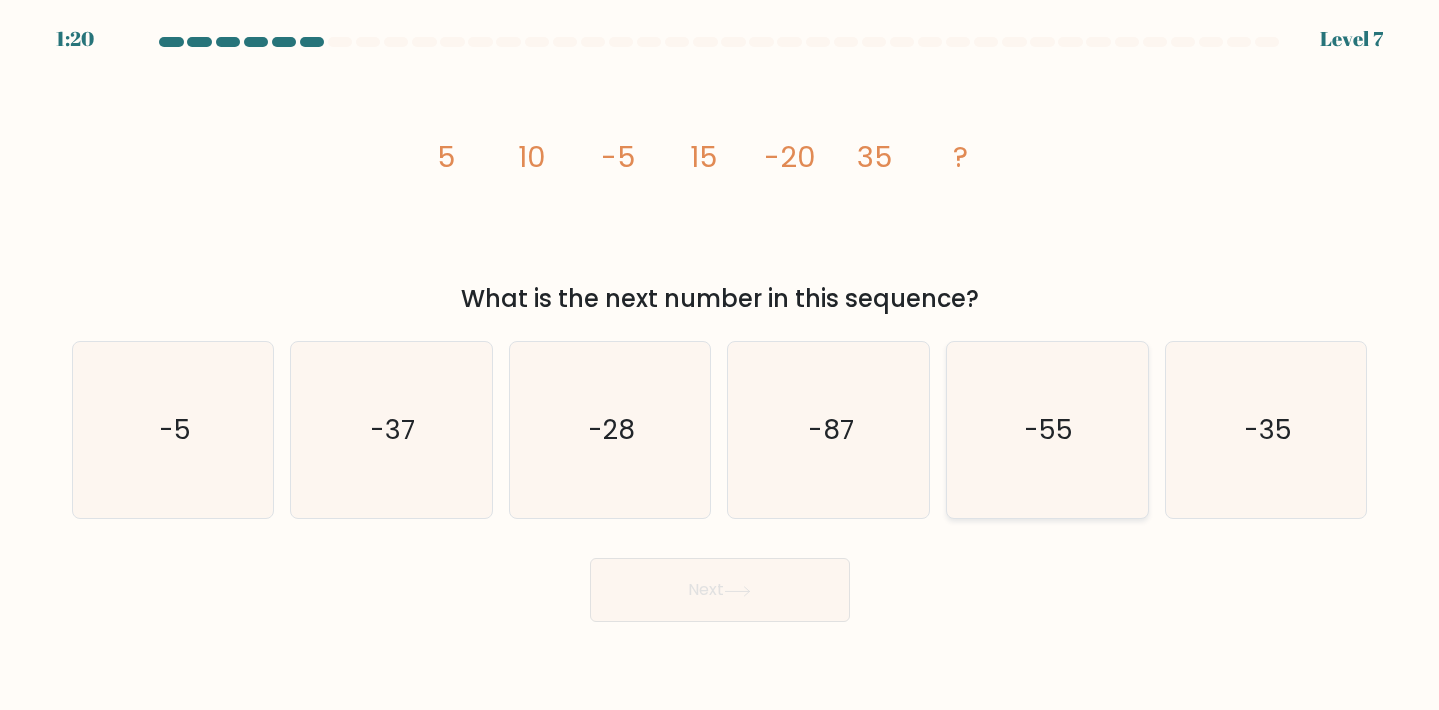 click on "-55" 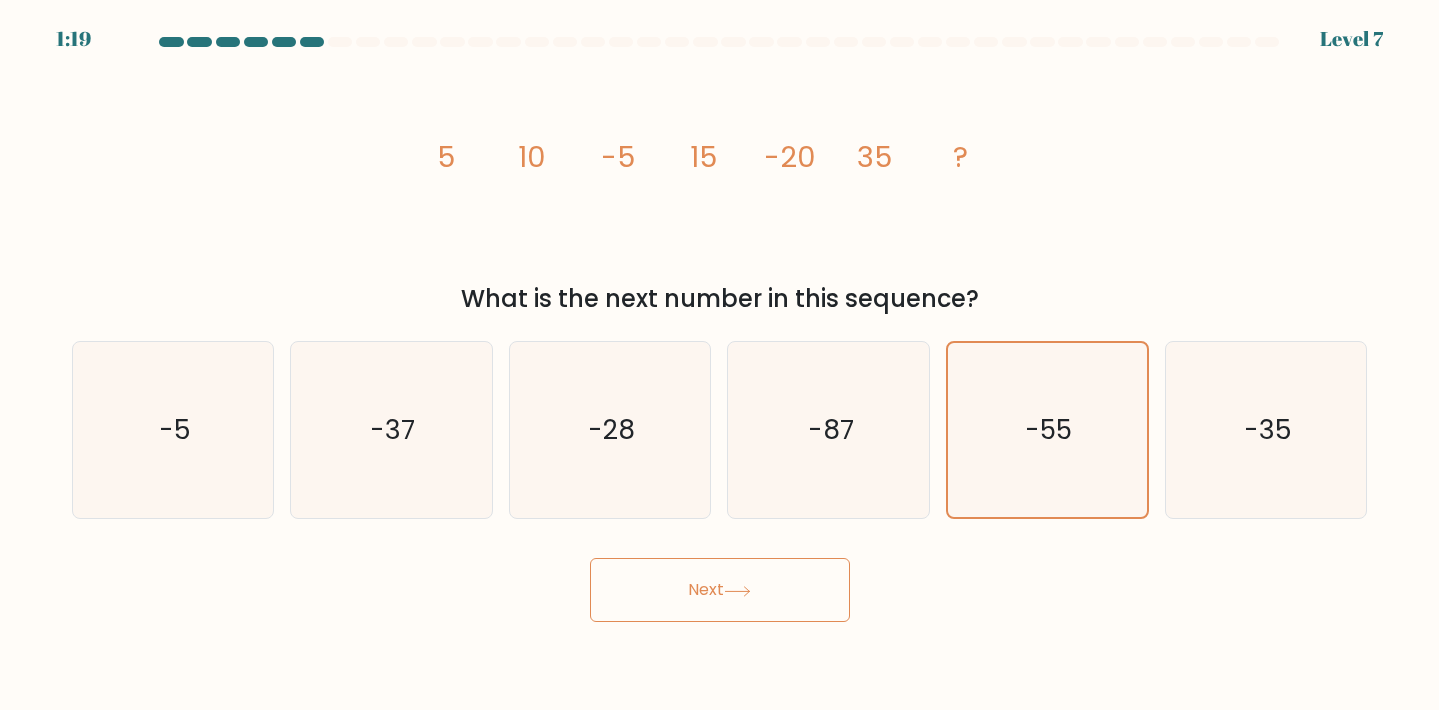 click on "Next" at bounding box center [720, 590] 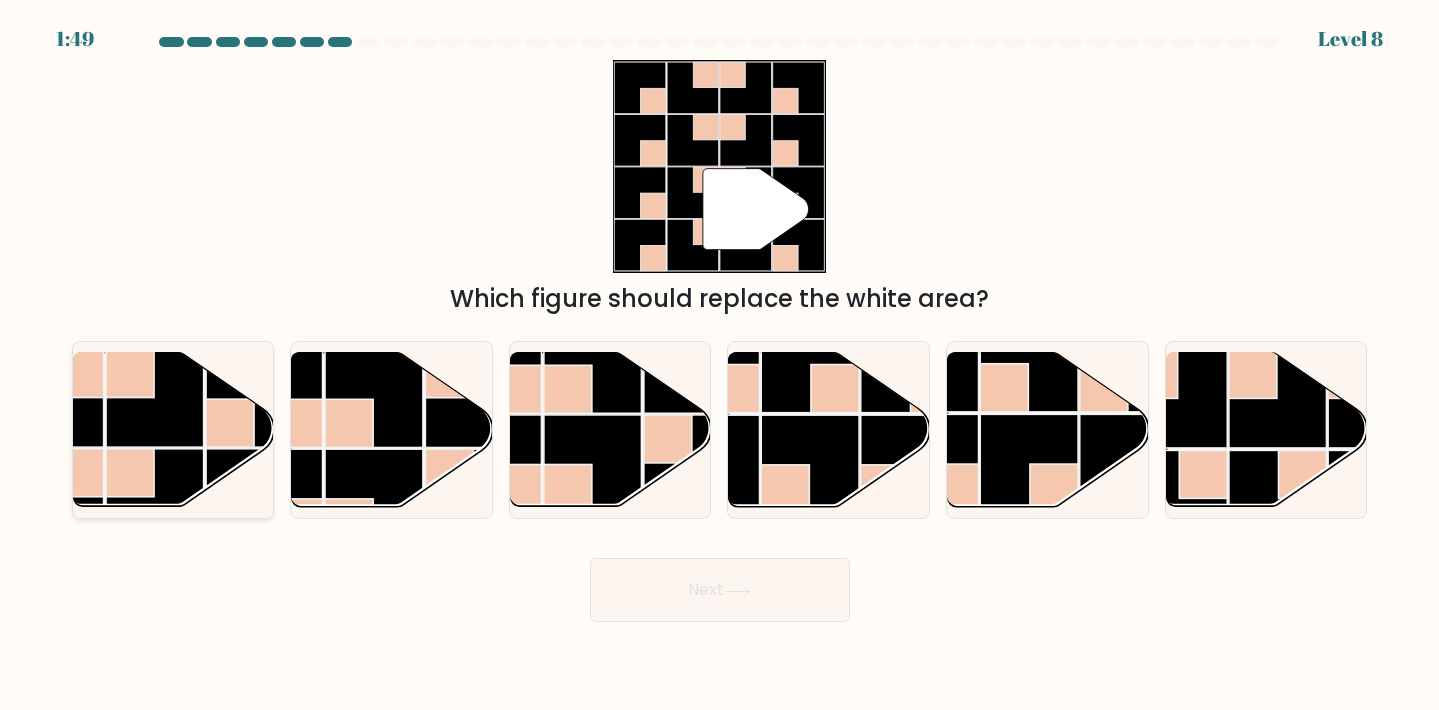 click 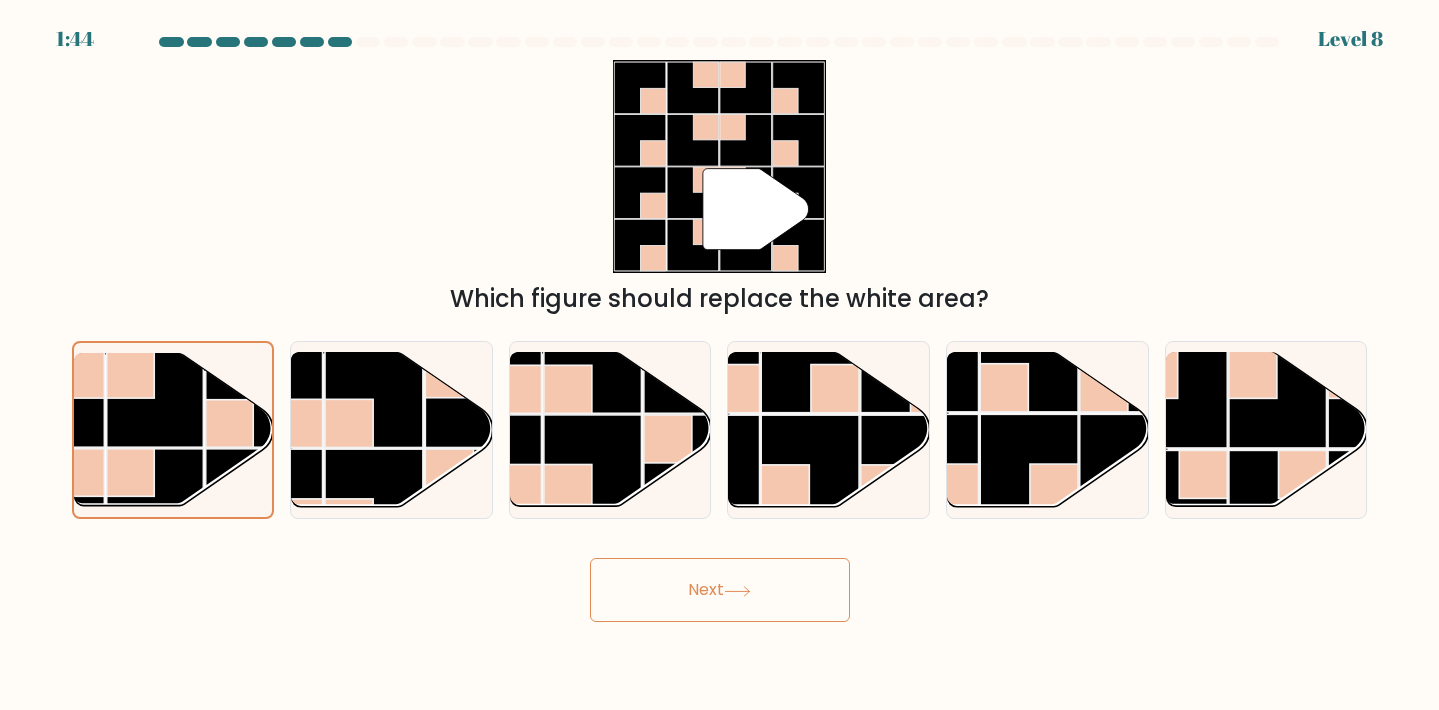 click 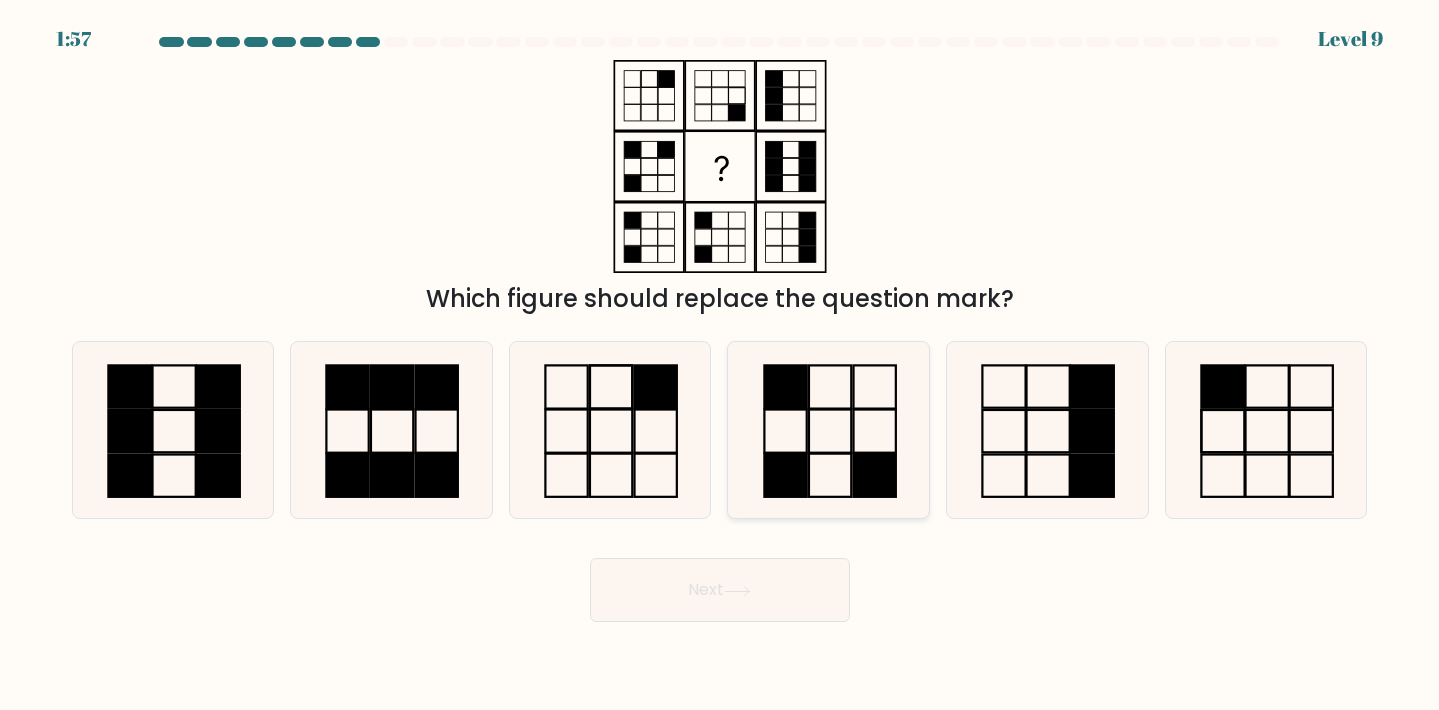 click 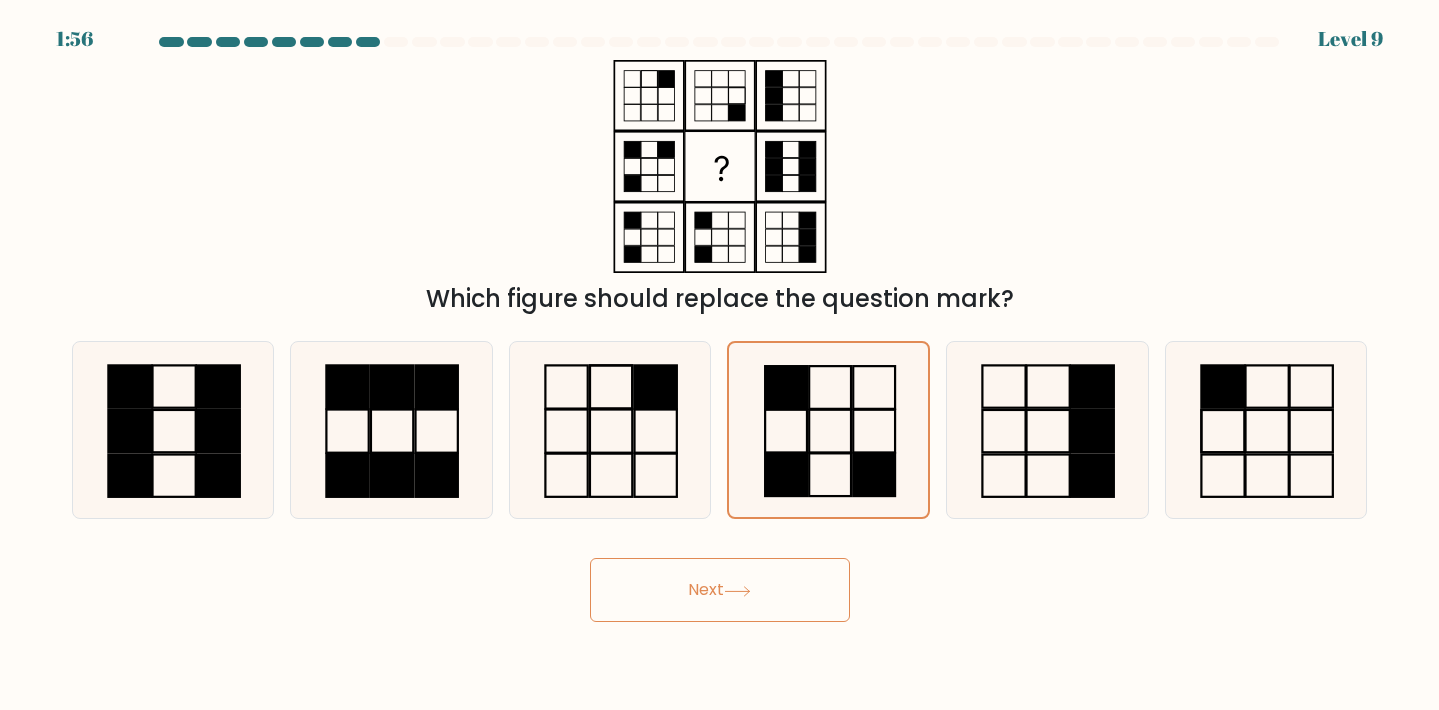 click on "Next" at bounding box center (720, 590) 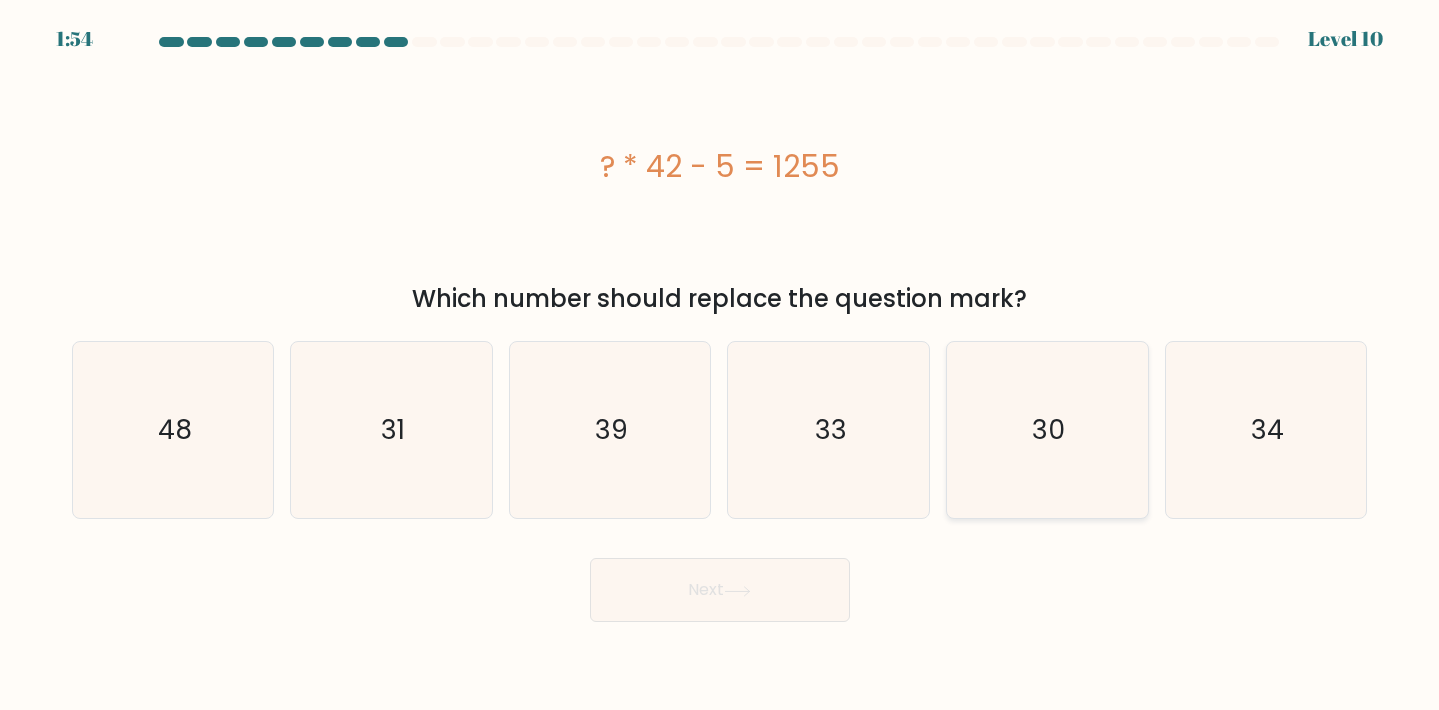 click on "30" 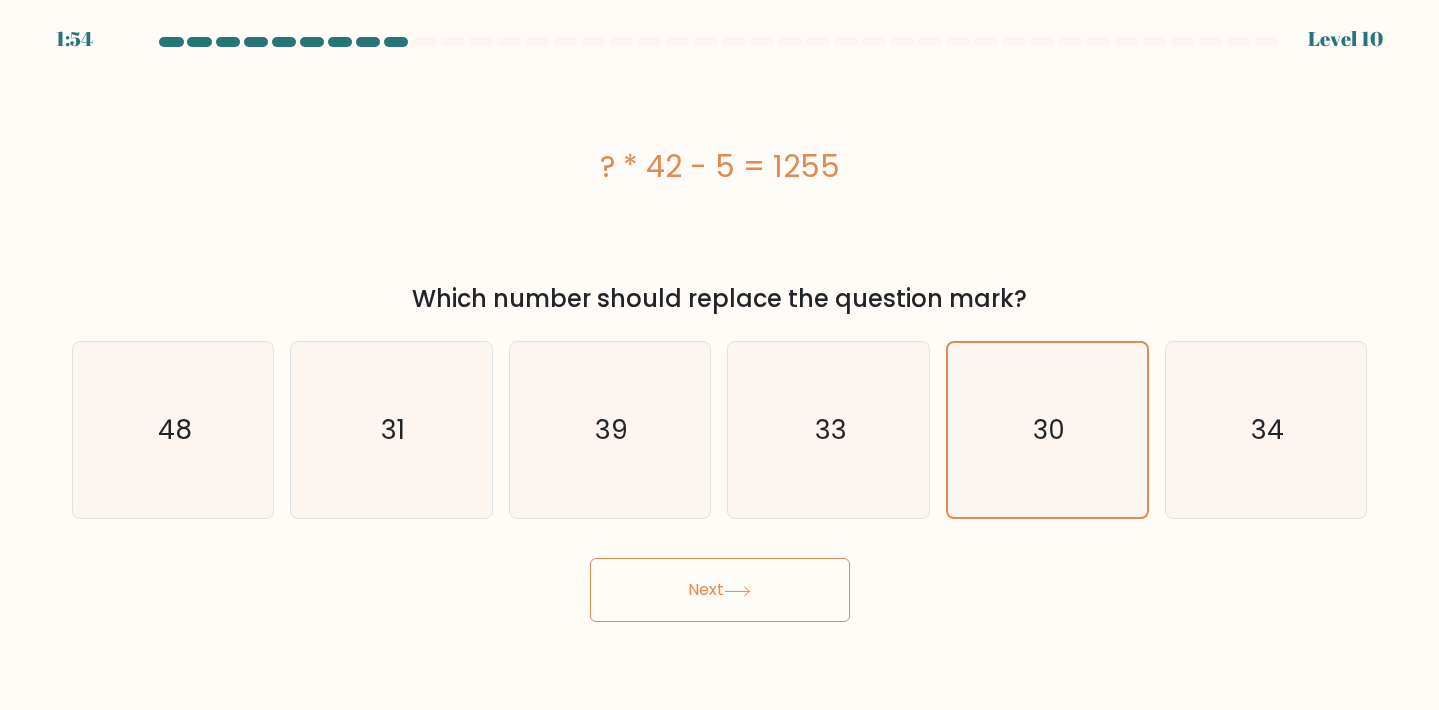 click on "Next" at bounding box center [720, 590] 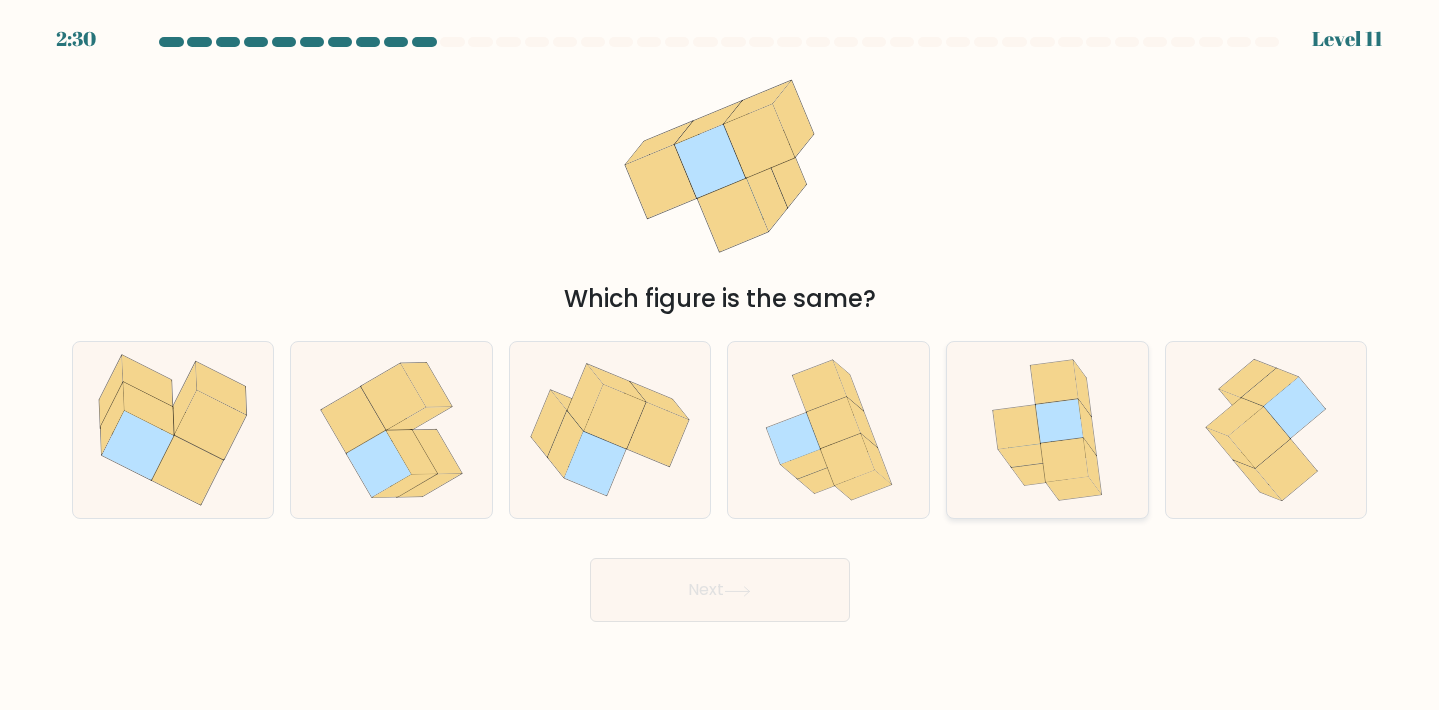 click 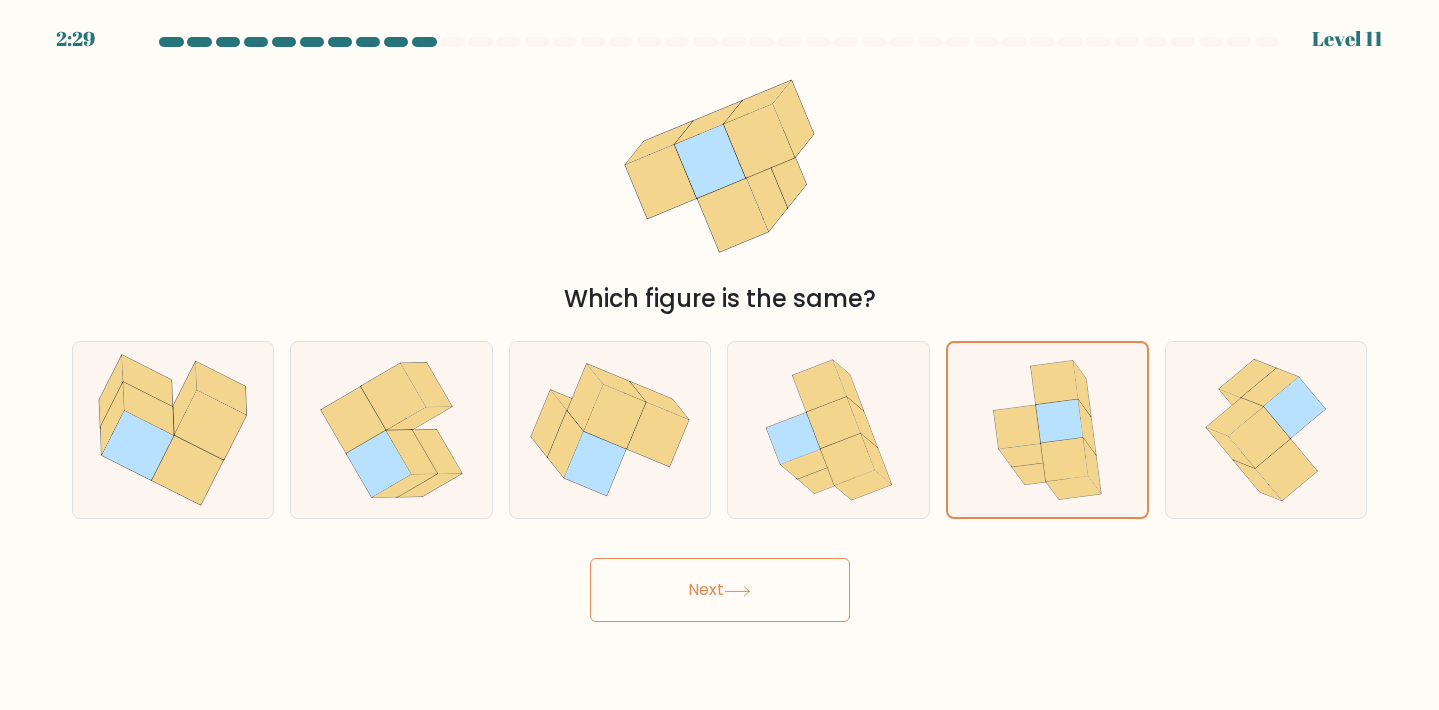 click on "Next" at bounding box center [720, 590] 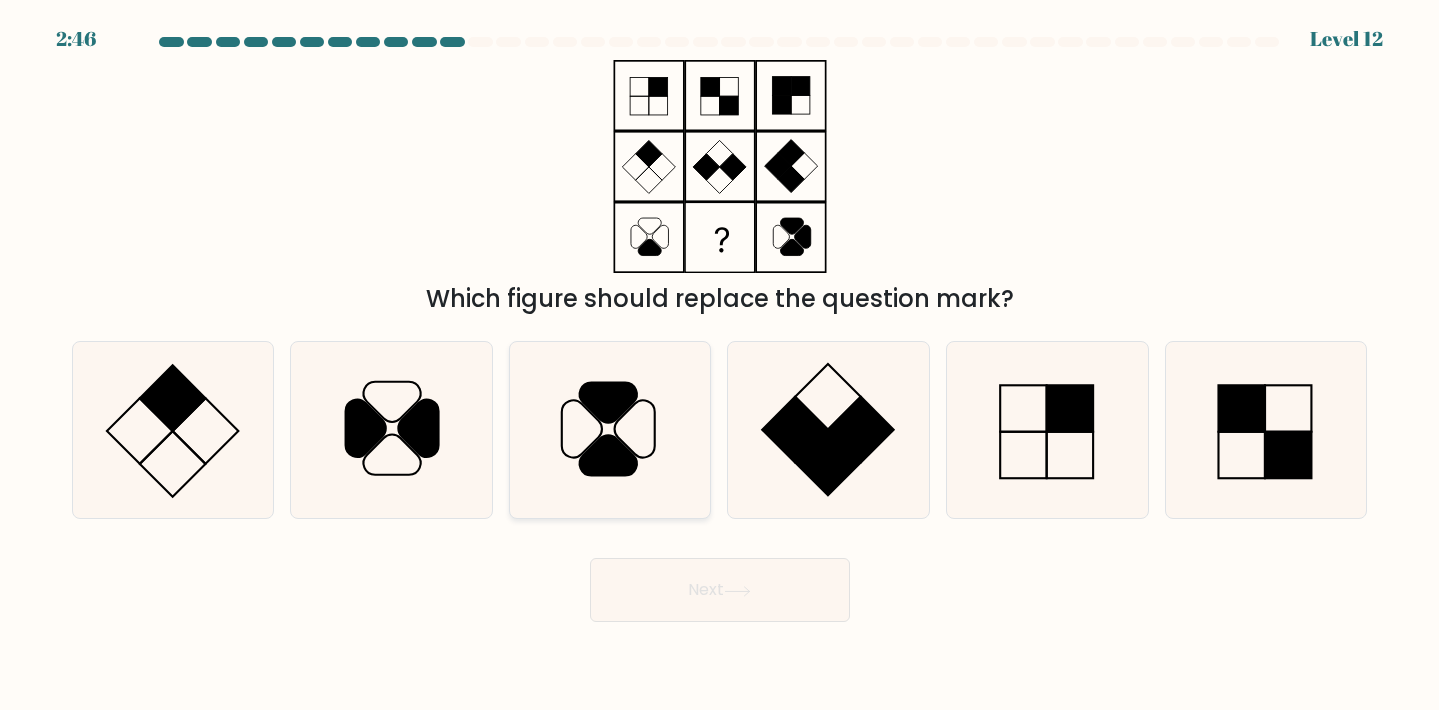 click 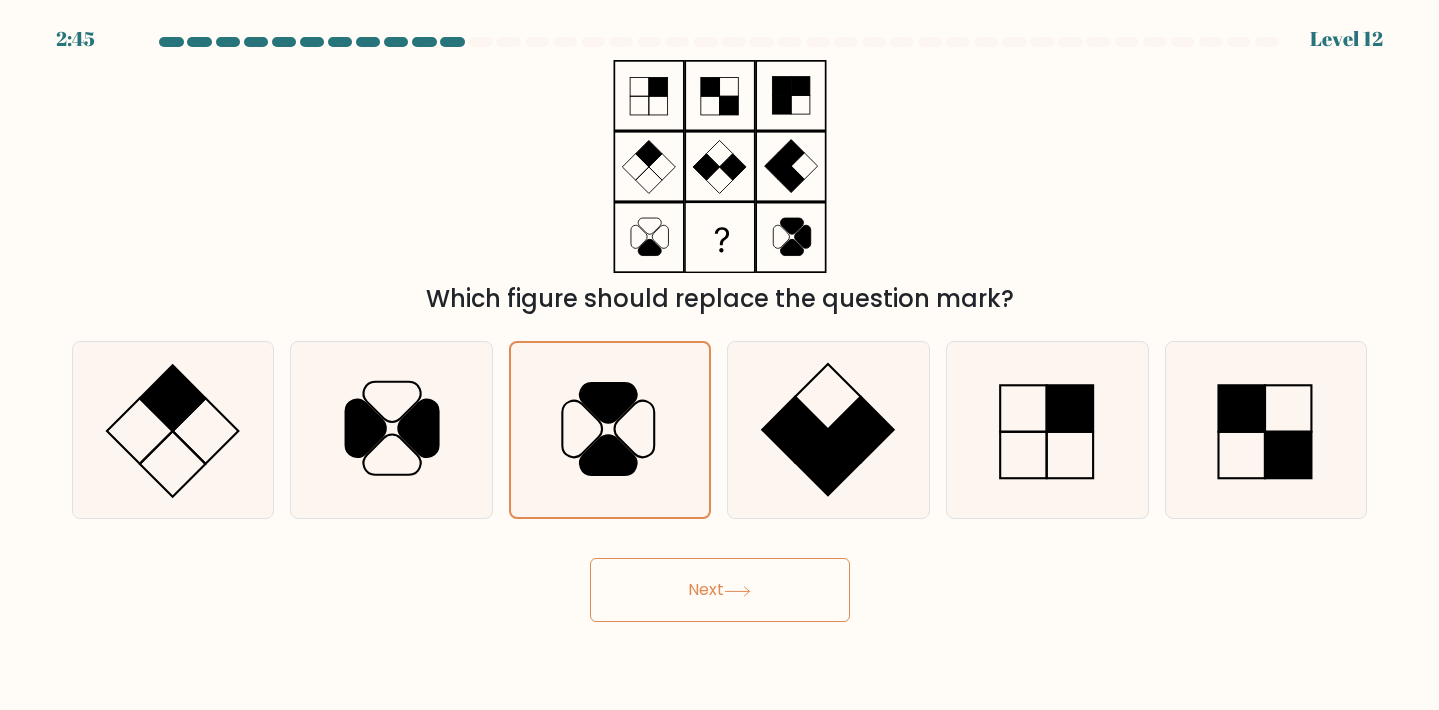 click on "Next" at bounding box center (720, 590) 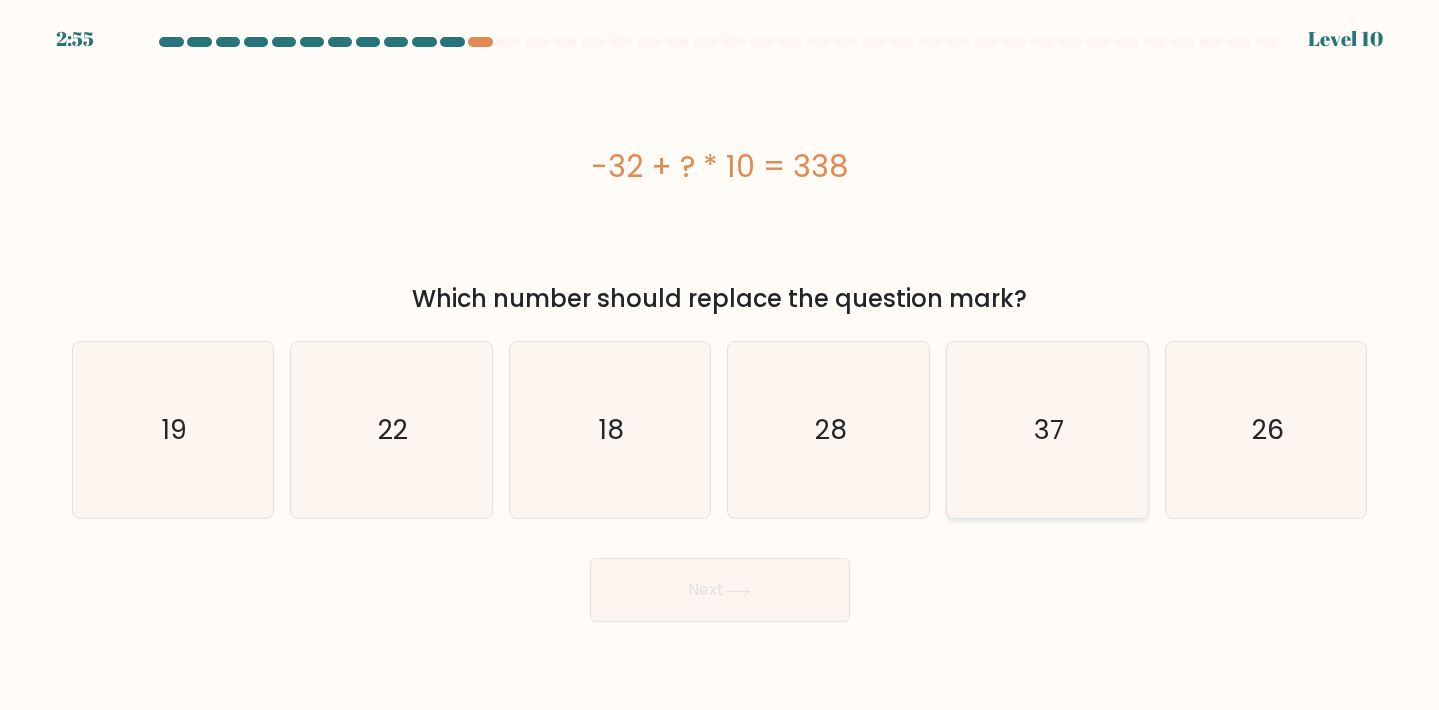 click on "37" 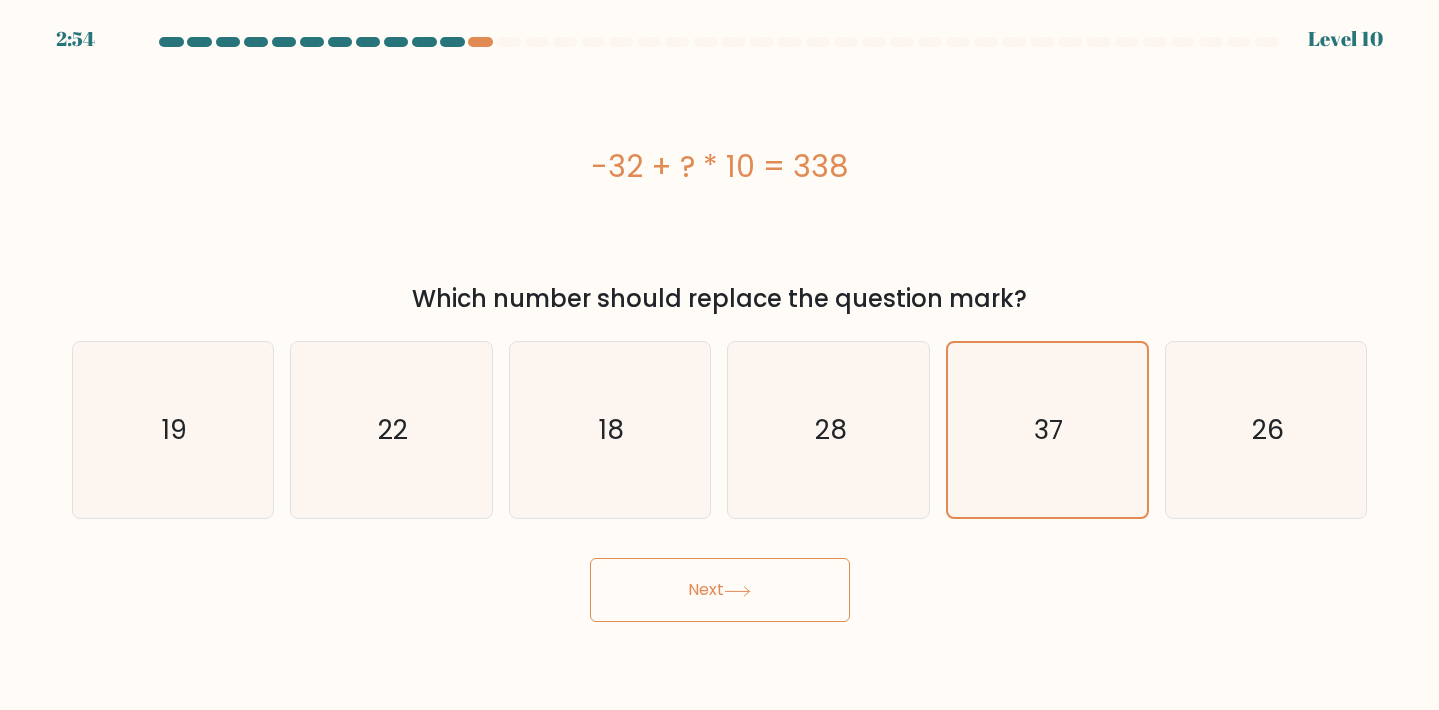 click on "Next" at bounding box center (720, 590) 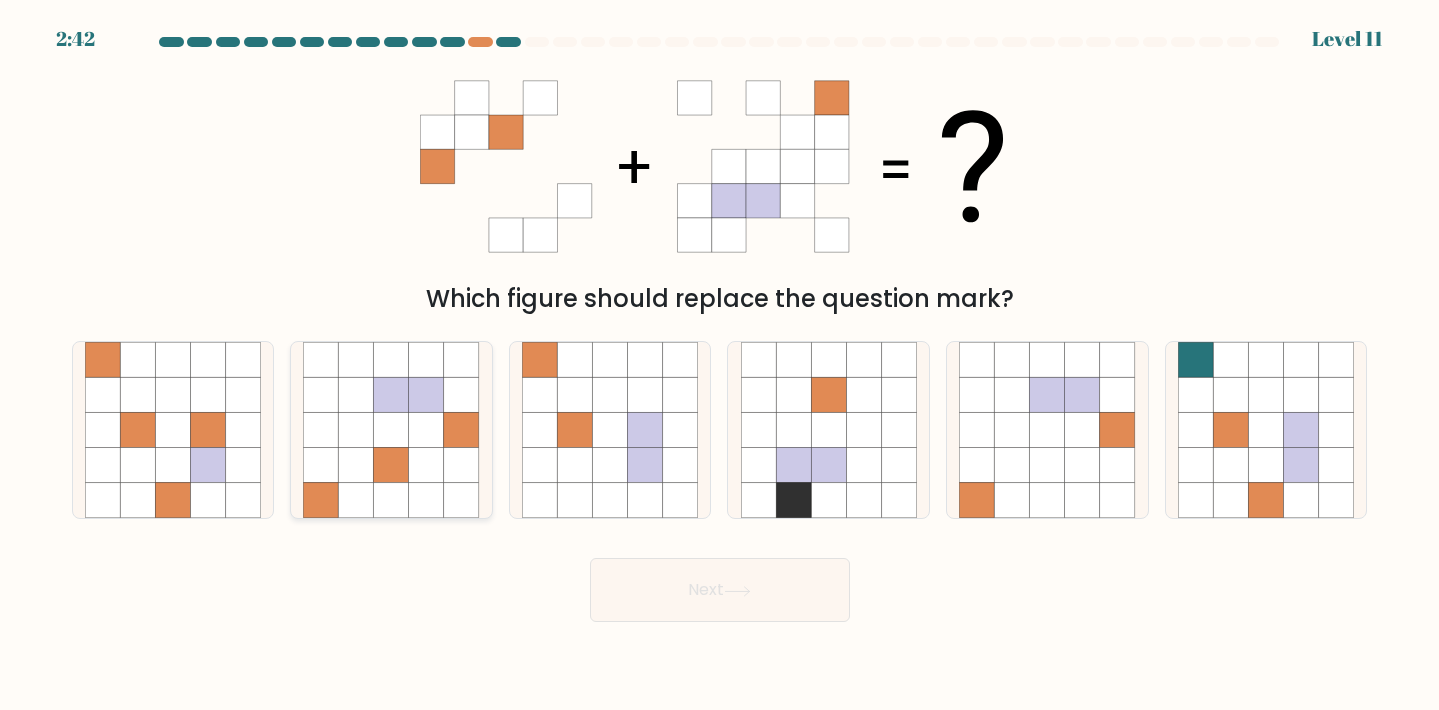 click 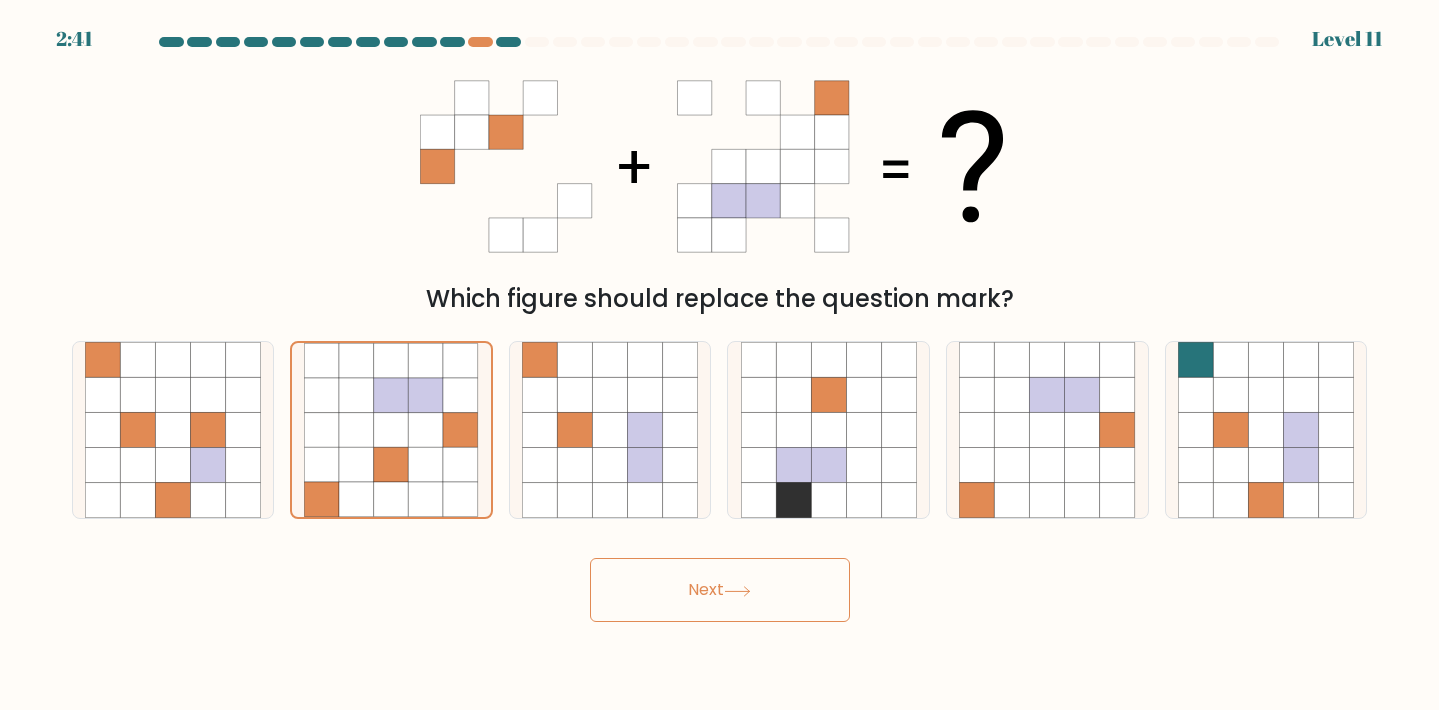 click on "Next" at bounding box center [720, 590] 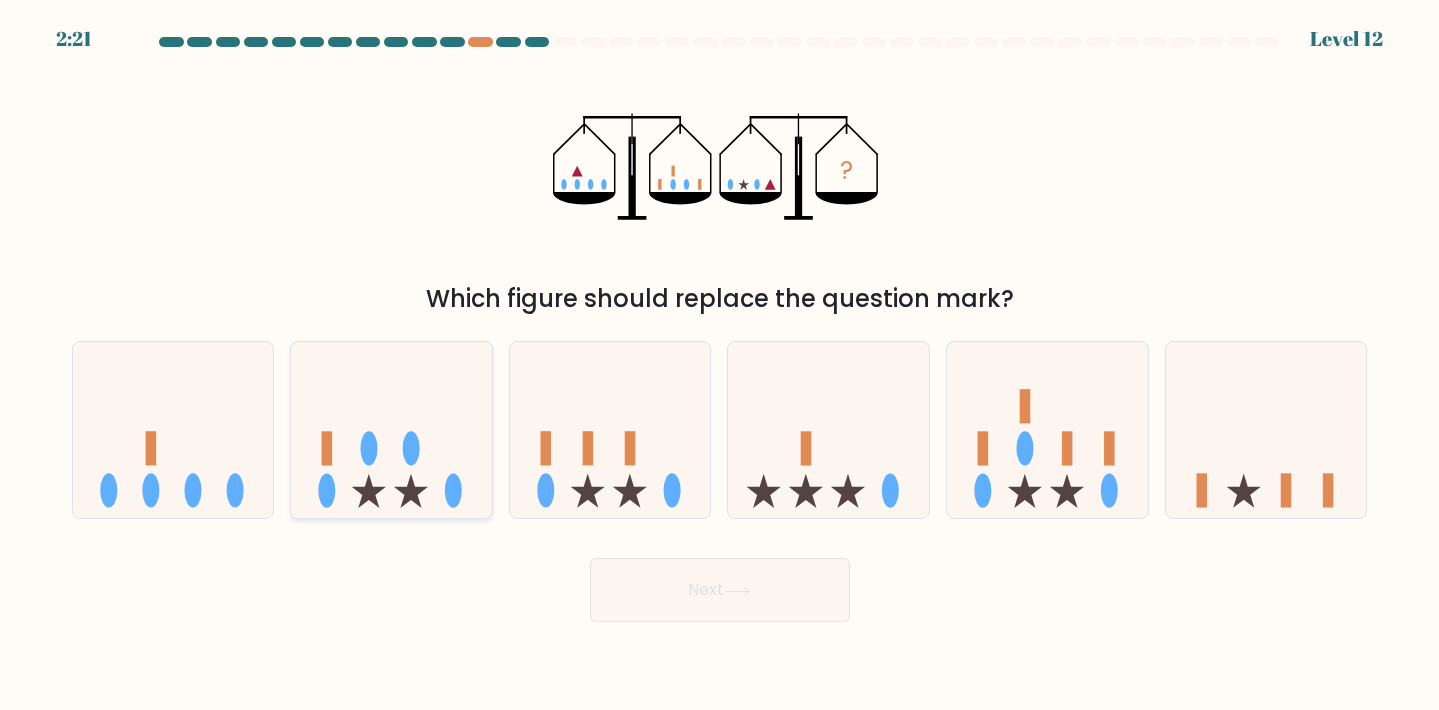click 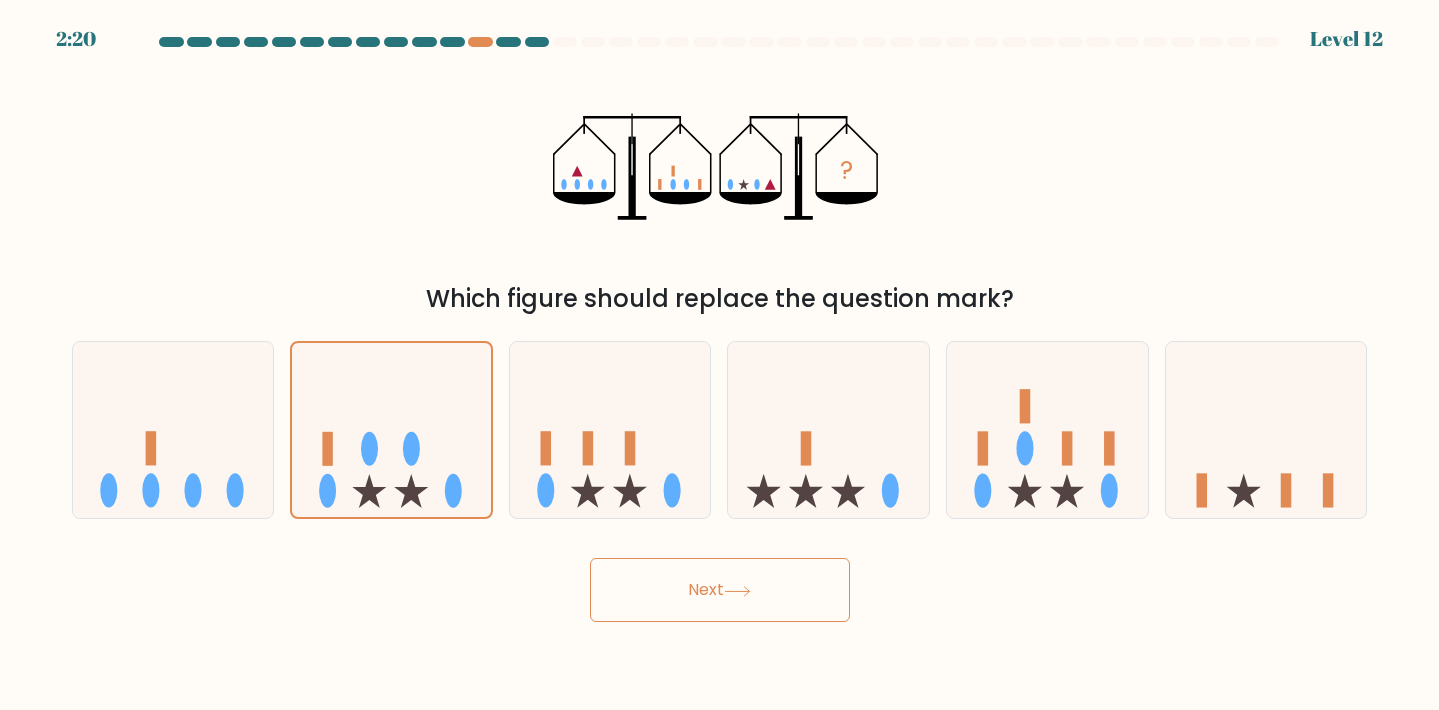 click on "Next" at bounding box center [720, 590] 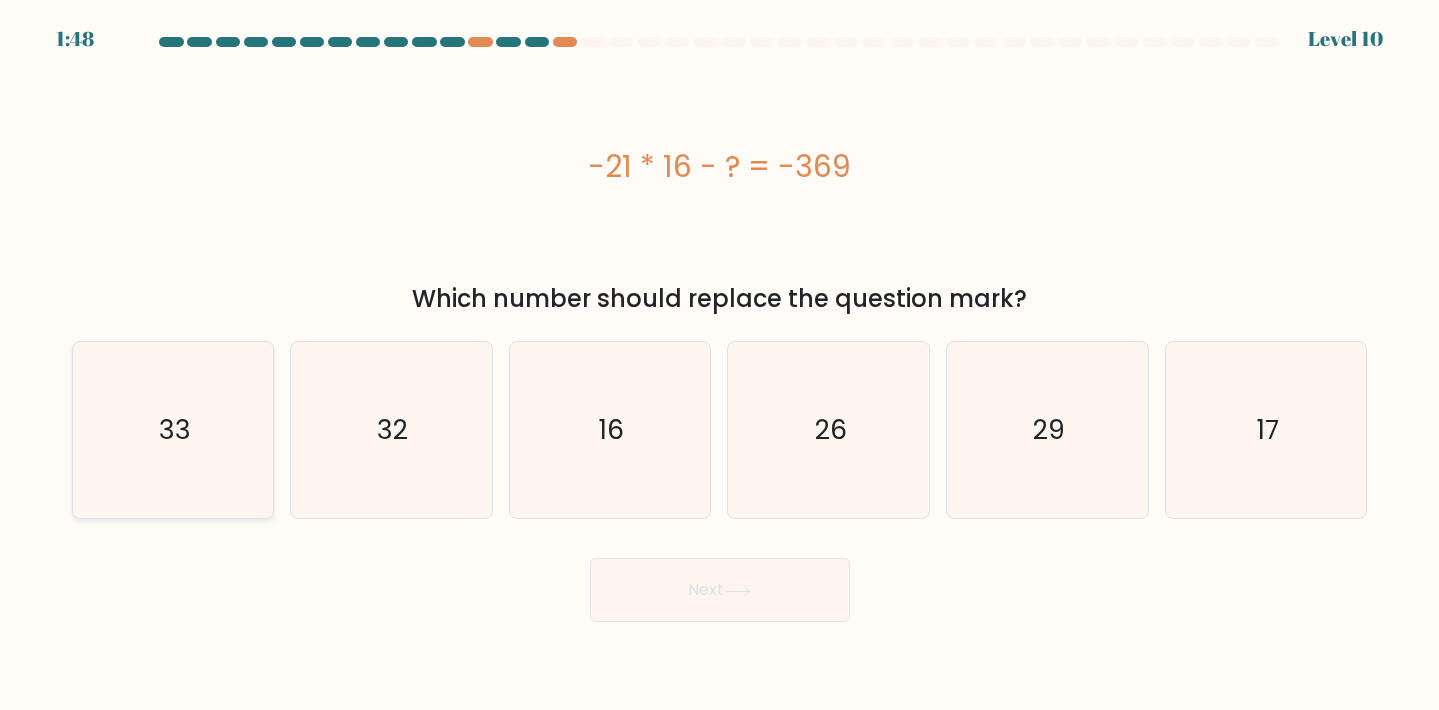 click on "33" 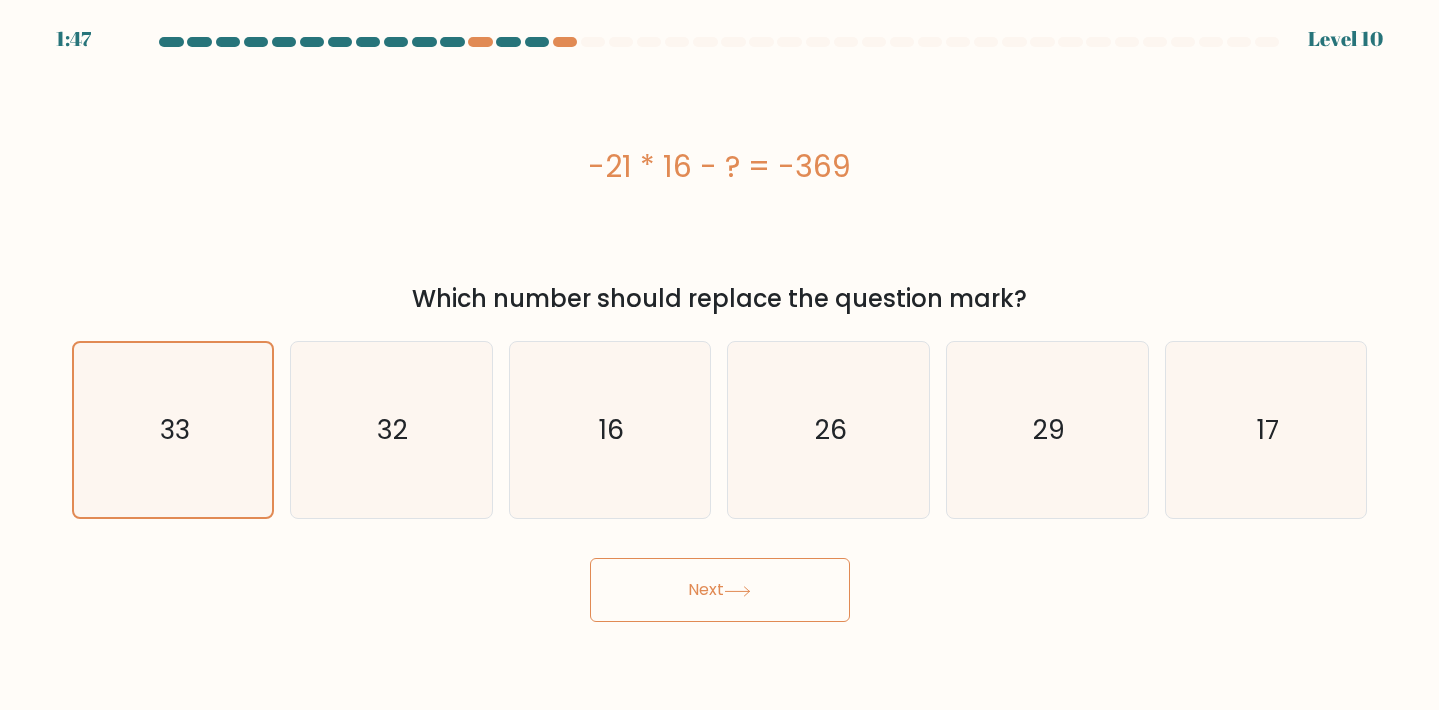 click on "Next" at bounding box center (720, 590) 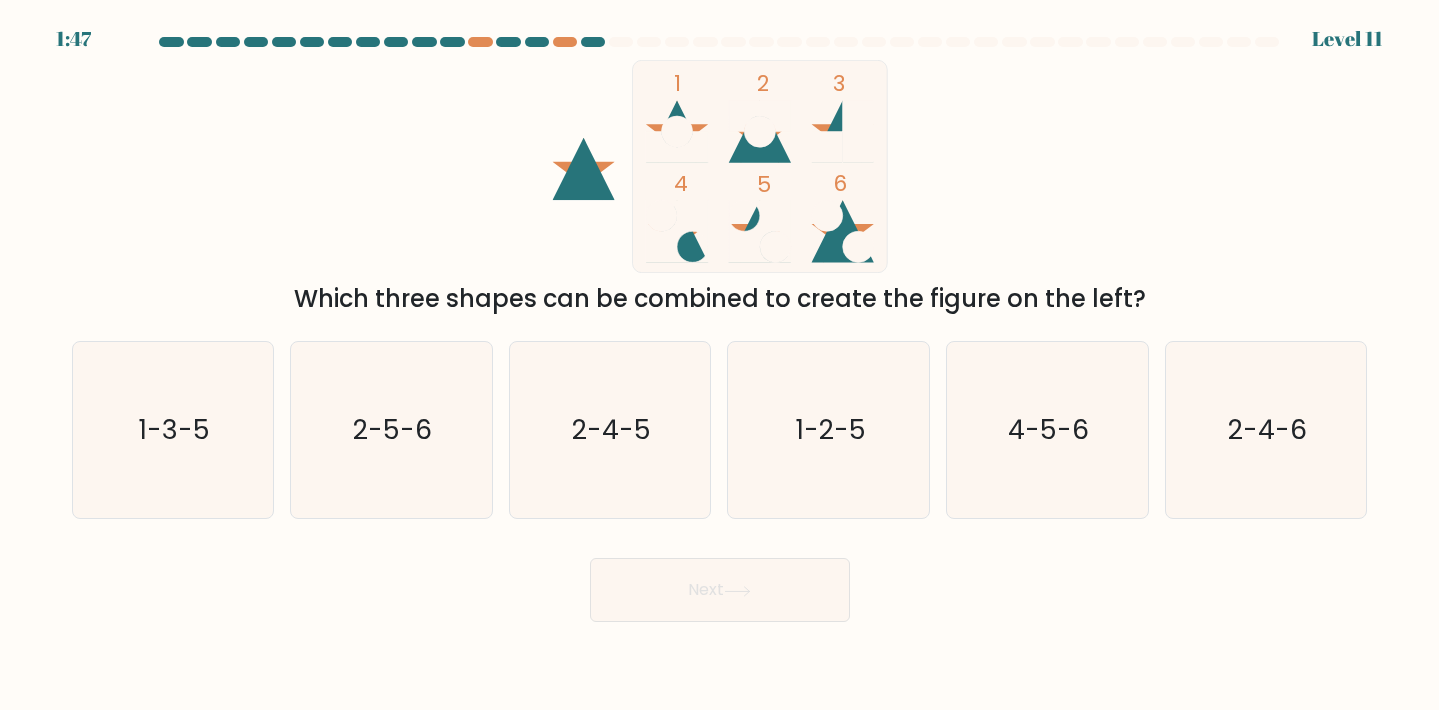 click on "Next" at bounding box center [720, 590] 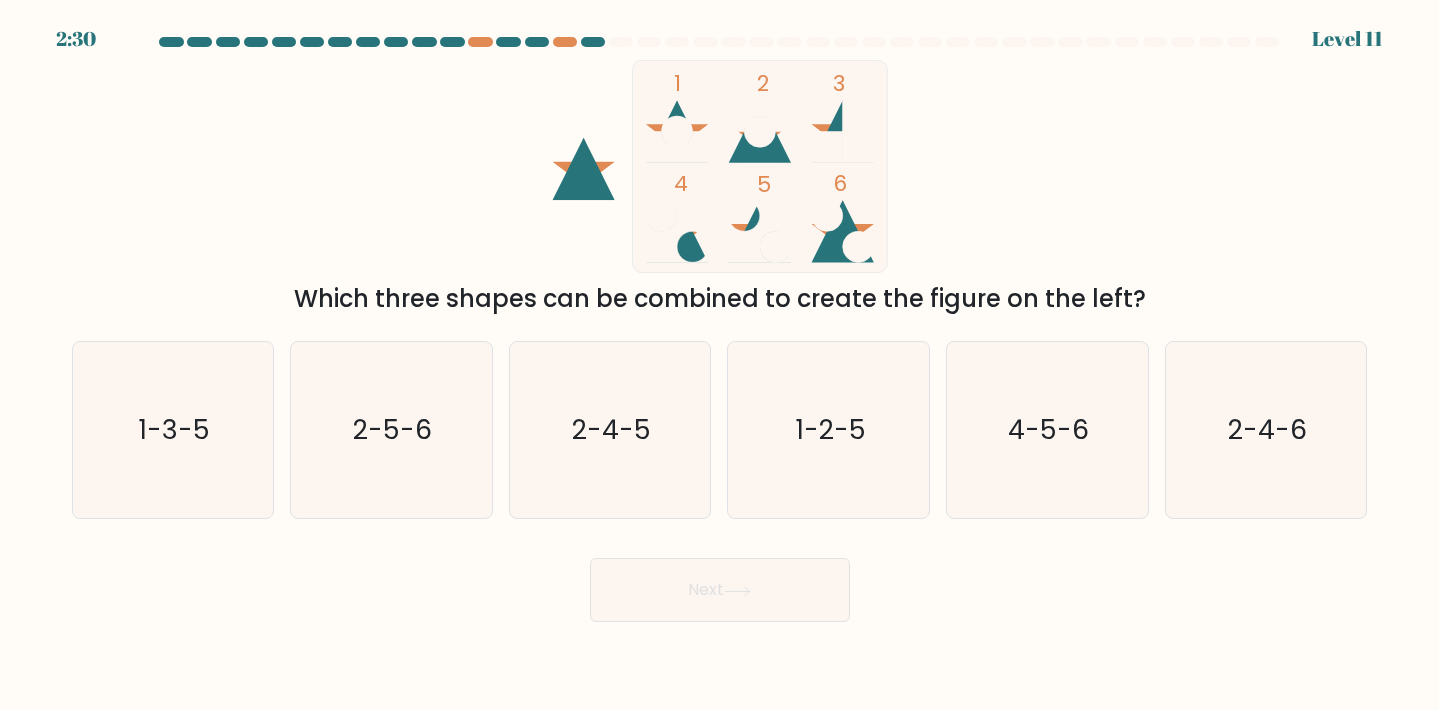 click on "1
2
3
4
5
6
Which three shapes can be combined to create the figure on the left?" at bounding box center (720, 188) 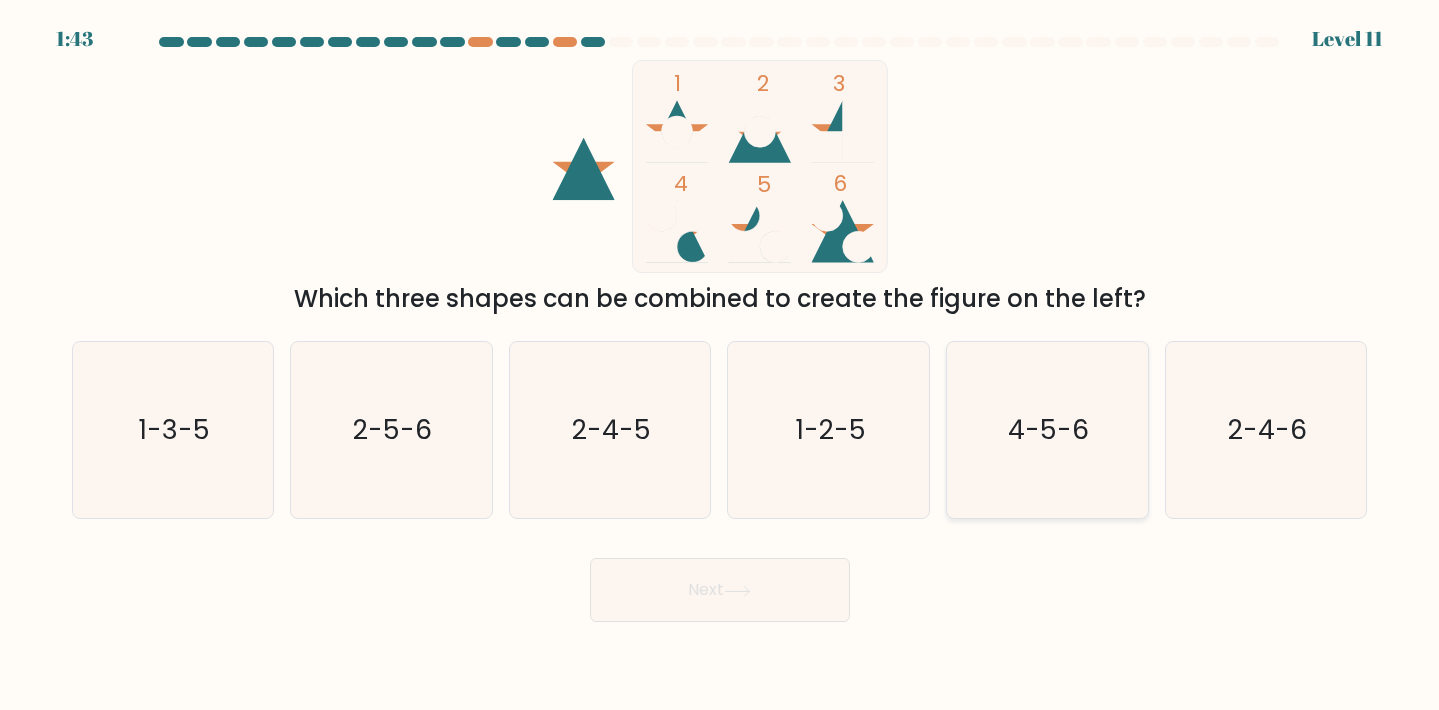 click on "4-5-6" 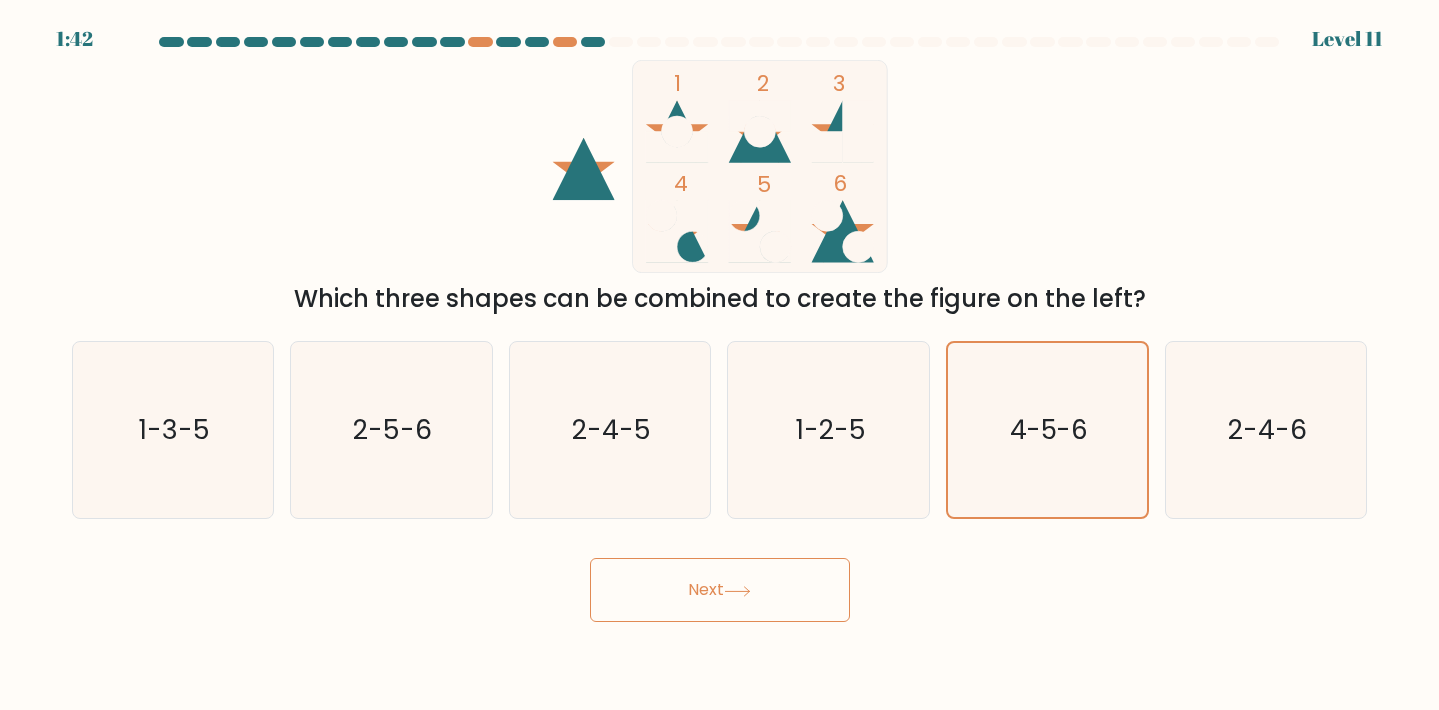 click on "Next" at bounding box center (720, 590) 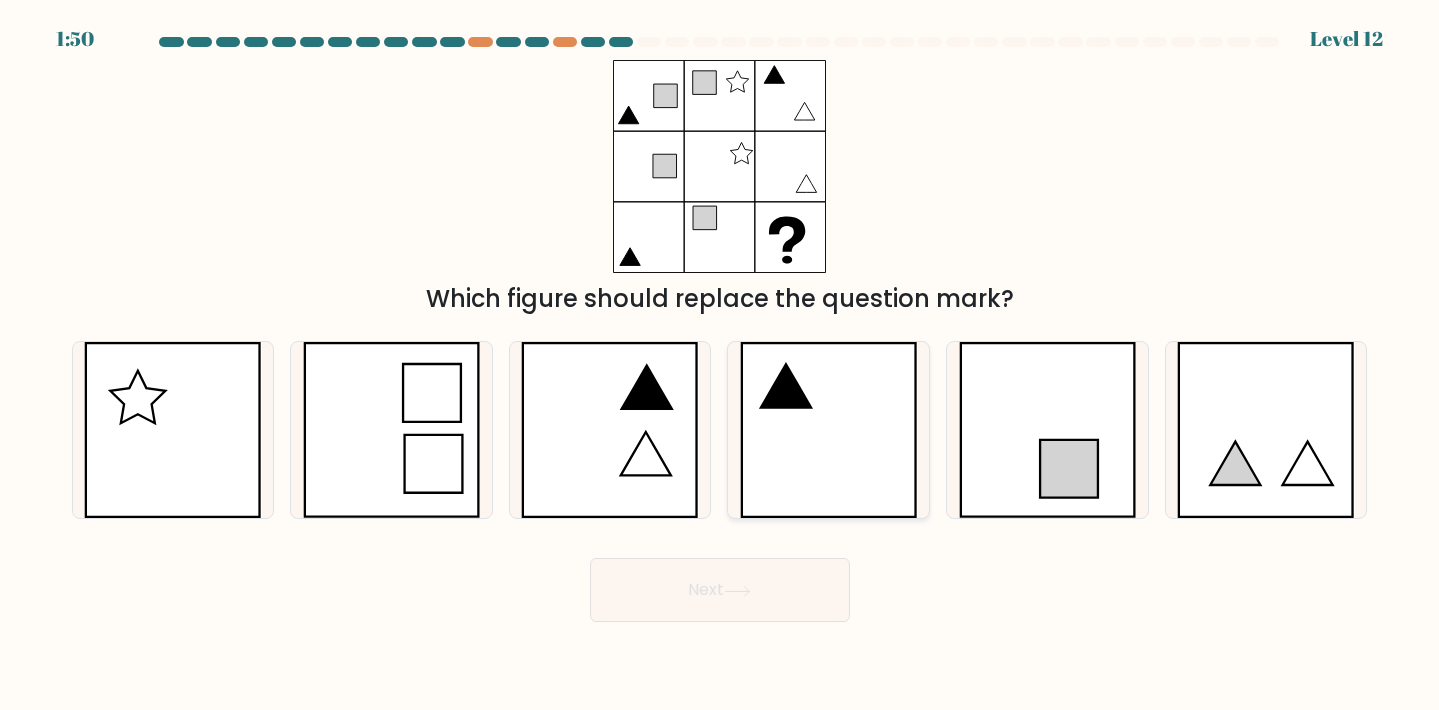 click 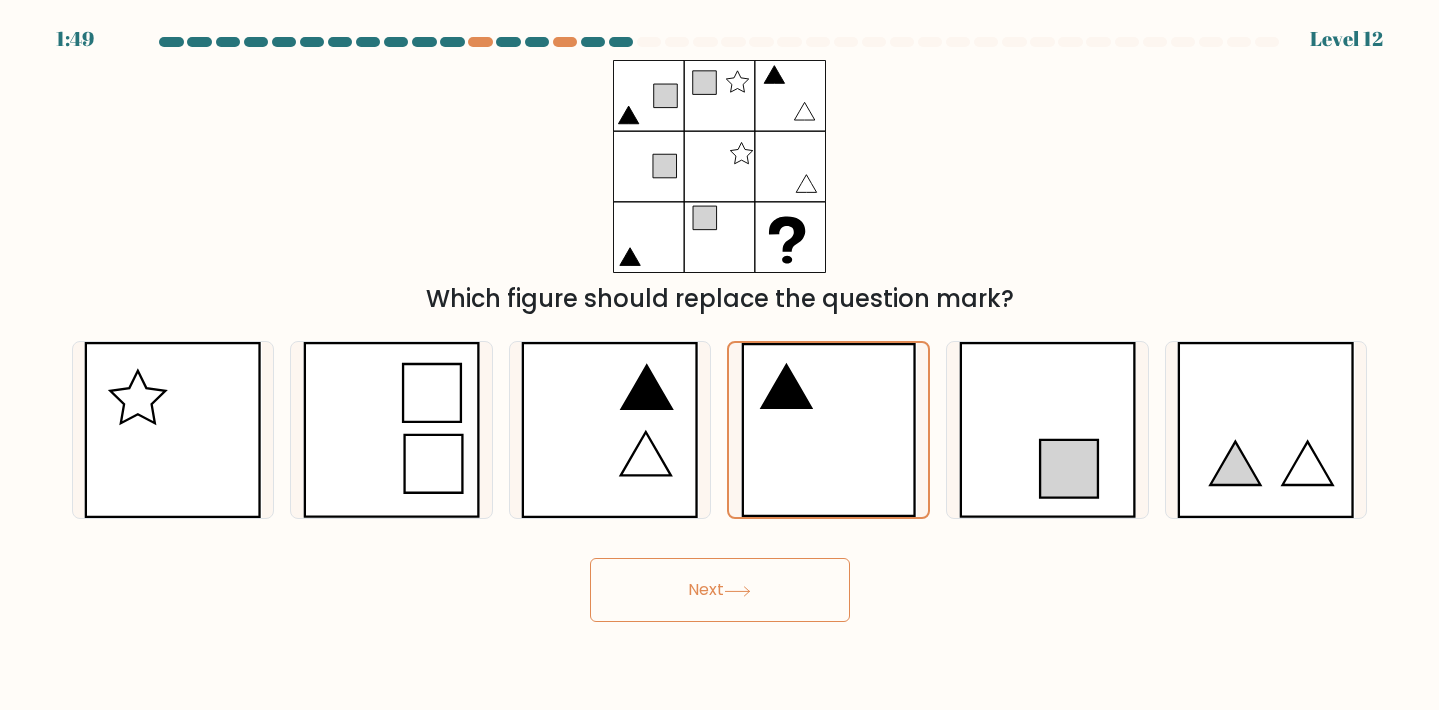 click on "Next" at bounding box center (720, 590) 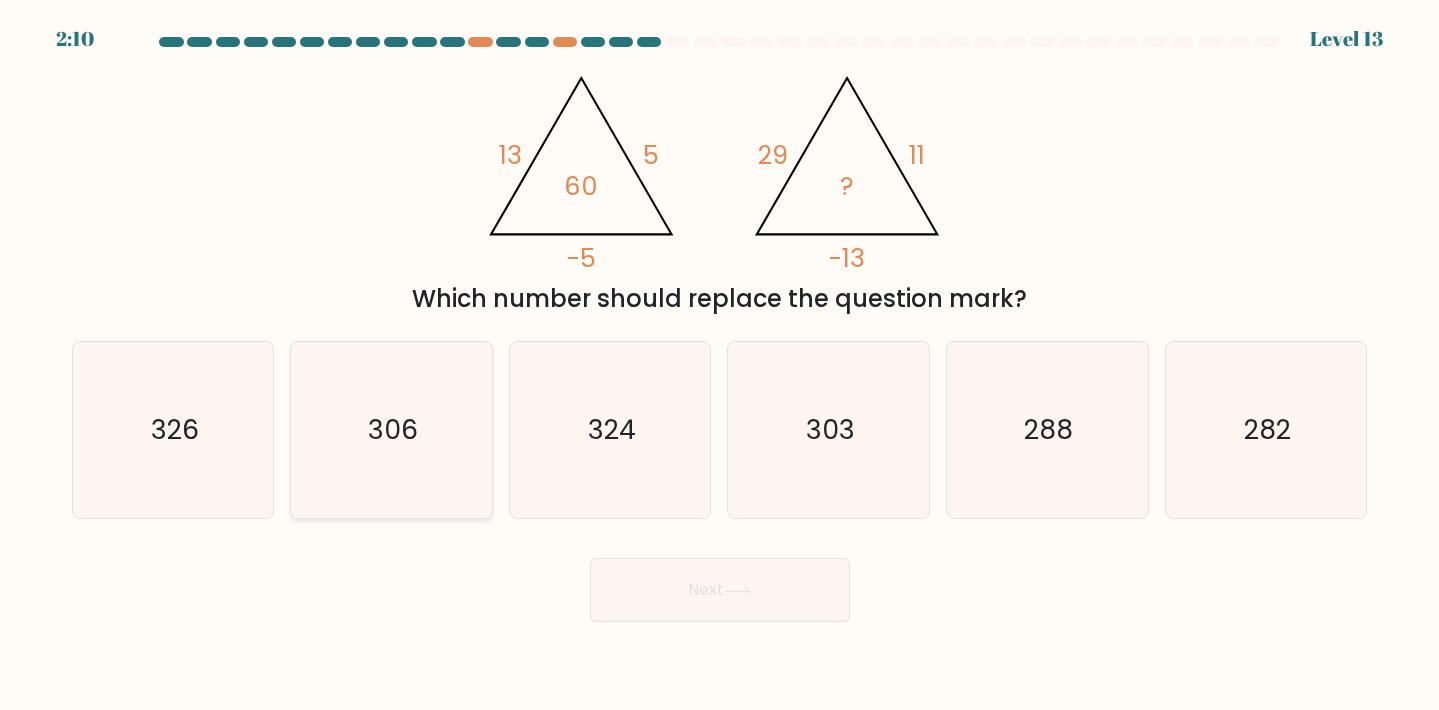click on "306" 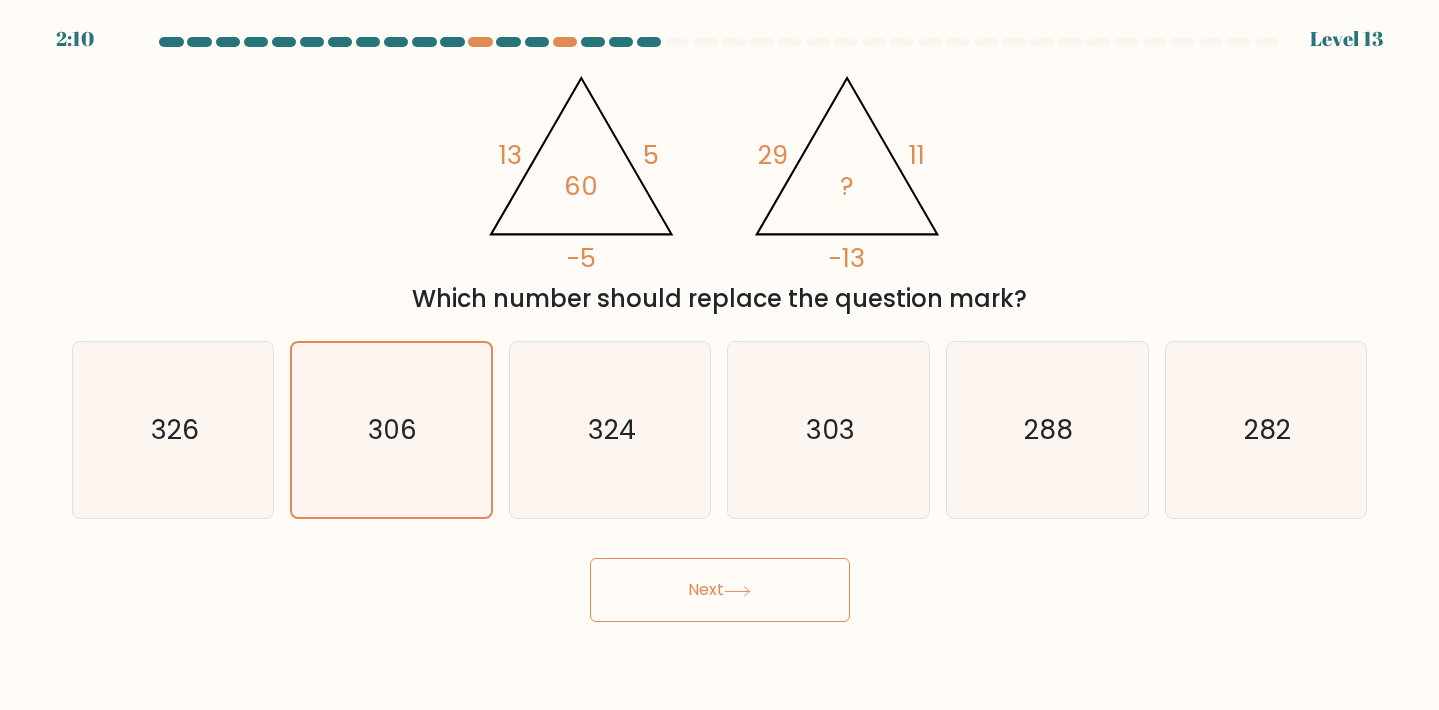 click on "Next" at bounding box center (720, 590) 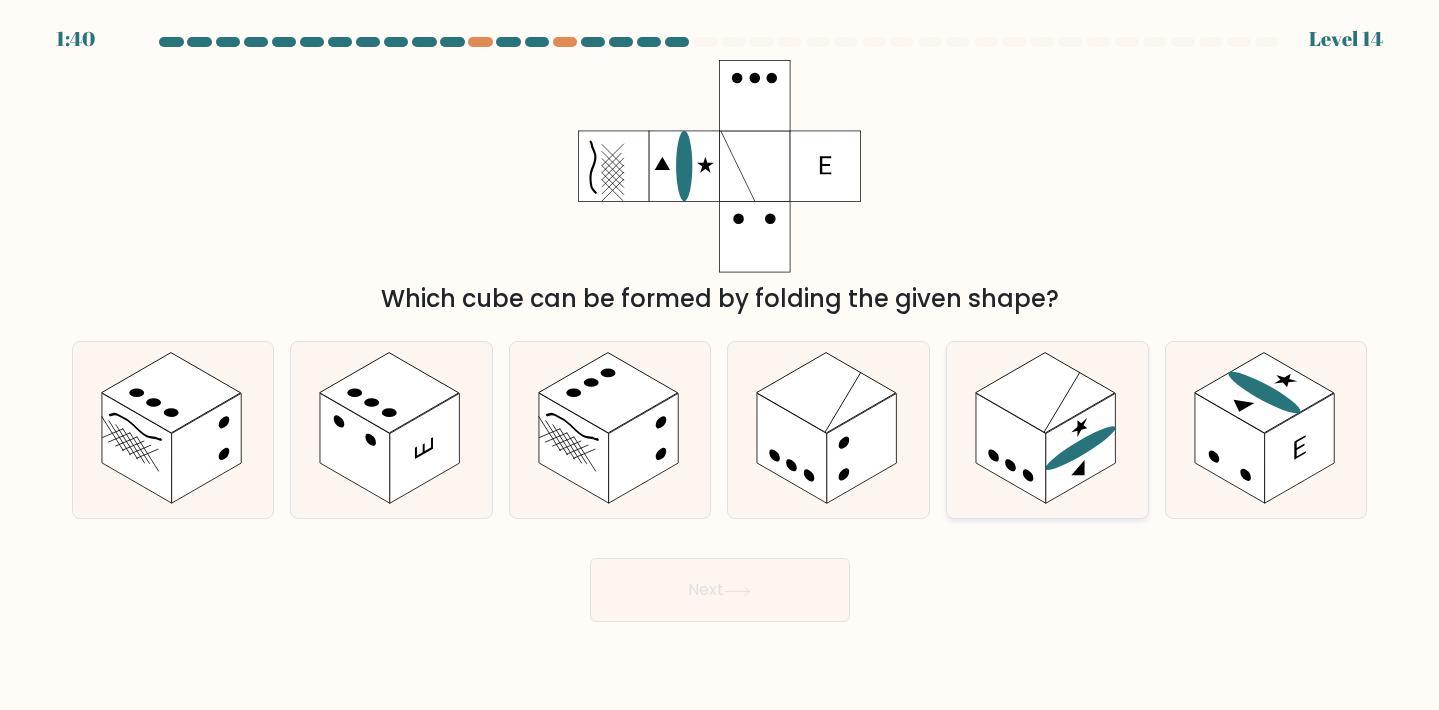 click 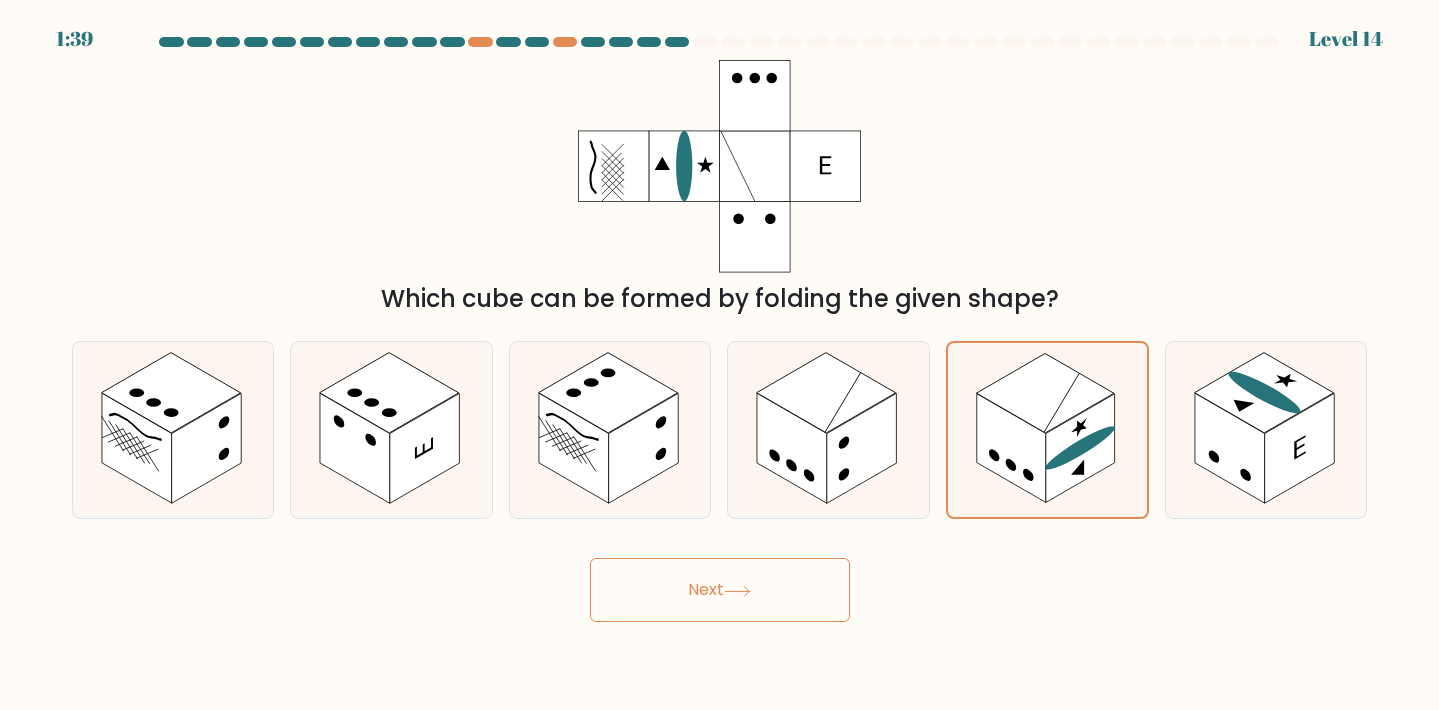 click on "Next" at bounding box center [720, 590] 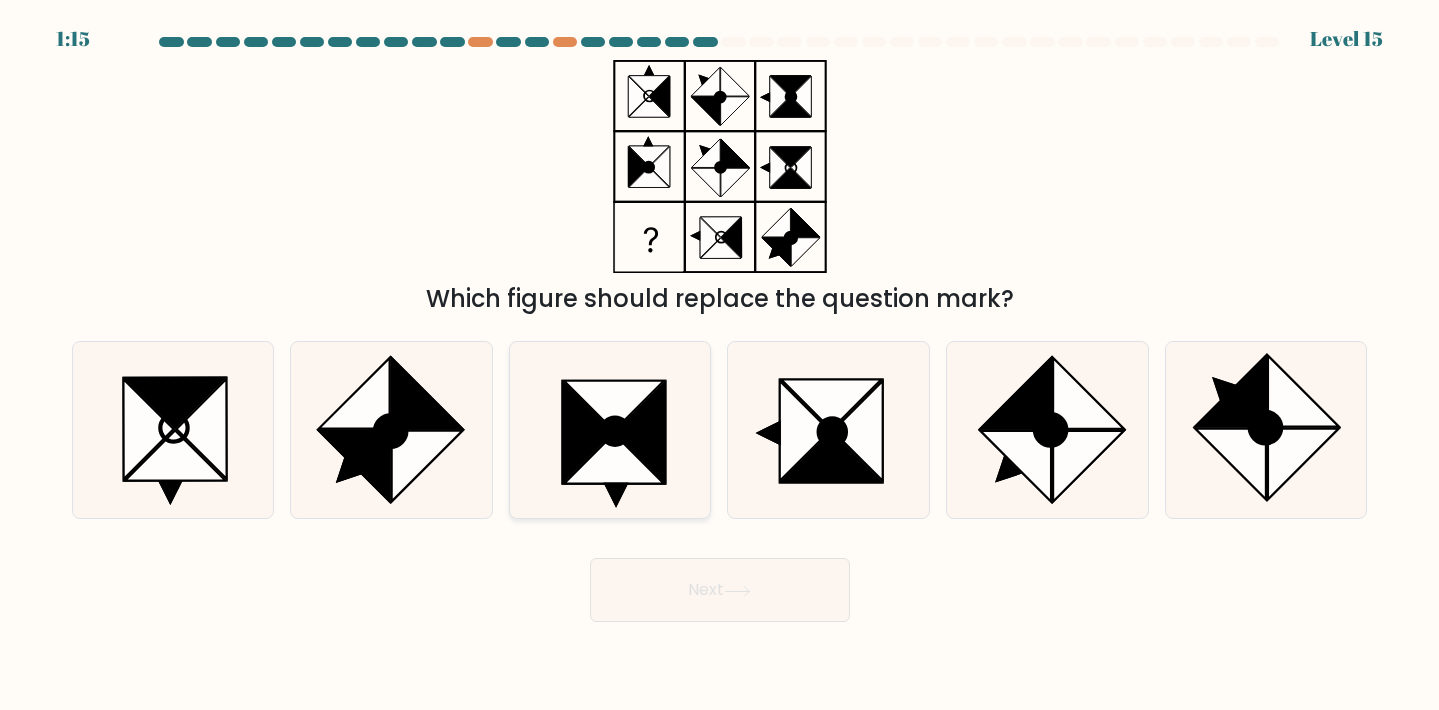 click 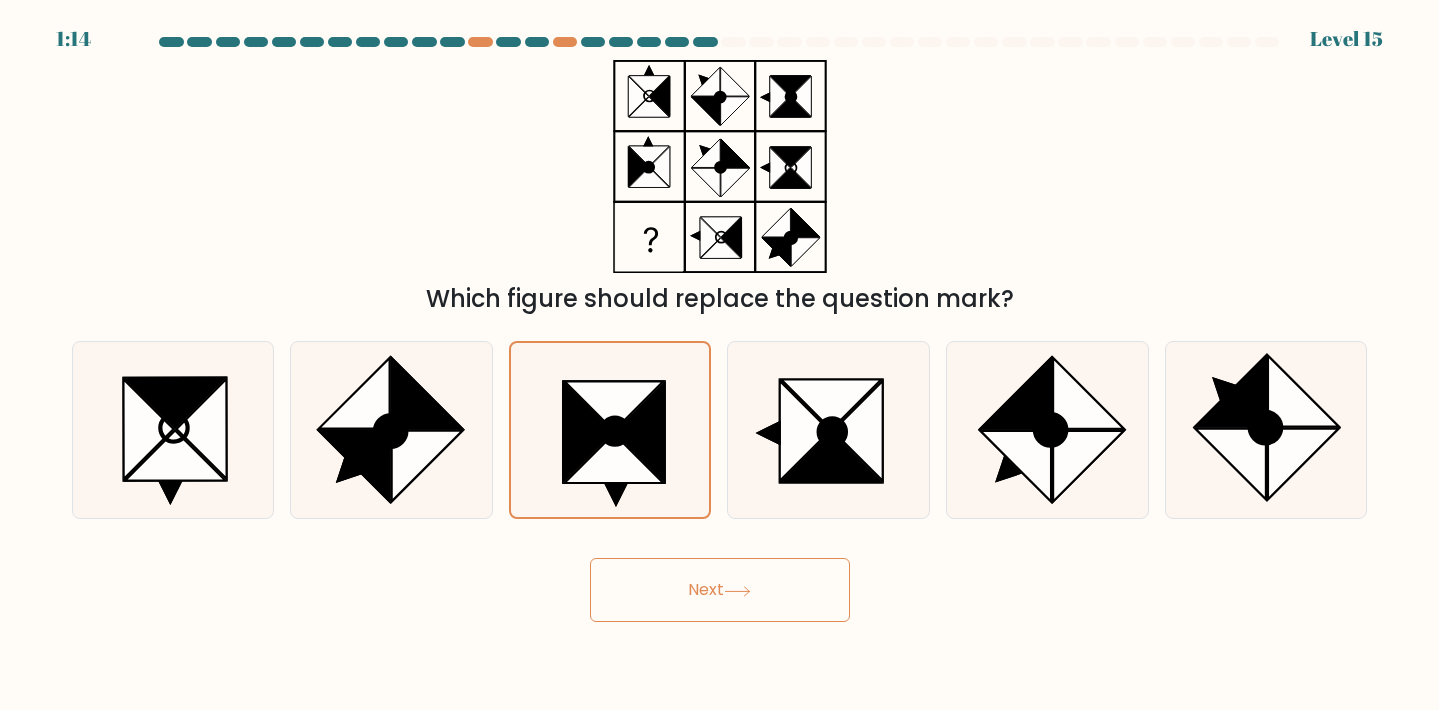 click 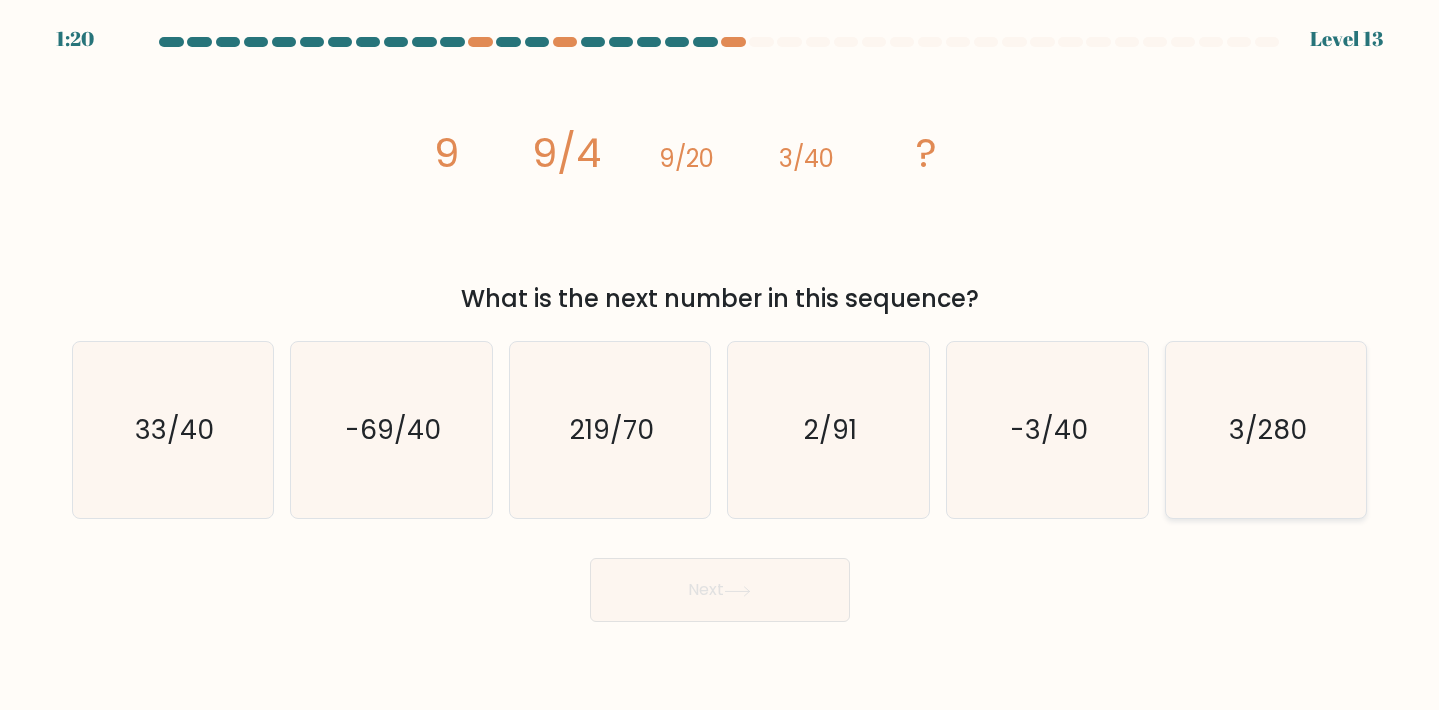 click on "3/280" 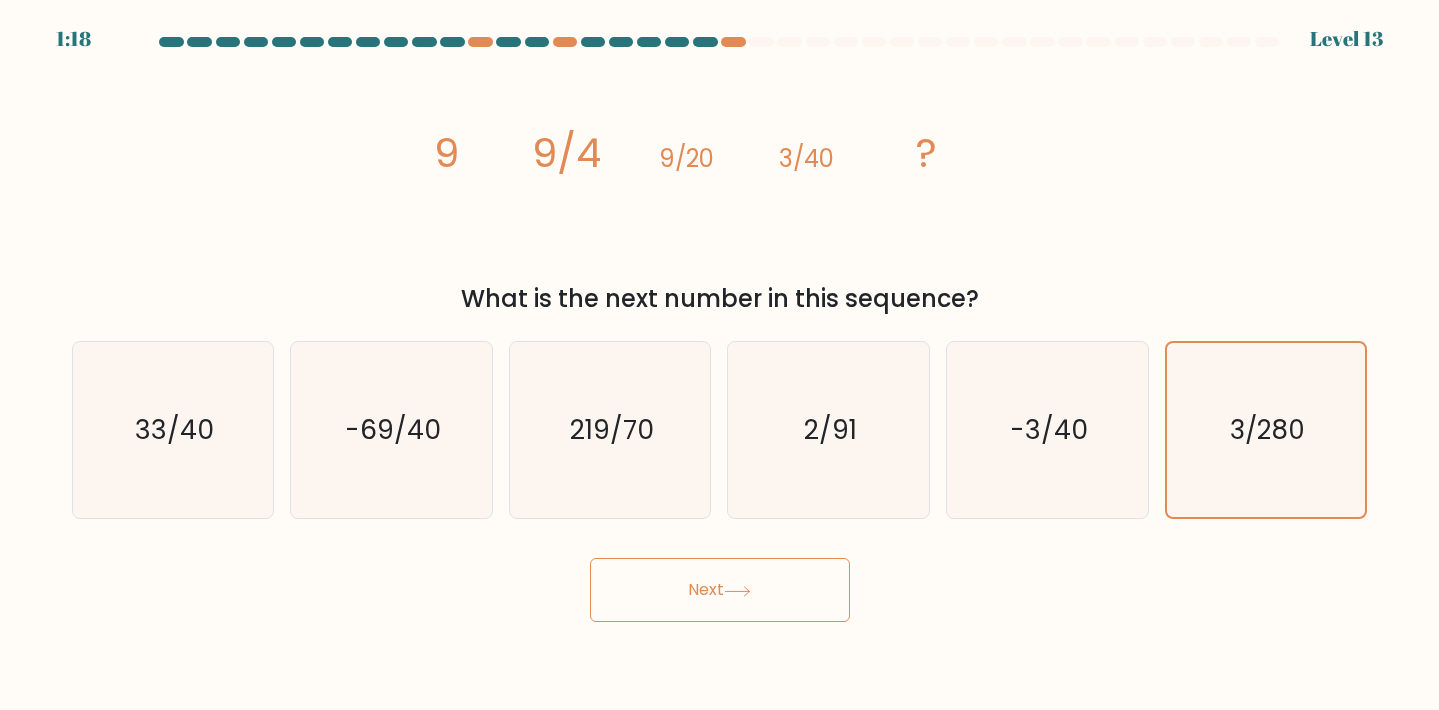 click on "Next" at bounding box center (720, 590) 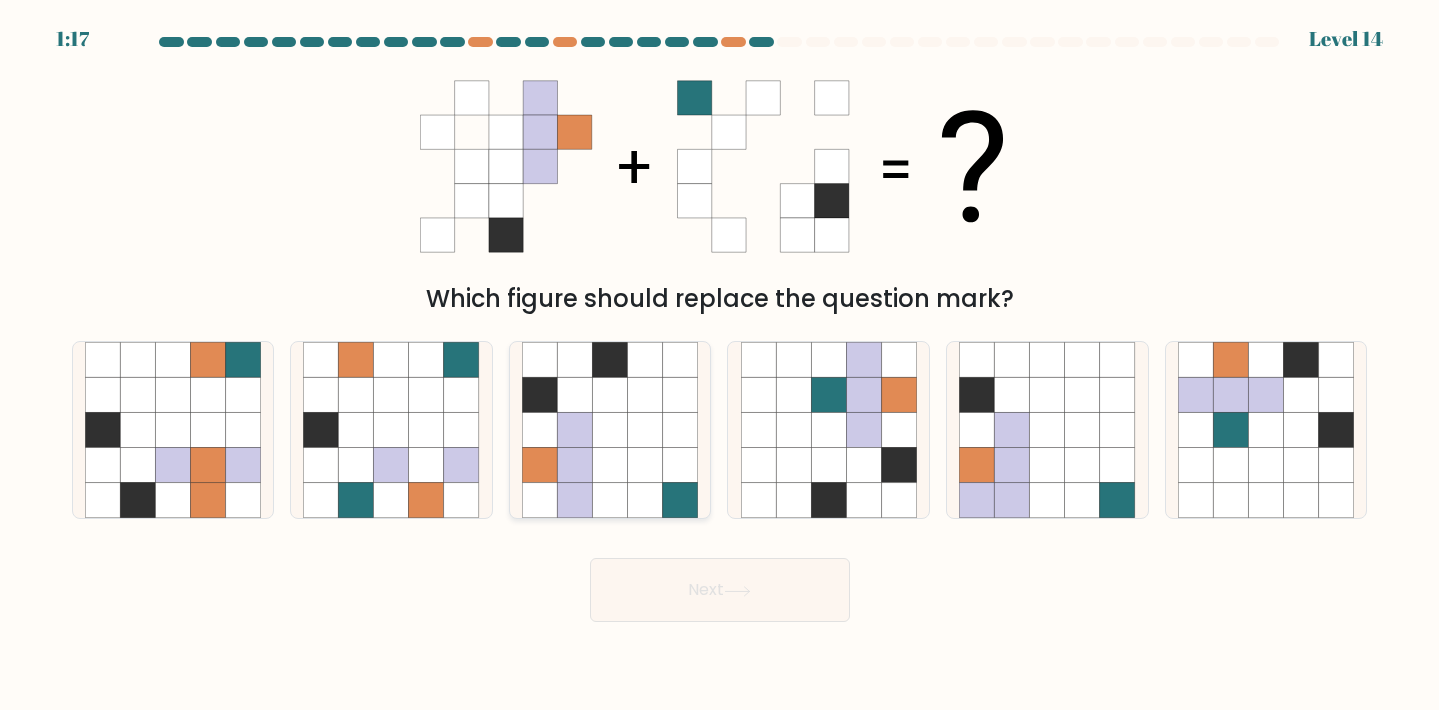 click 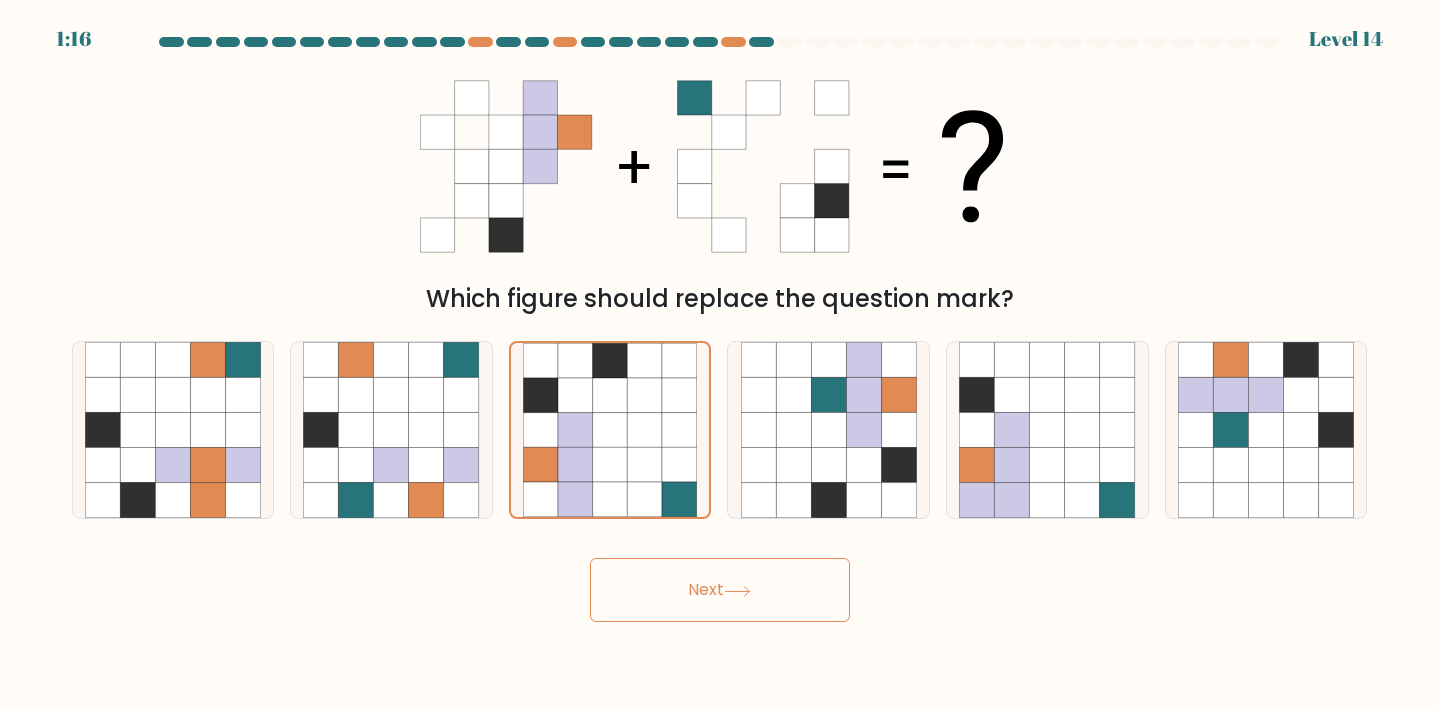 click 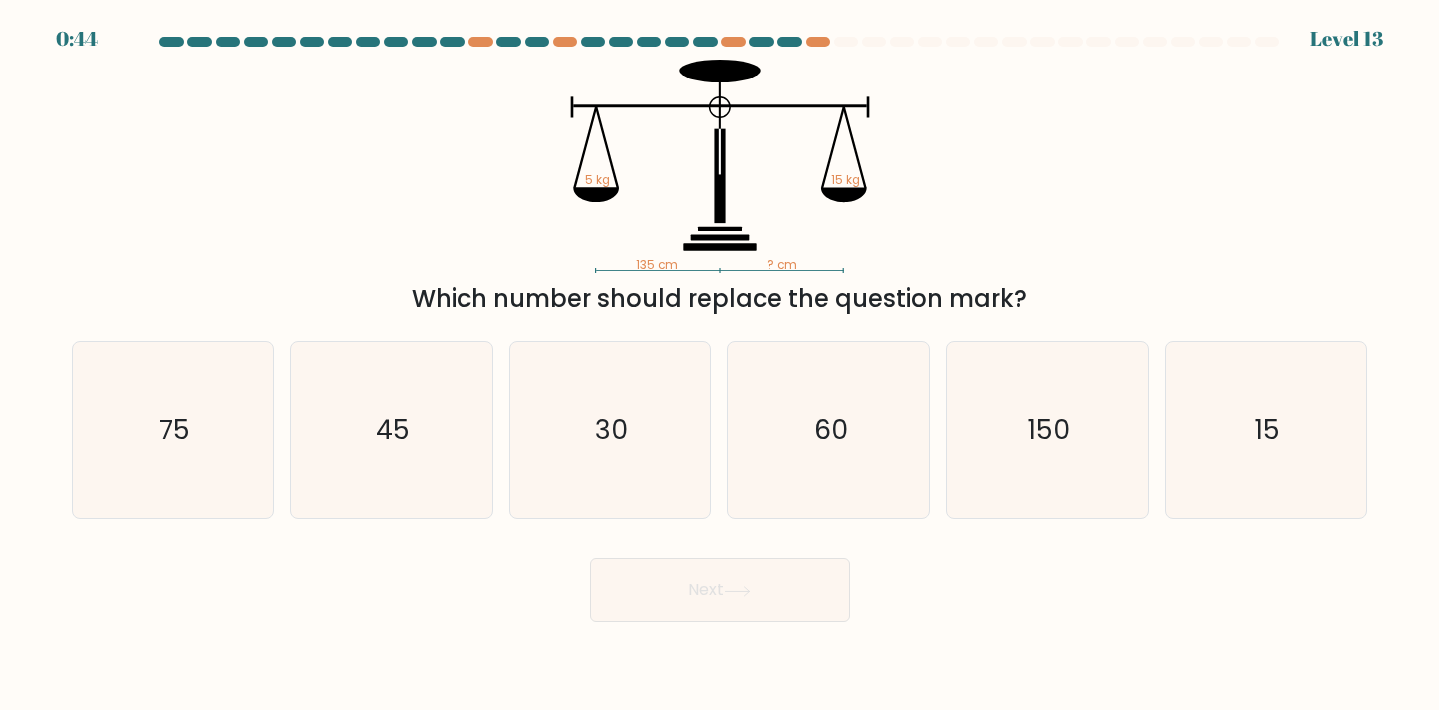 scroll, scrollTop: 0, scrollLeft: 0, axis: both 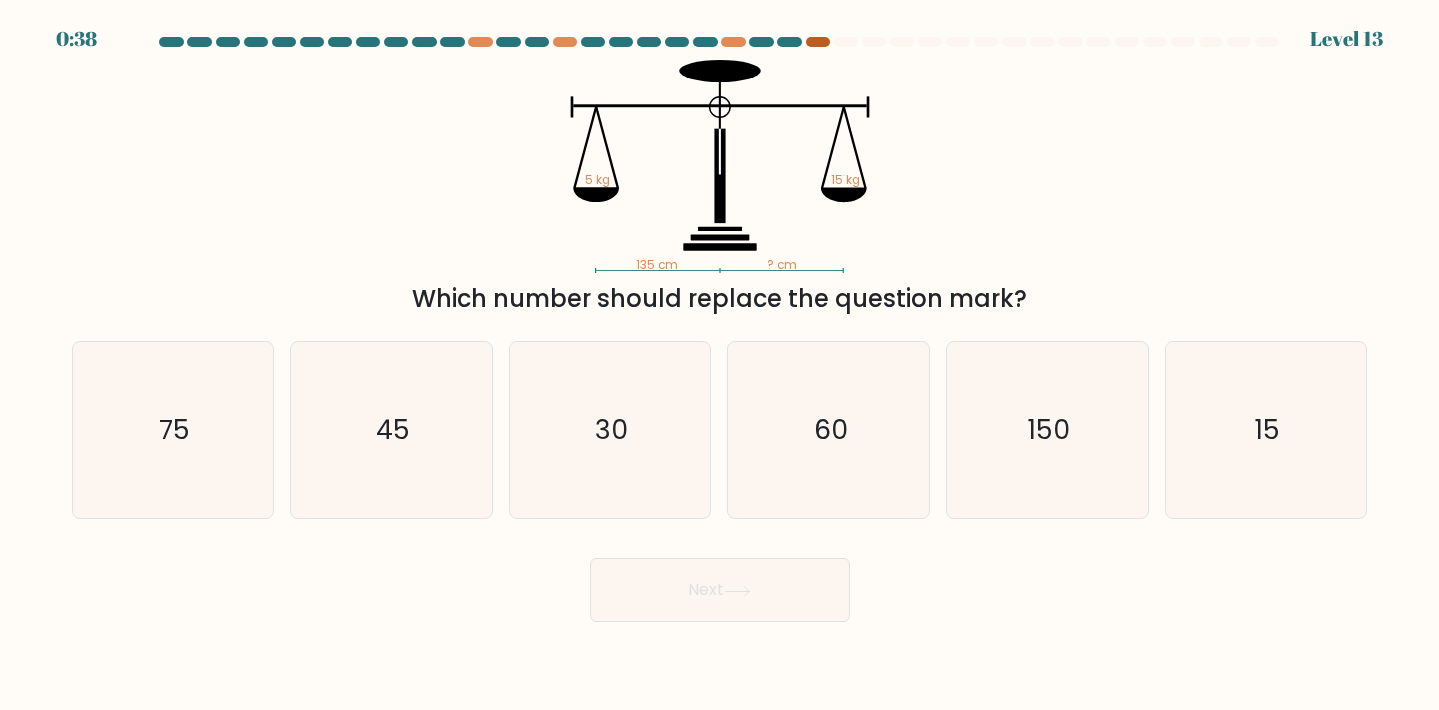 click at bounding box center [818, 42] 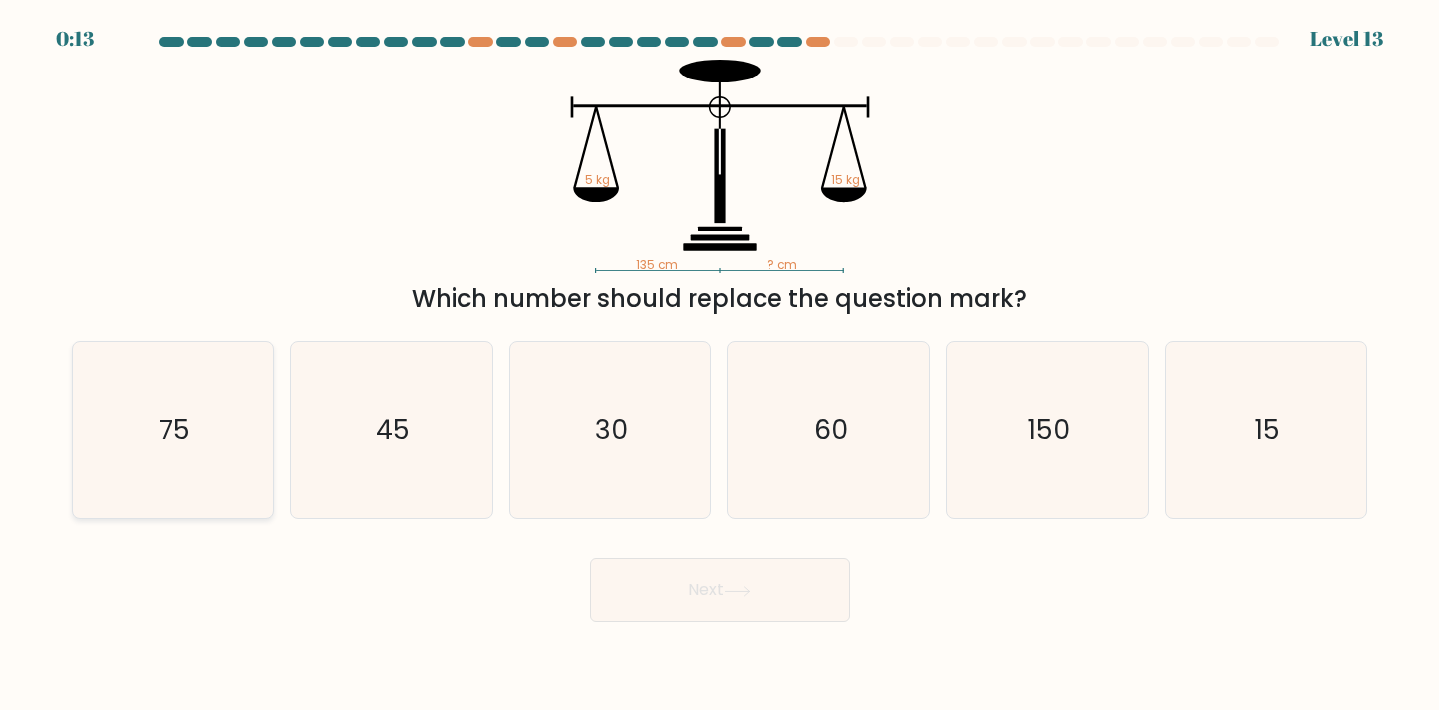 click on "75" 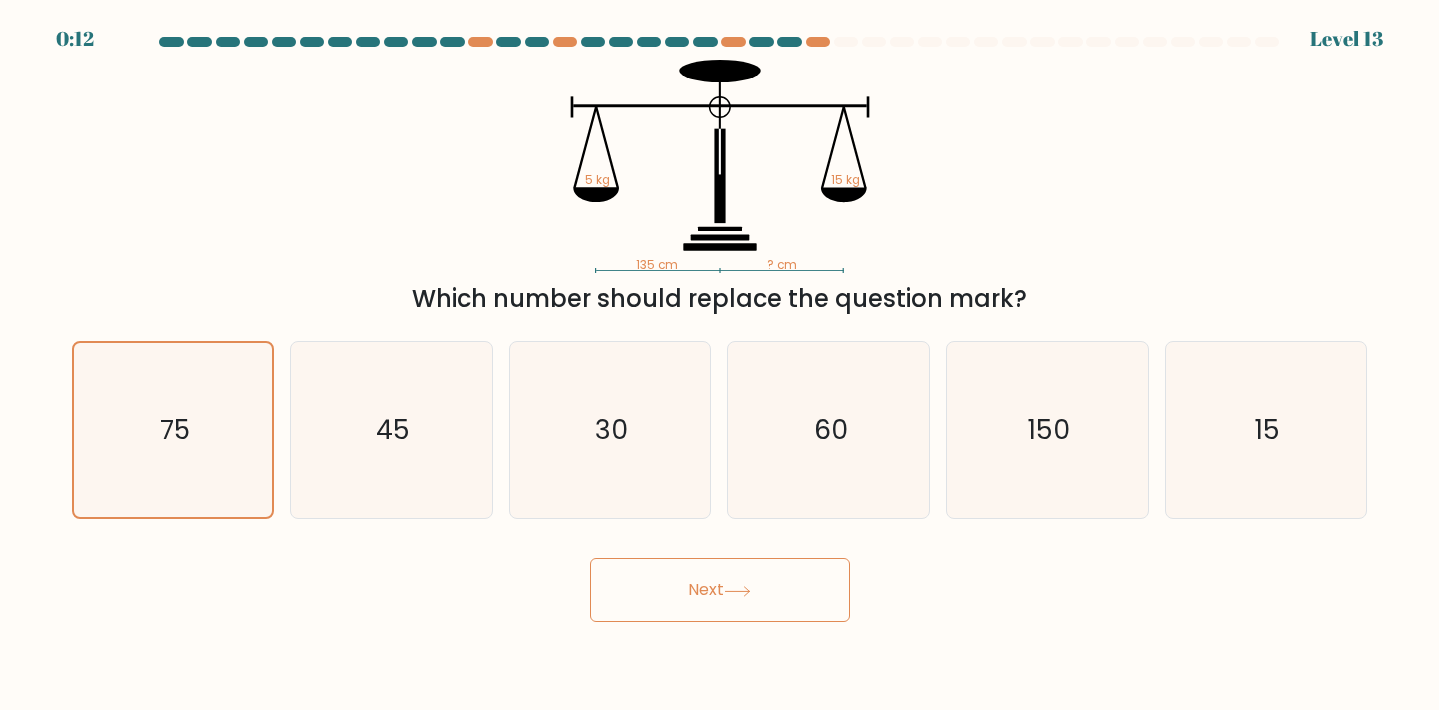 click on "Next" at bounding box center [720, 590] 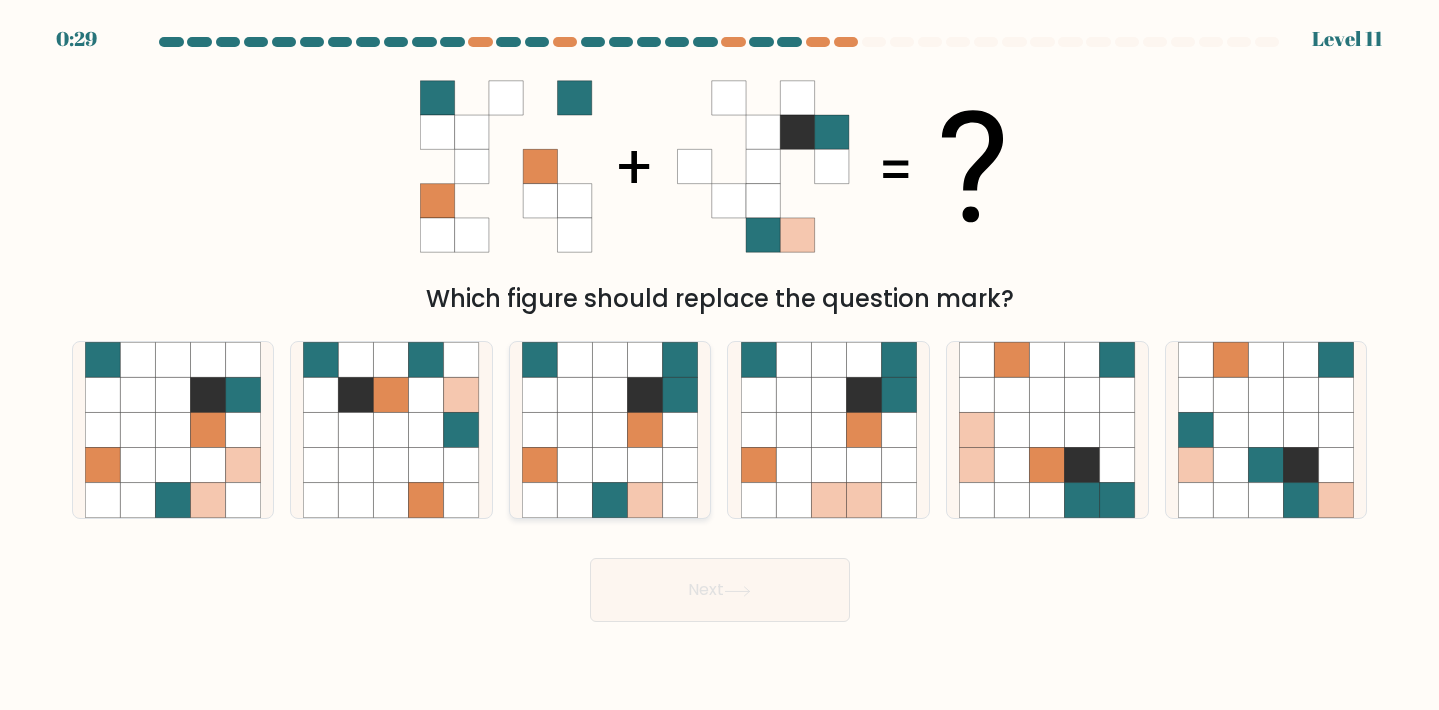 click 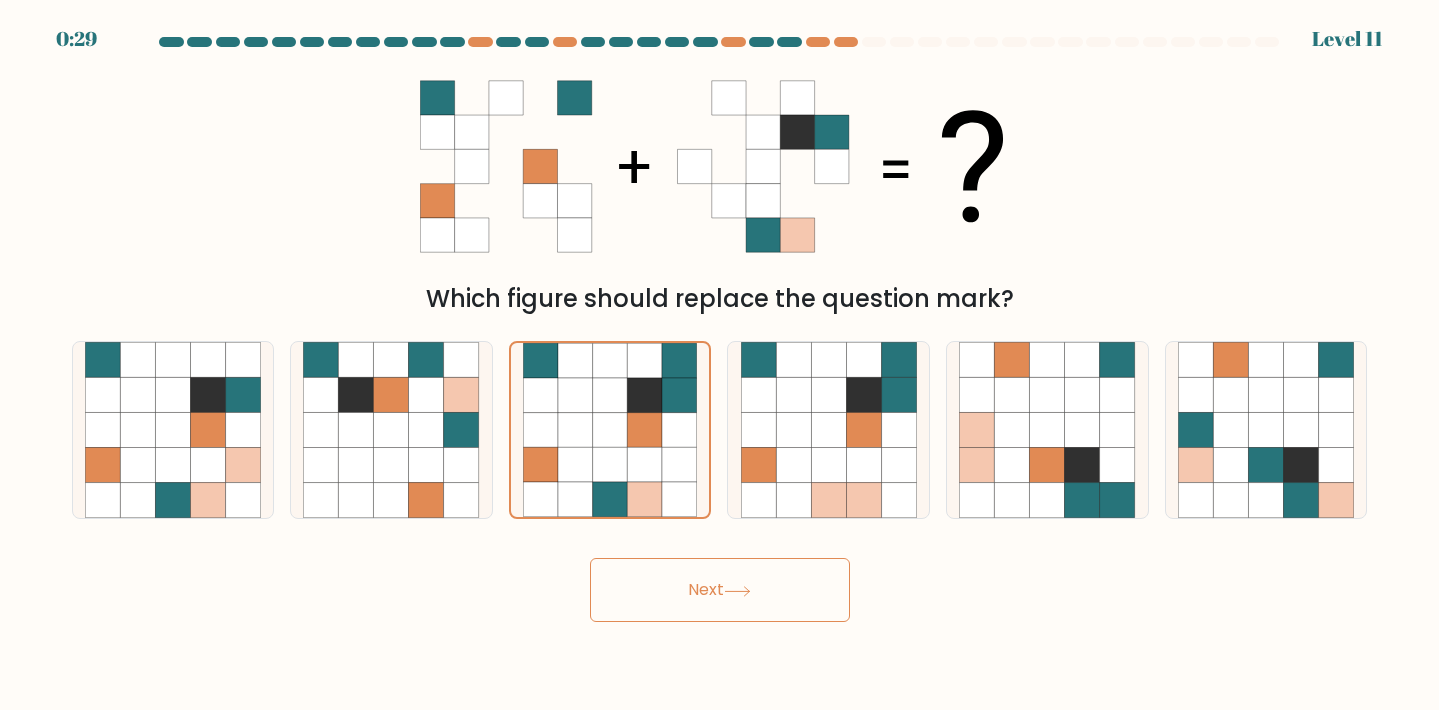 click on "Next" at bounding box center [720, 590] 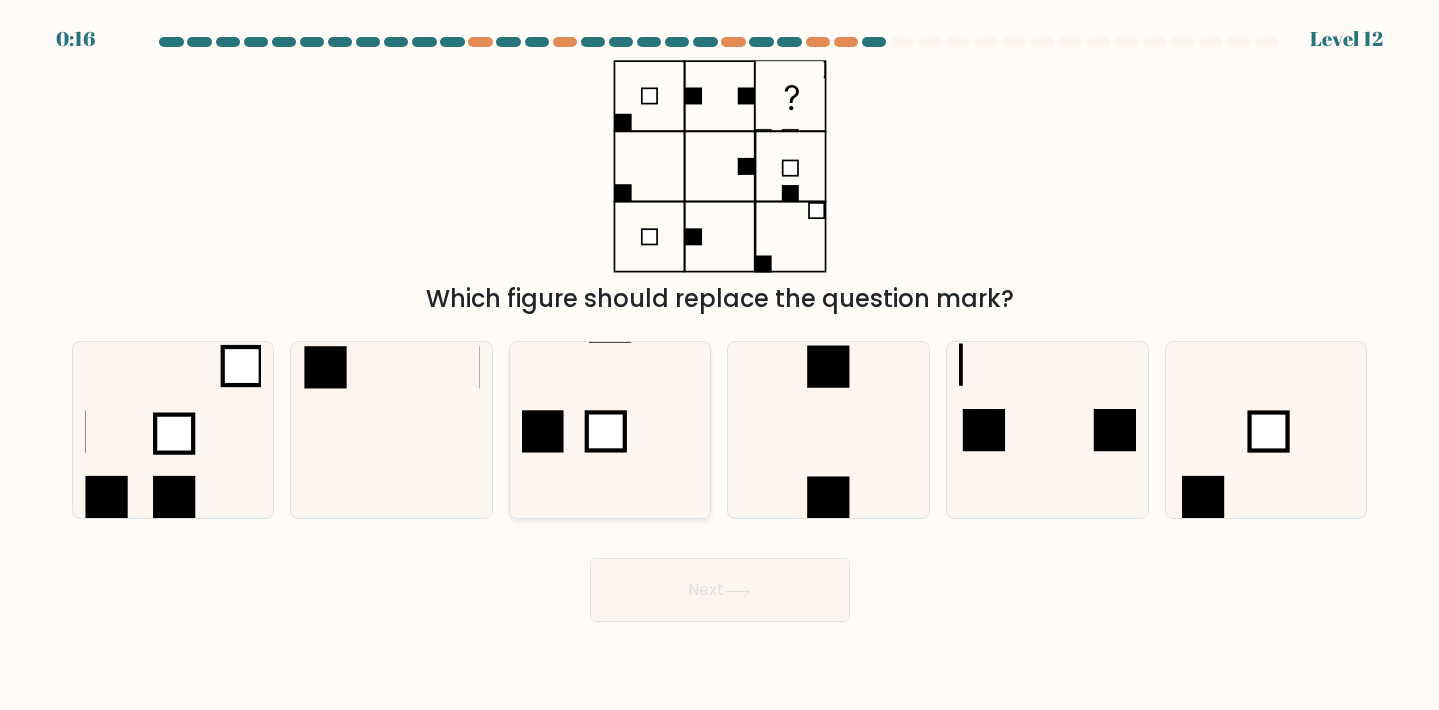click 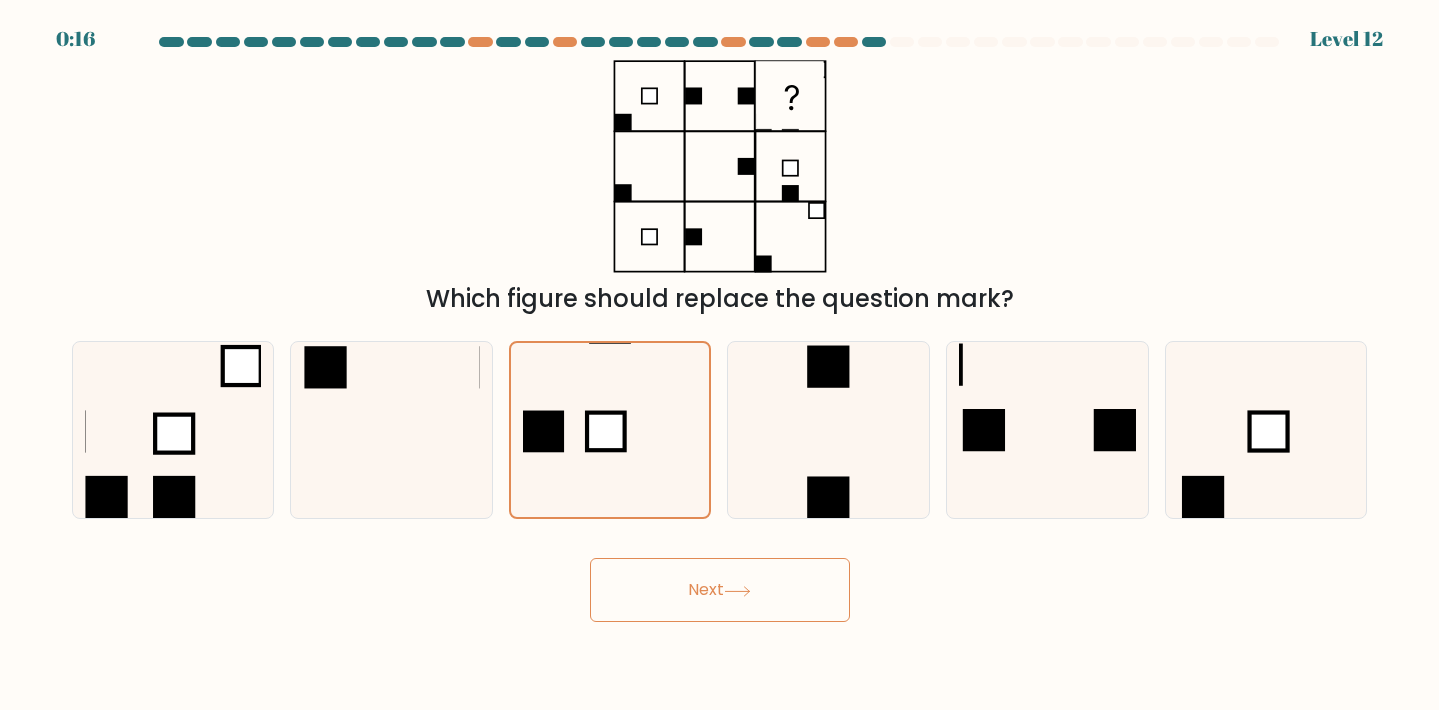 click on "Next" at bounding box center [720, 590] 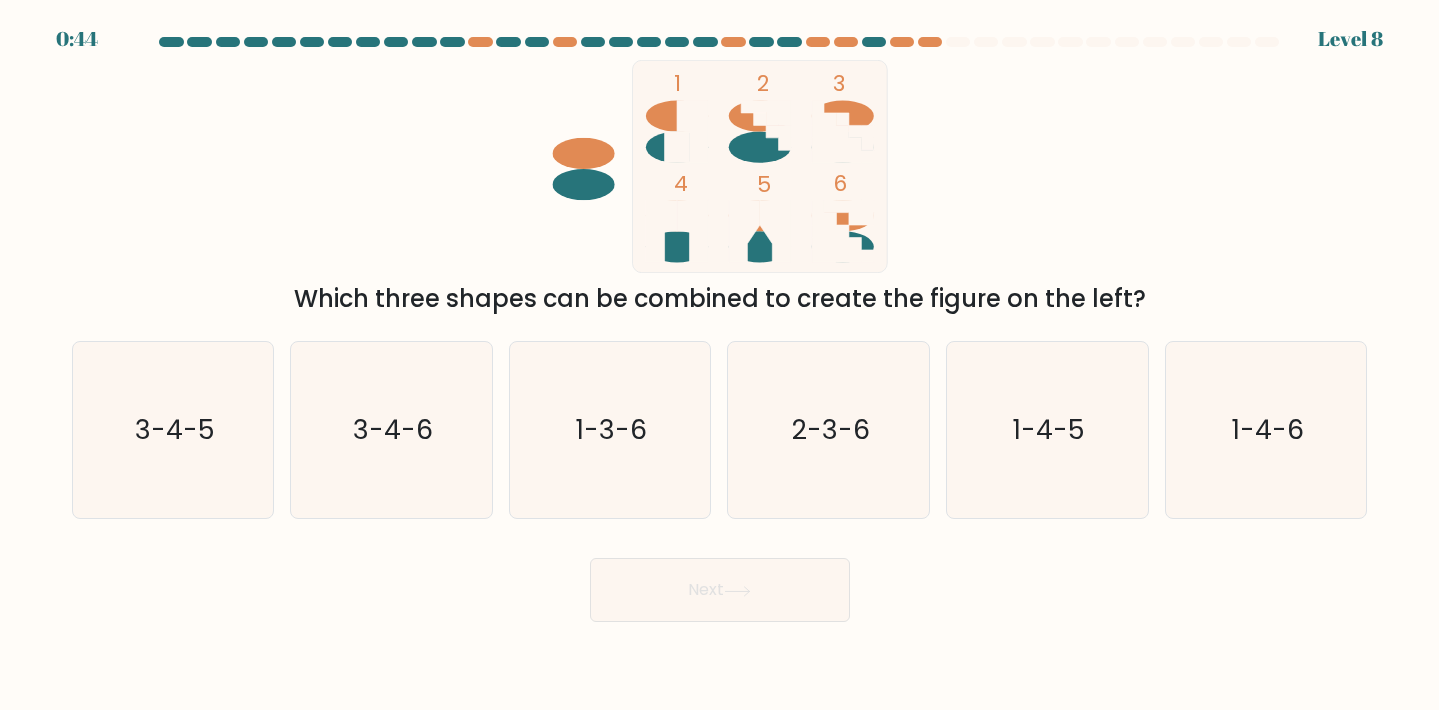 scroll, scrollTop: 0, scrollLeft: 0, axis: both 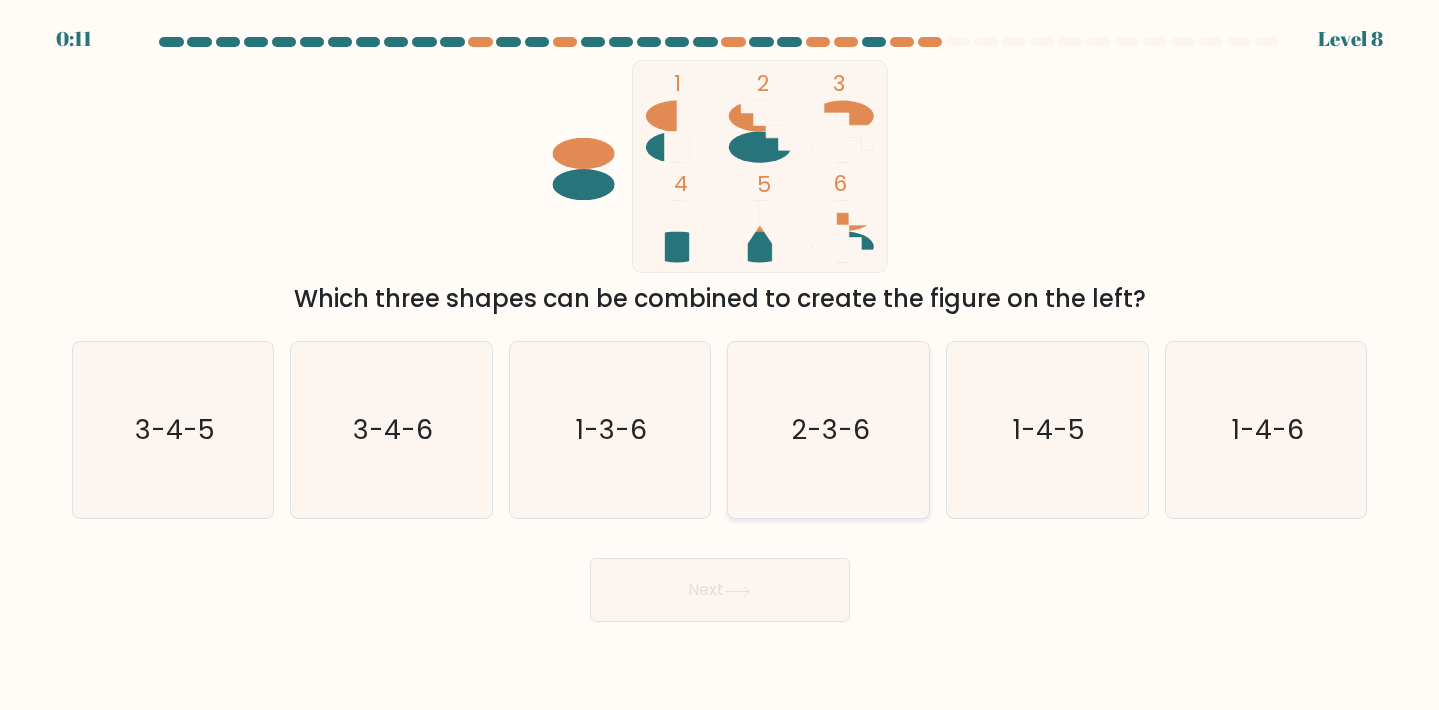 click on "2-3-6" 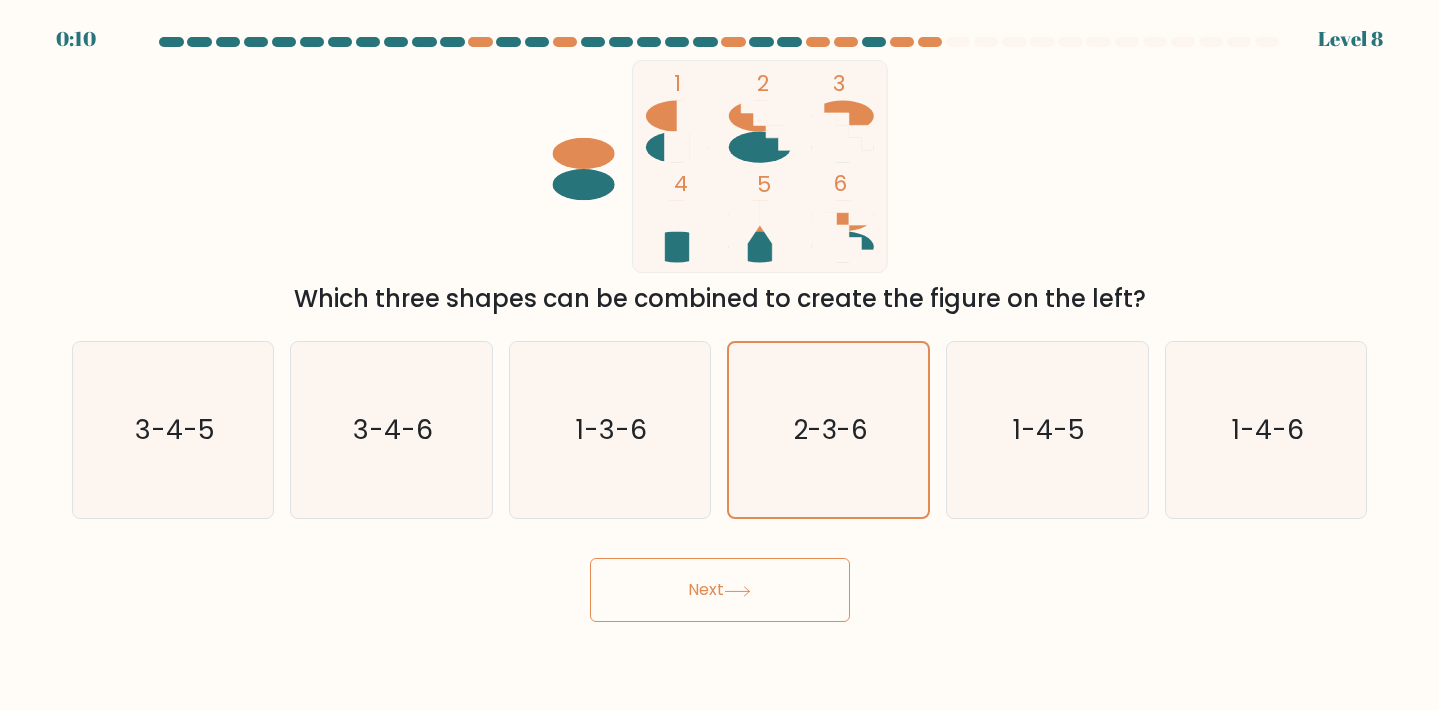 click on "Next" at bounding box center [720, 590] 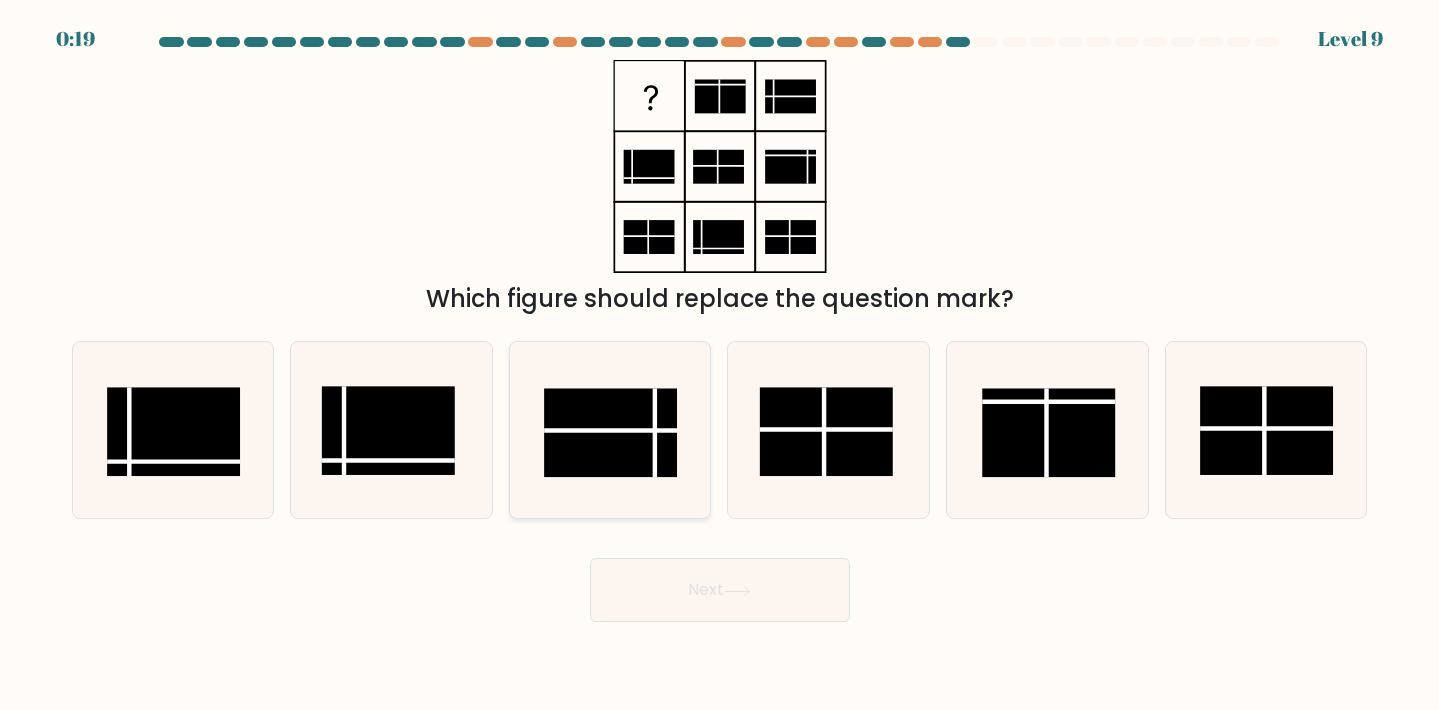 click 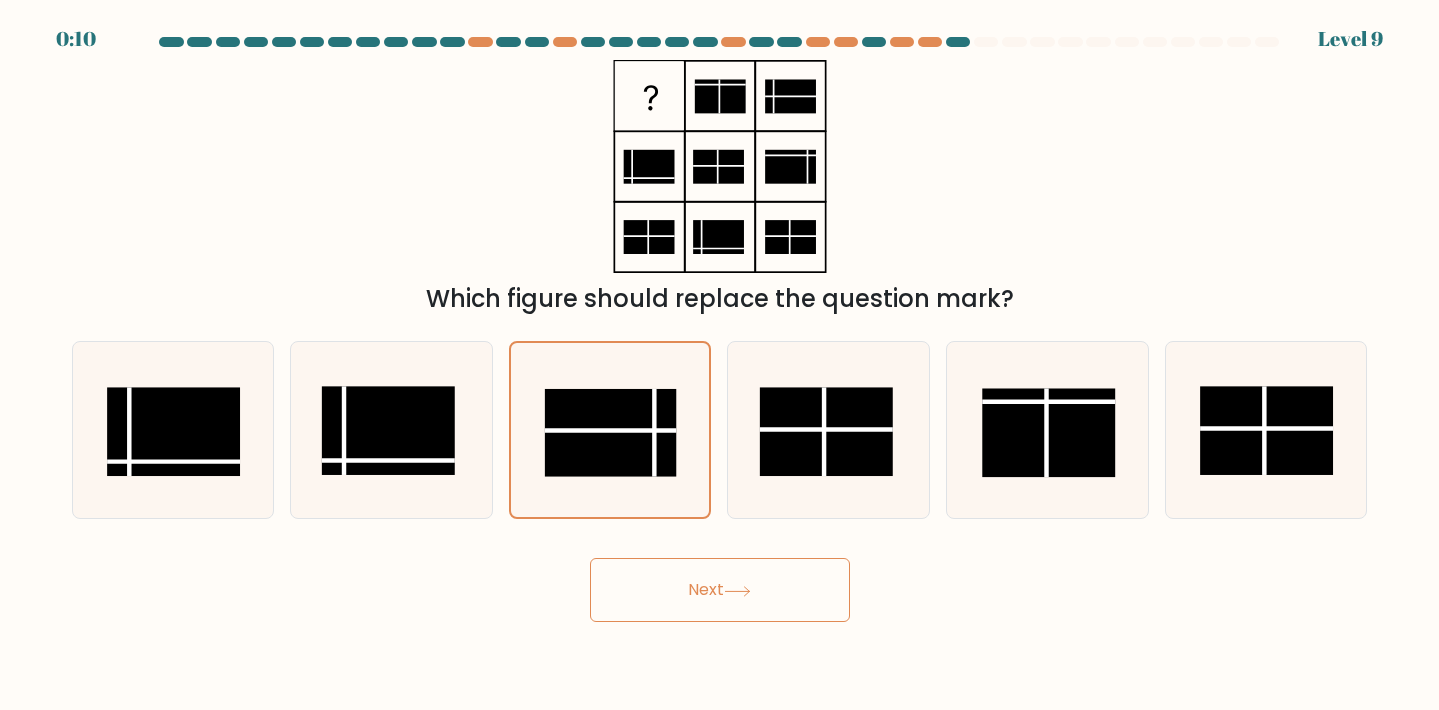 click on "Next" at bounding box center [720, 590] 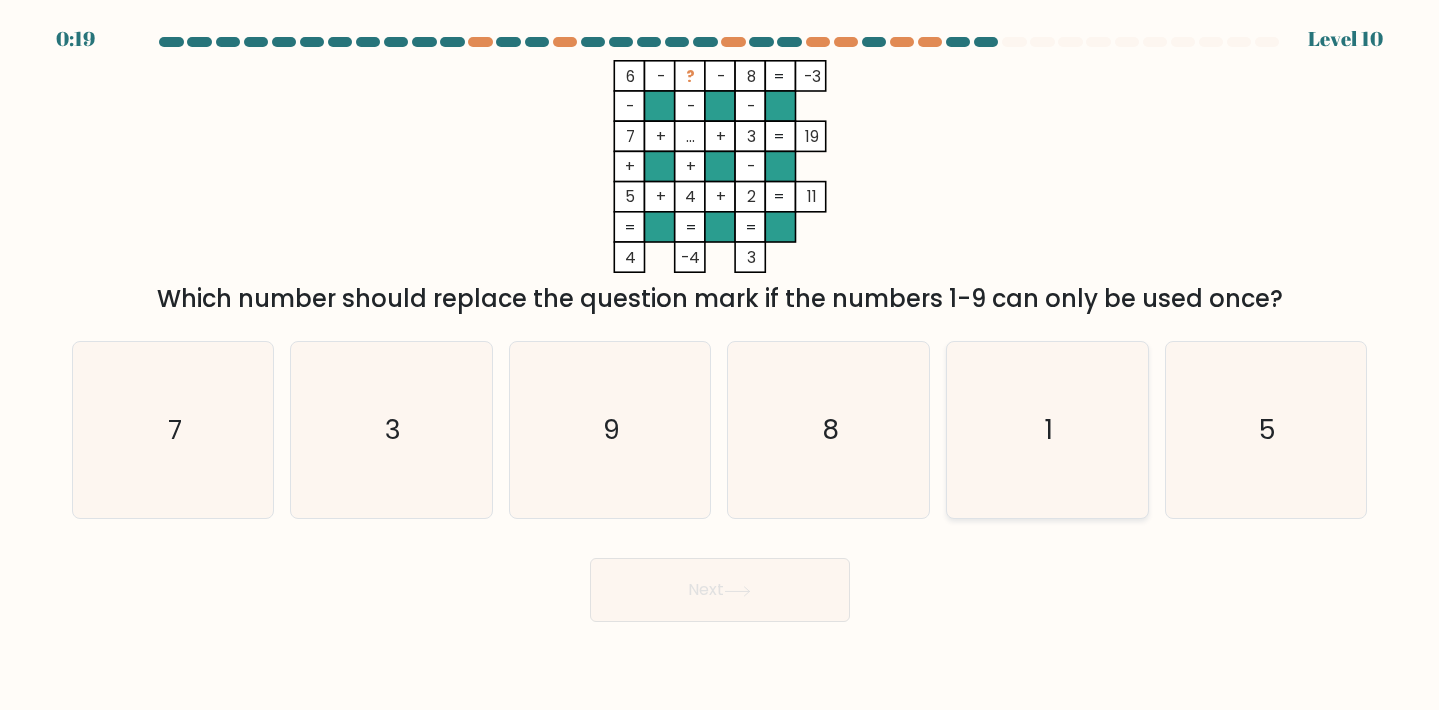 click on "1" 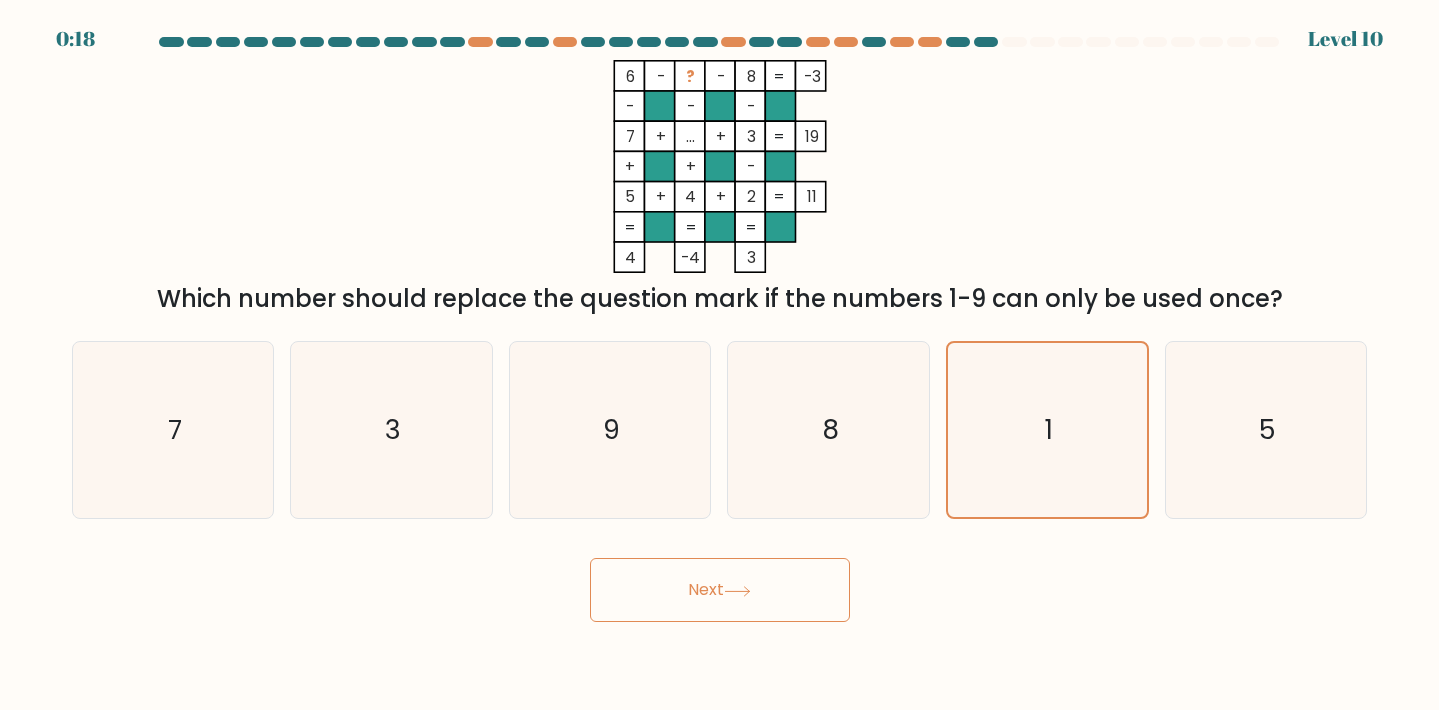 click on "Next" at bounding box center (720, 590) 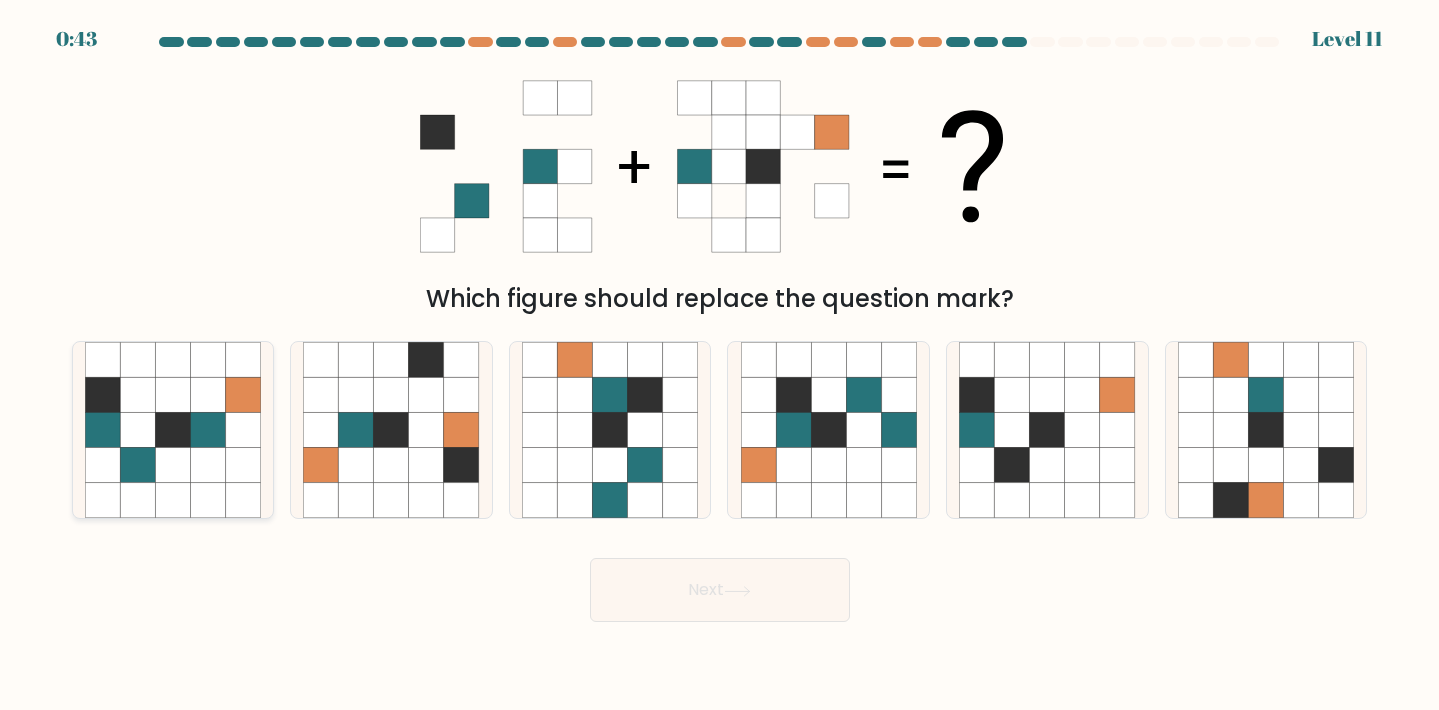 click 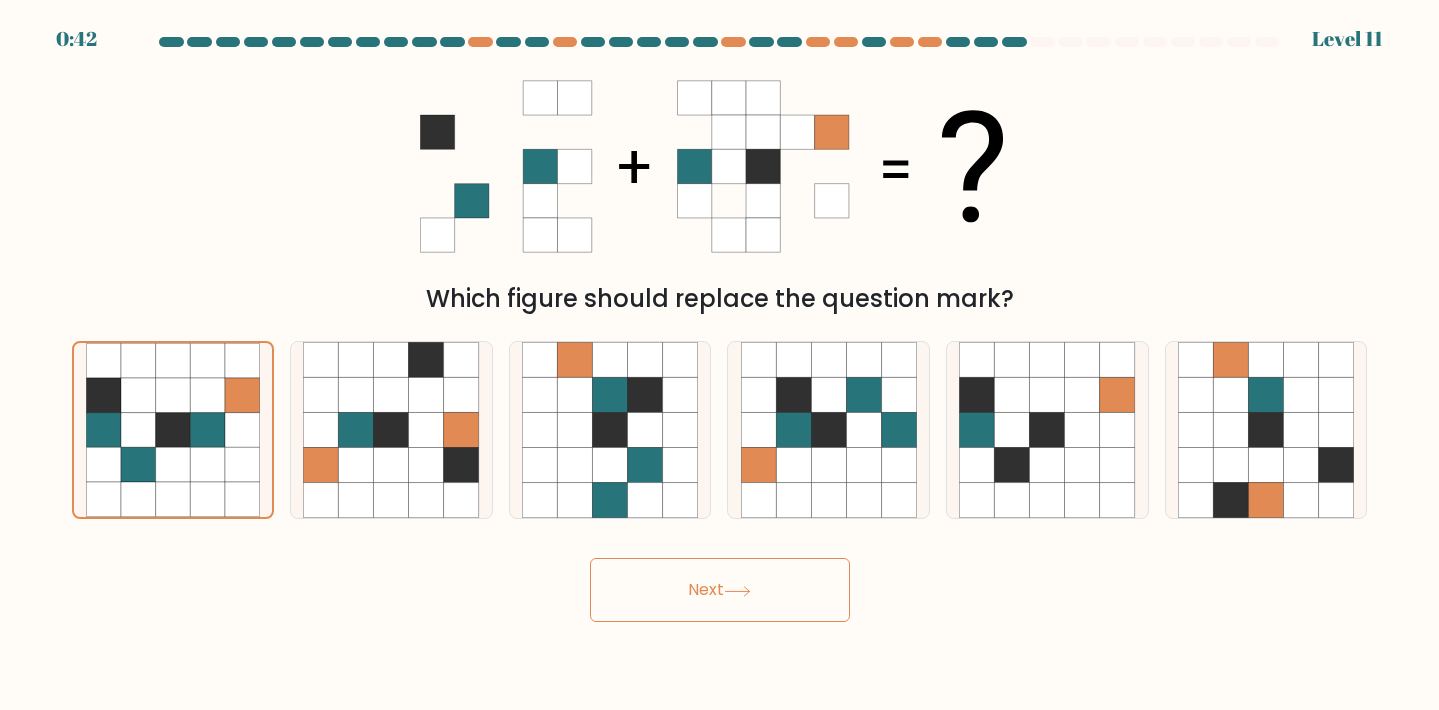 click on "Next" at bounding box center [720, 590] 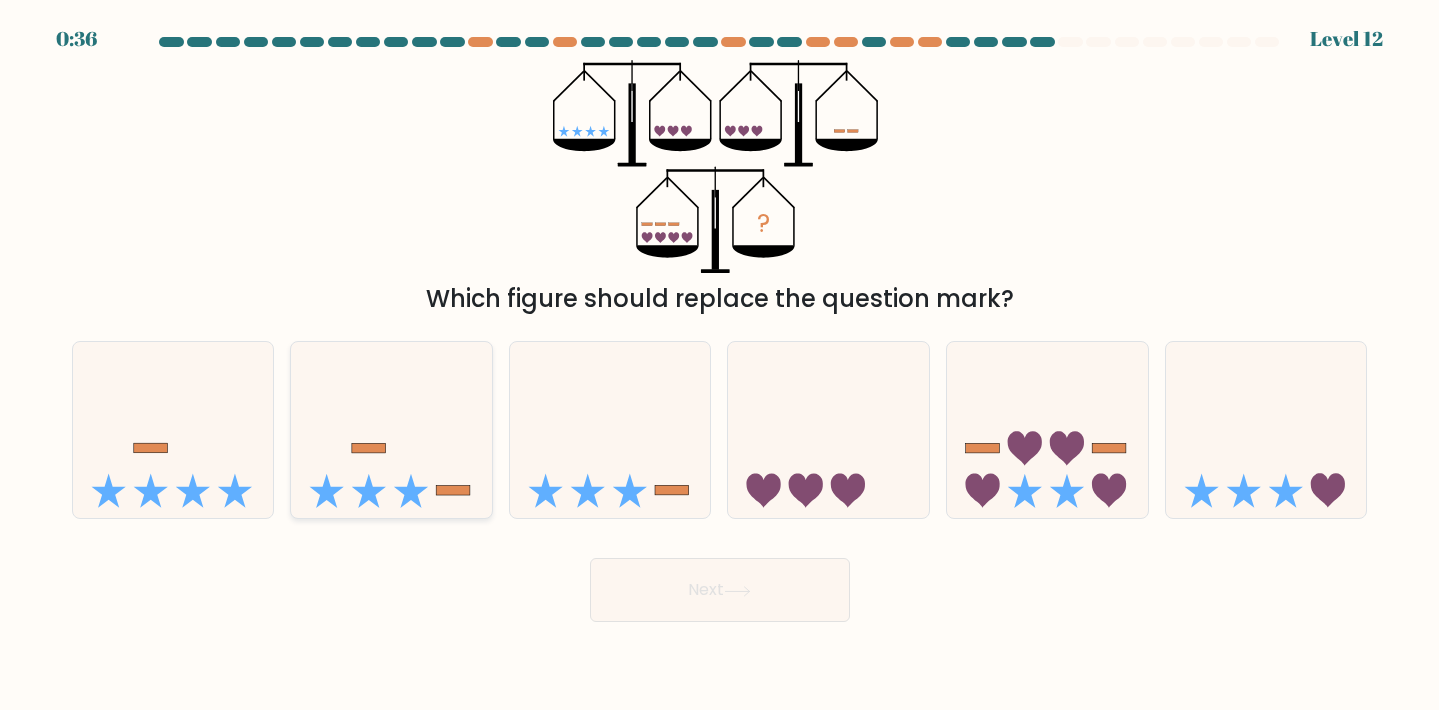 click 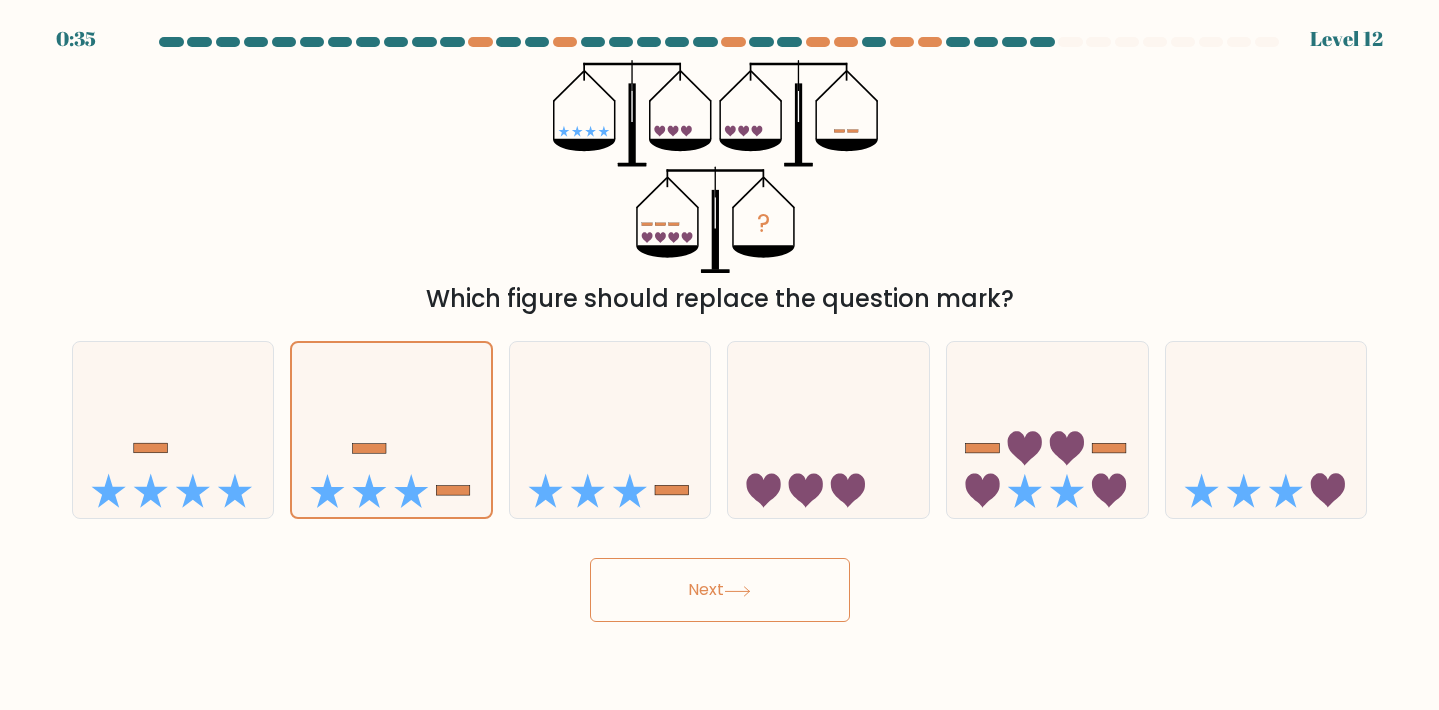 click on "Next" at bounding box center (720, 590) 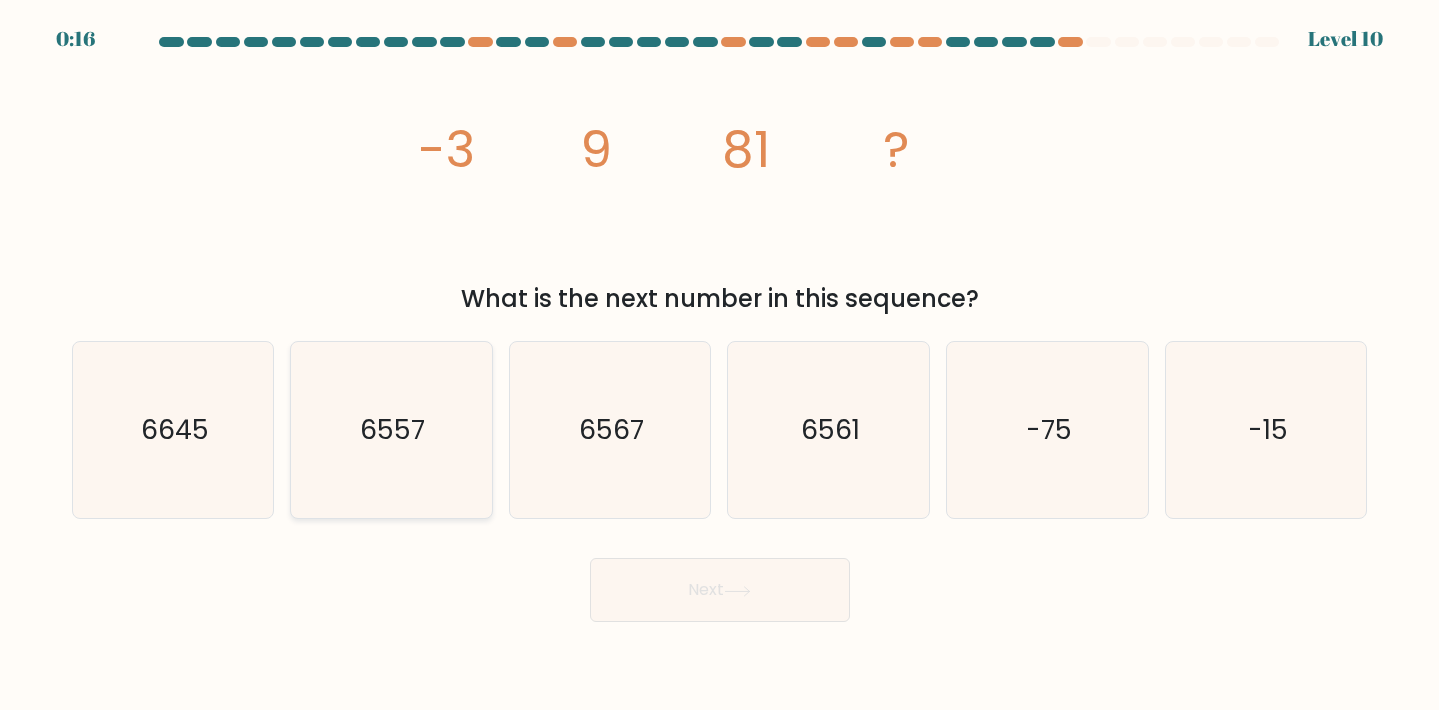 click on "6557" 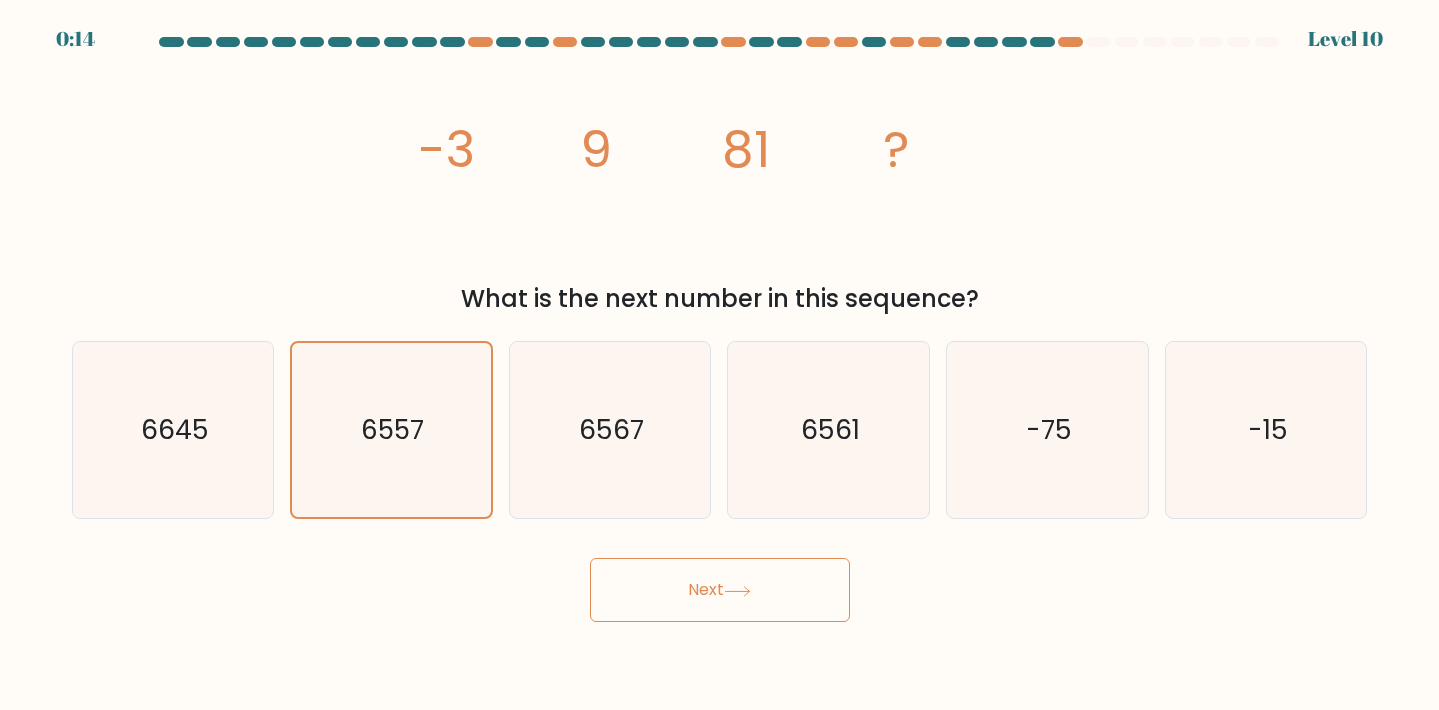 click on "Next" at bounding box center (720, 590) 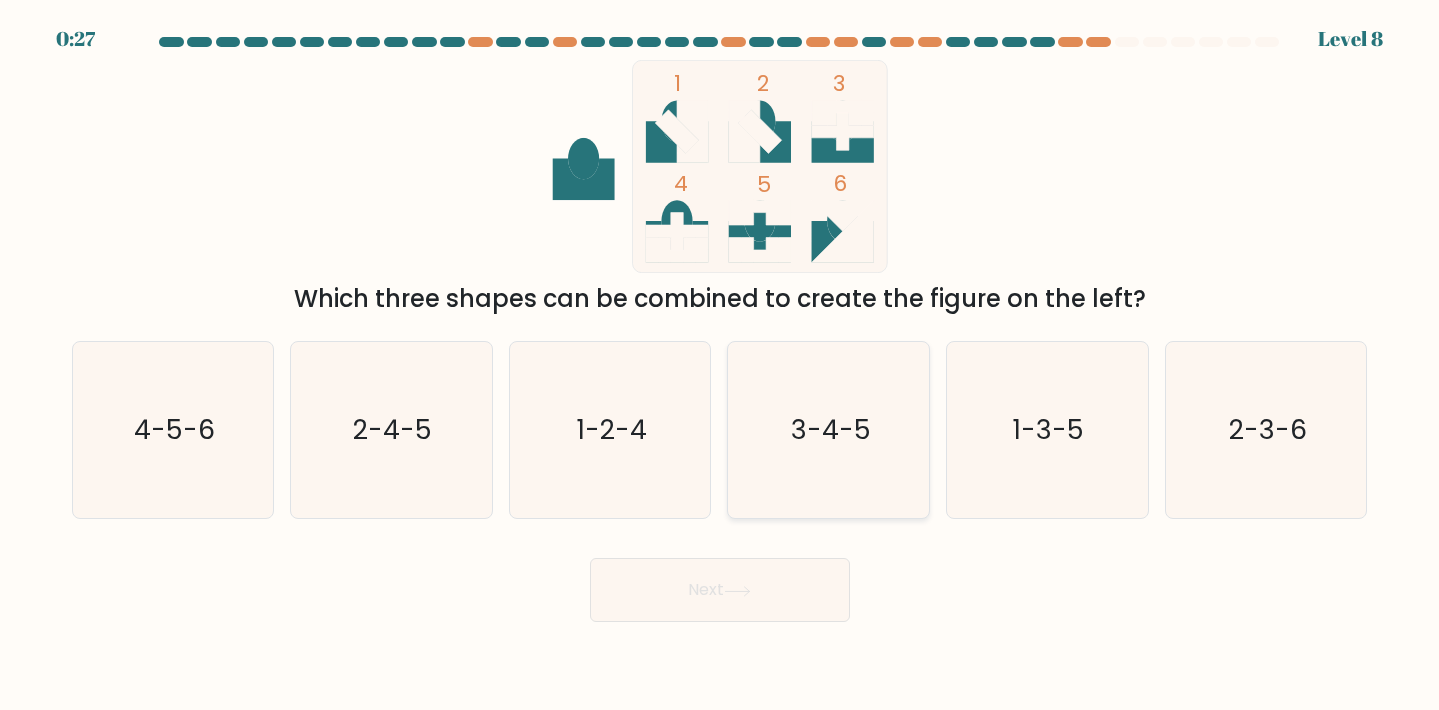 click on "3-4-5" 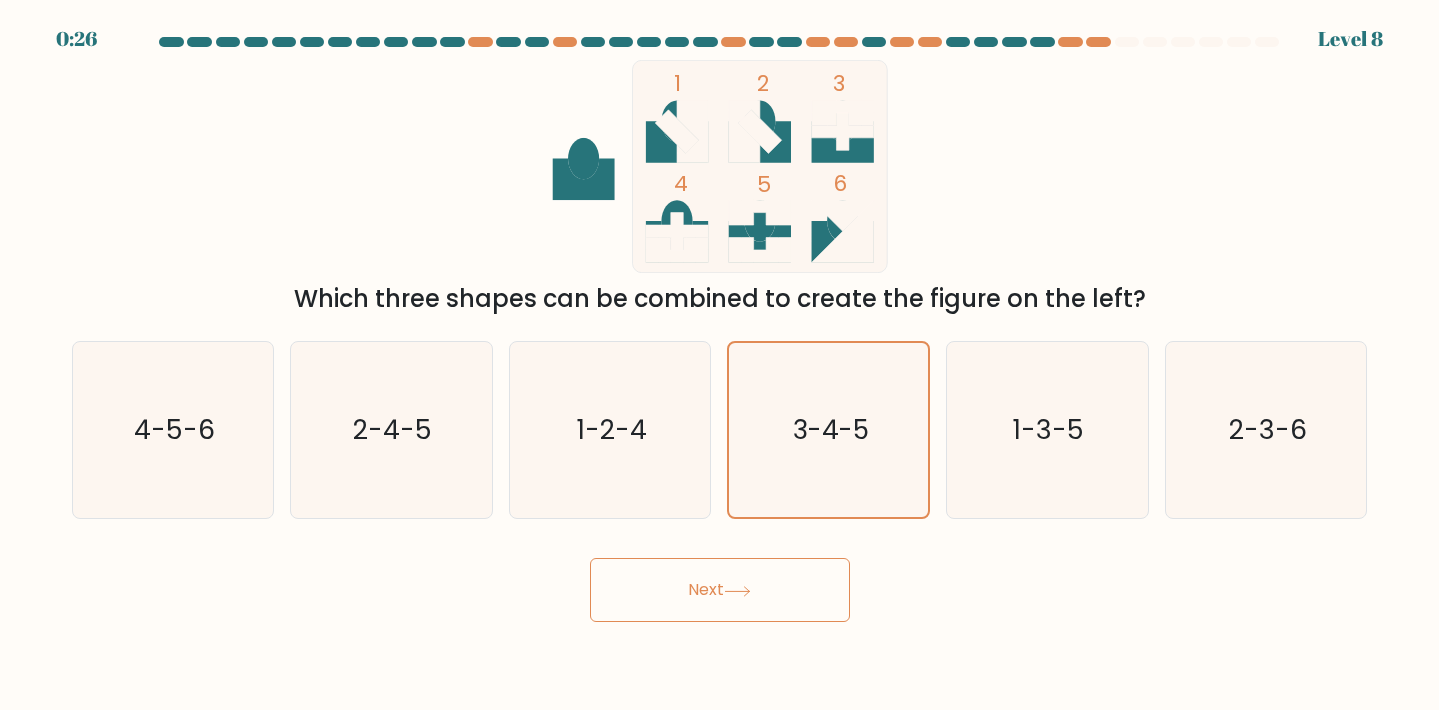 click on "Next" at bounding box center (720, 590) 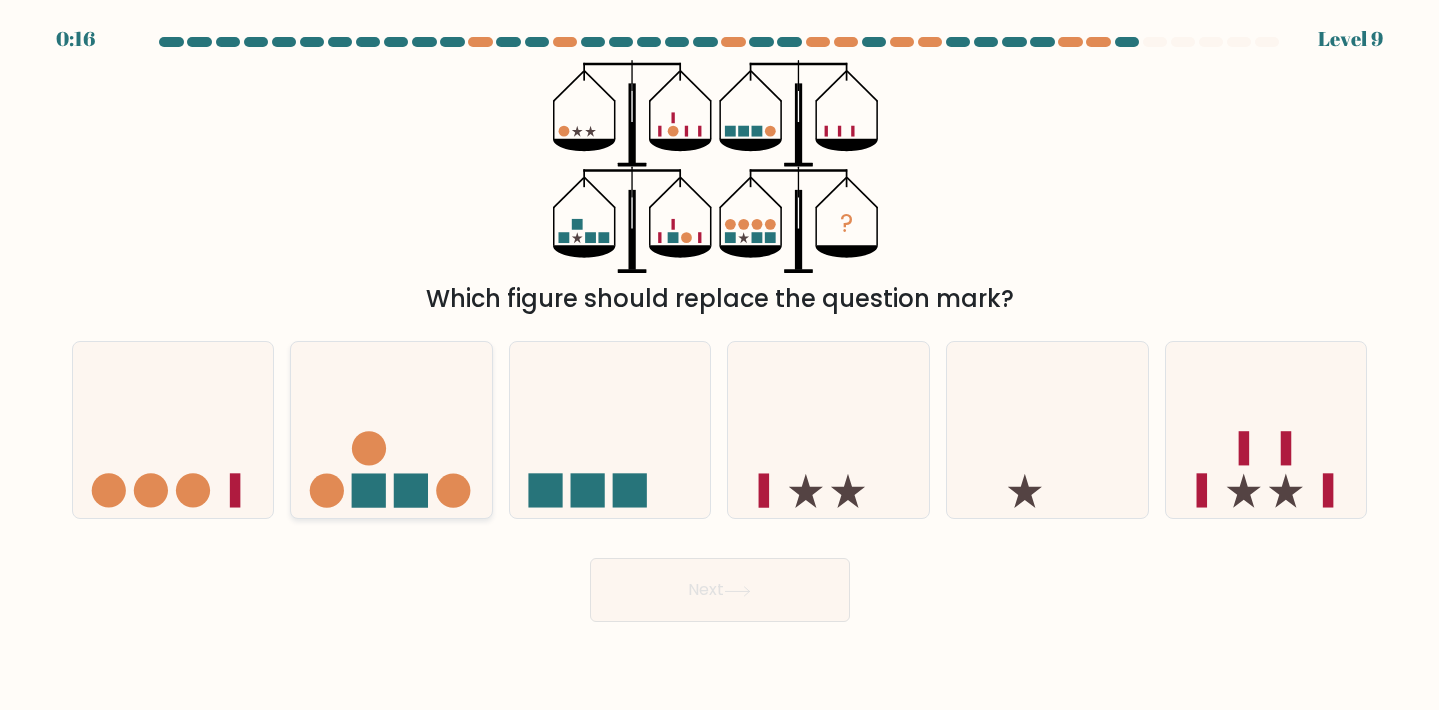 click 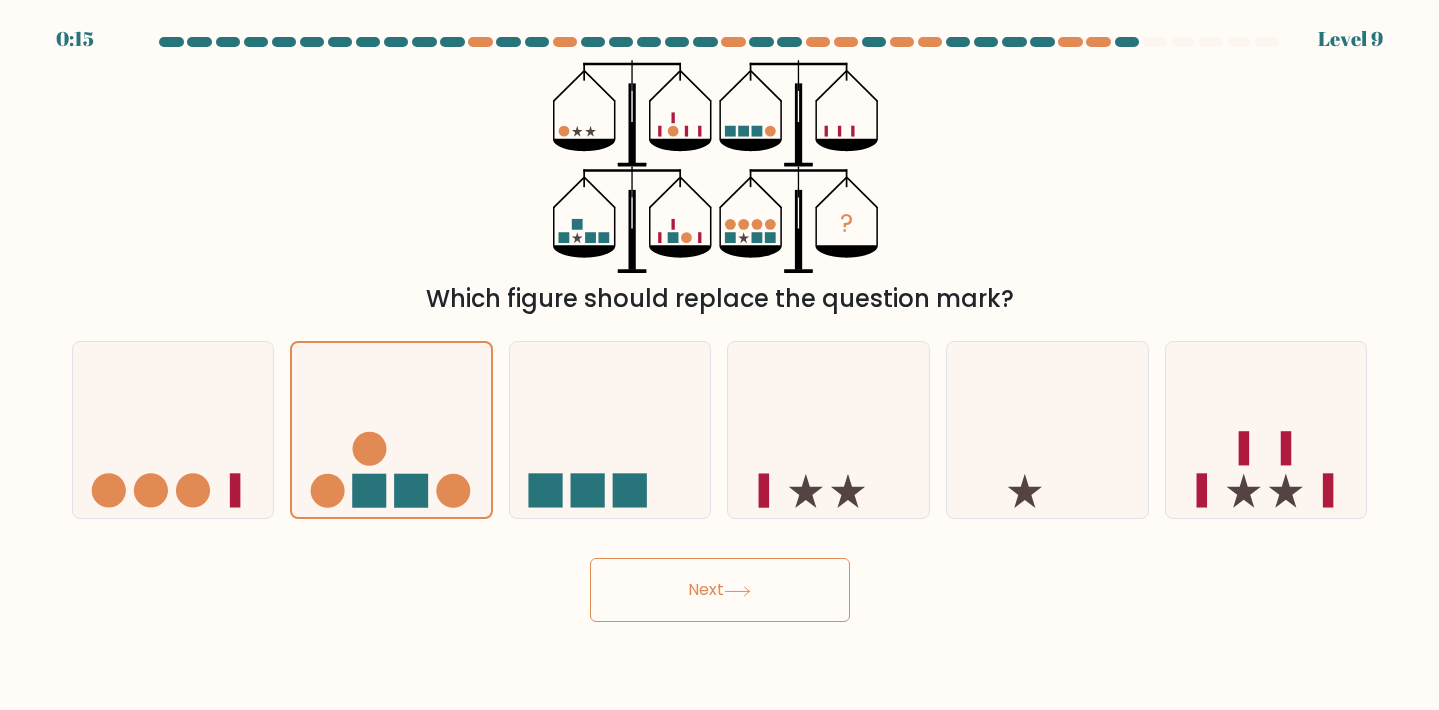 click on "Next" at bounding box center [720, 590] 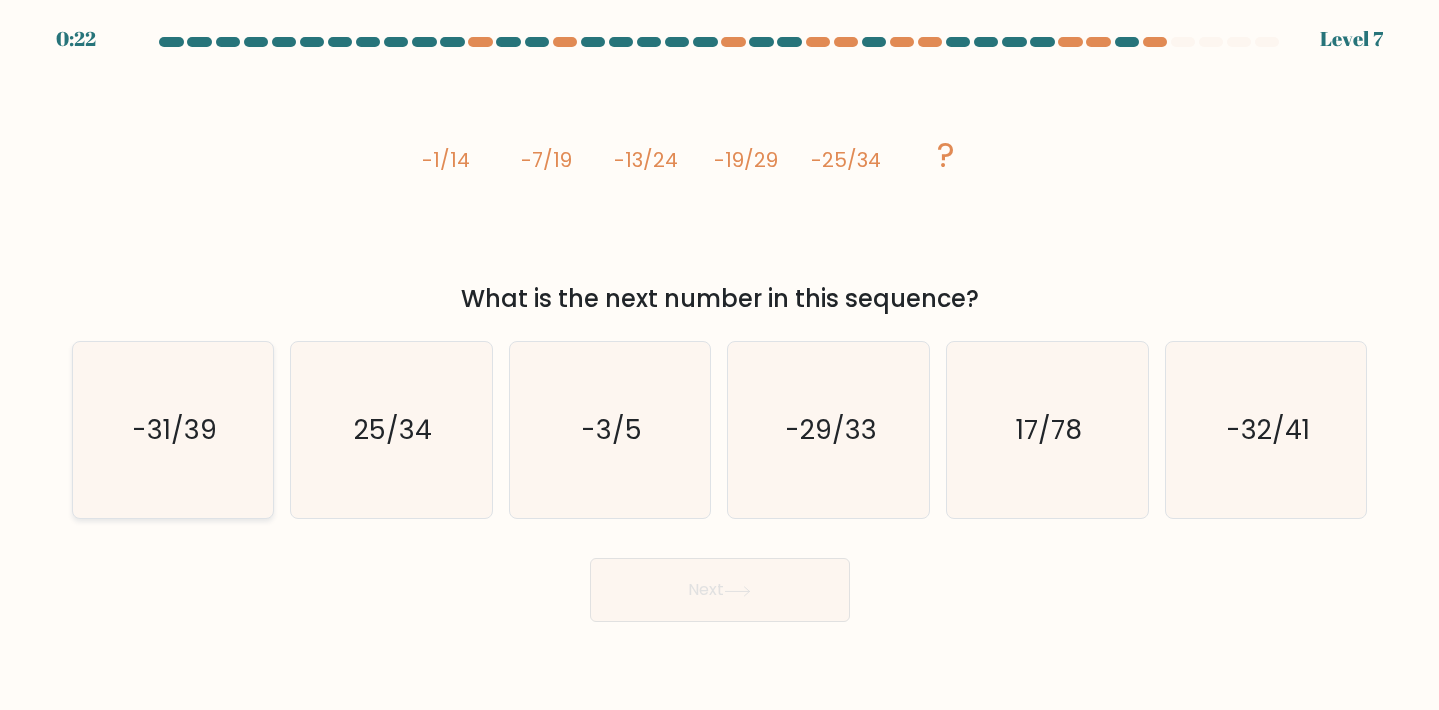 click on "-31/39" 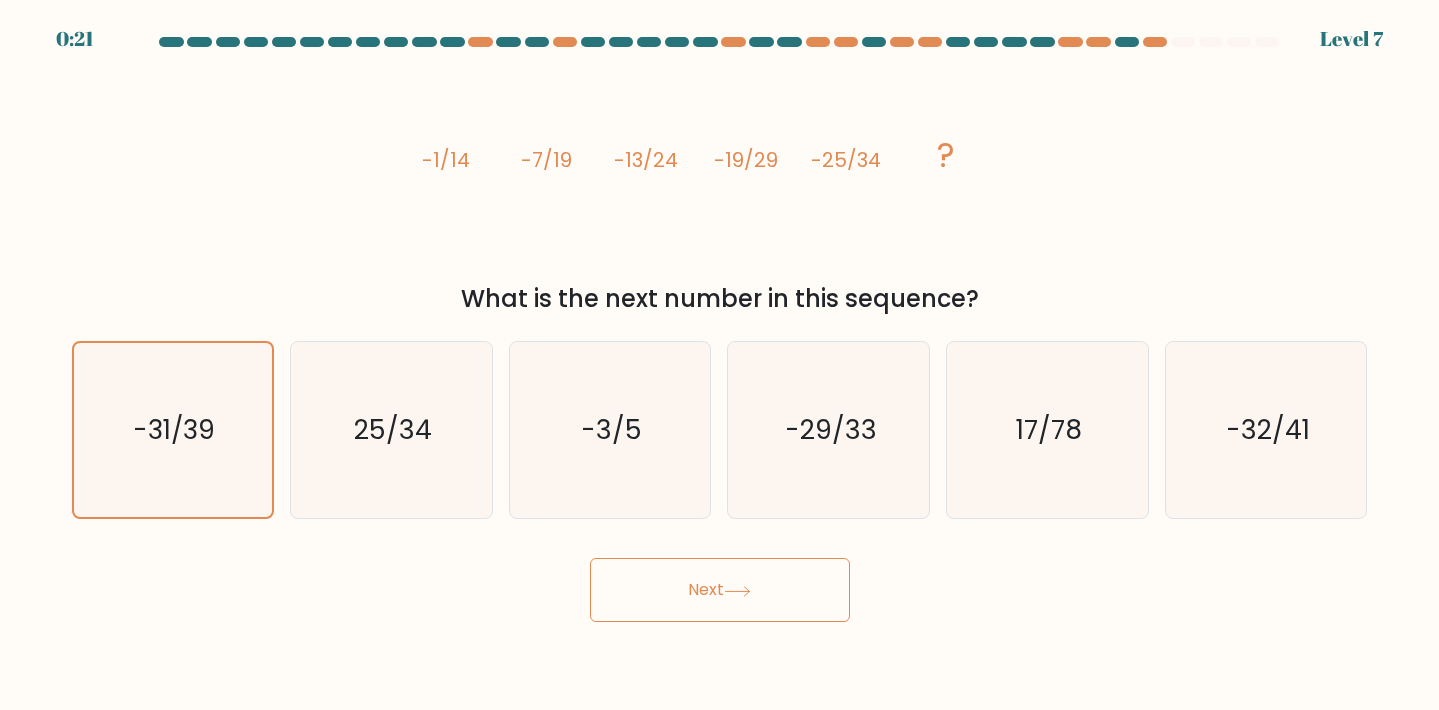 click 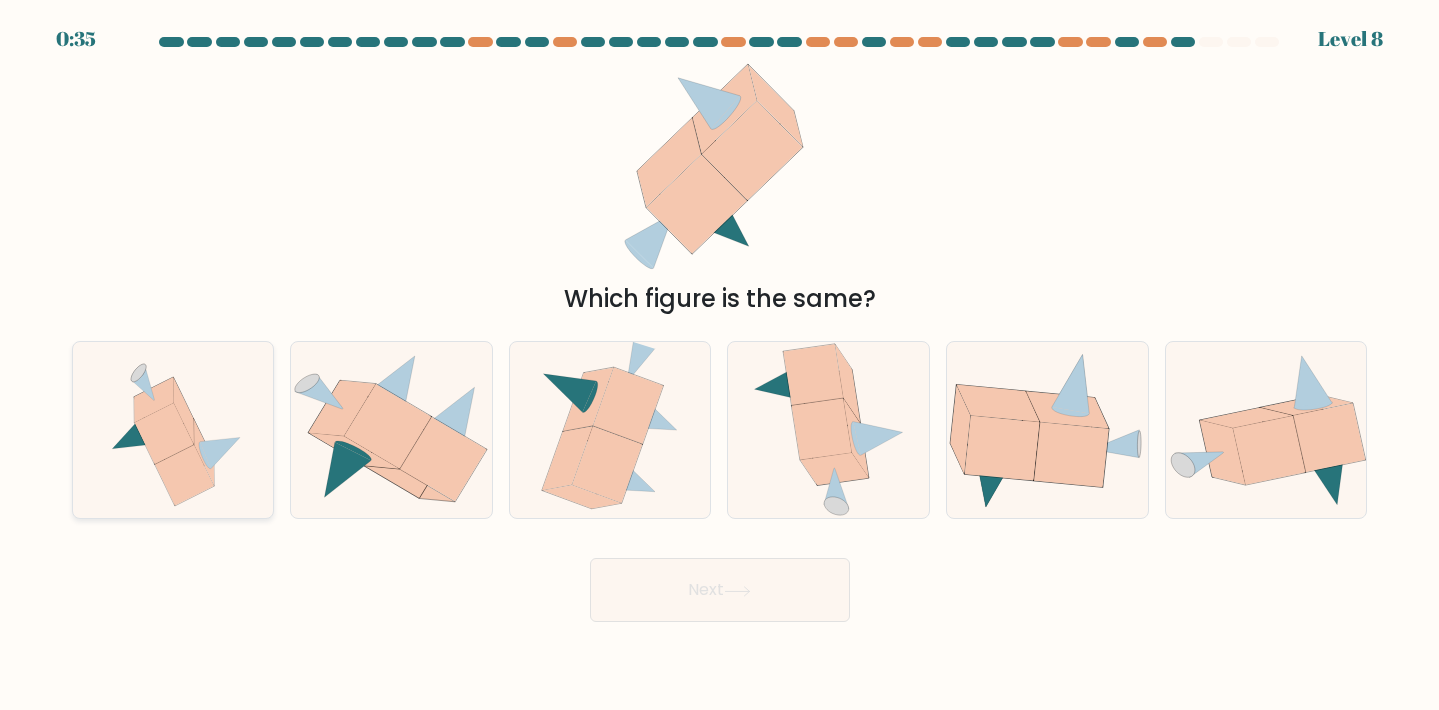 click 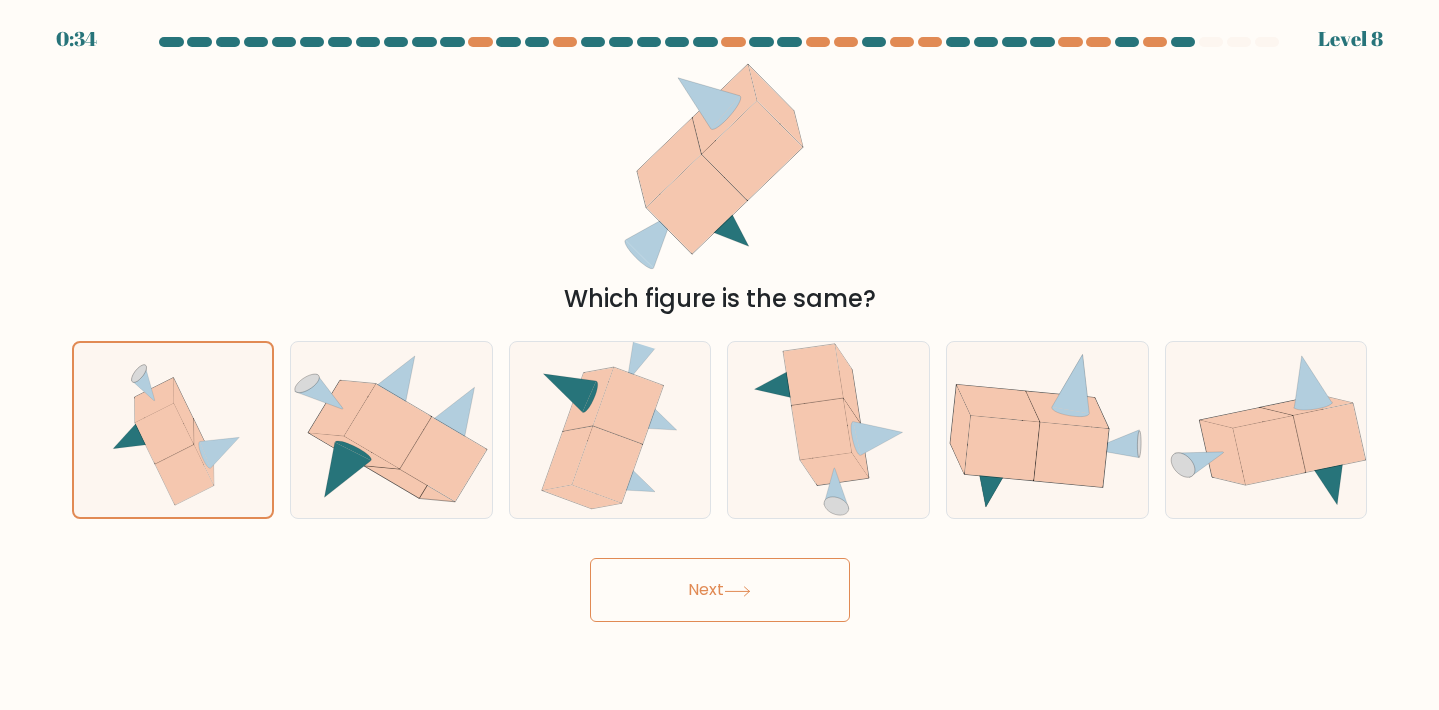 click on "Next" at bounding box center (720, 590) 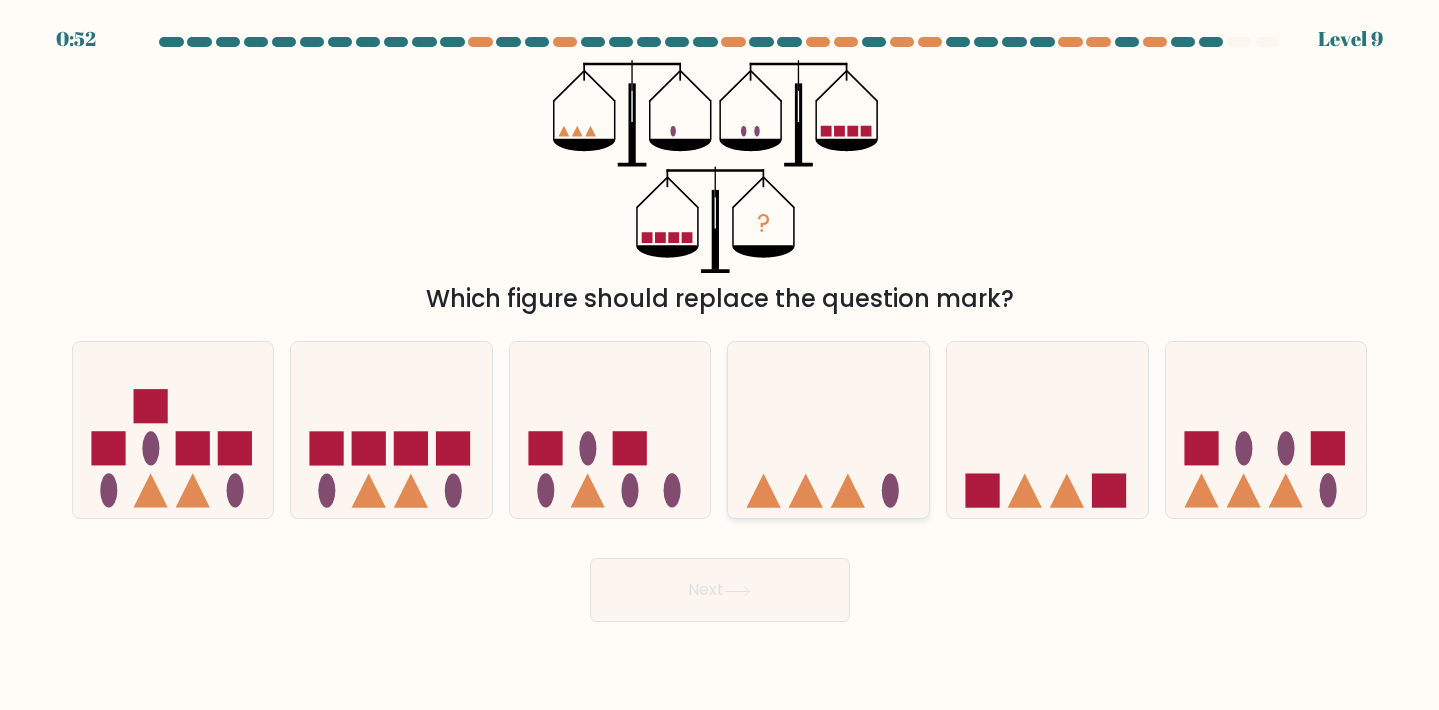 click 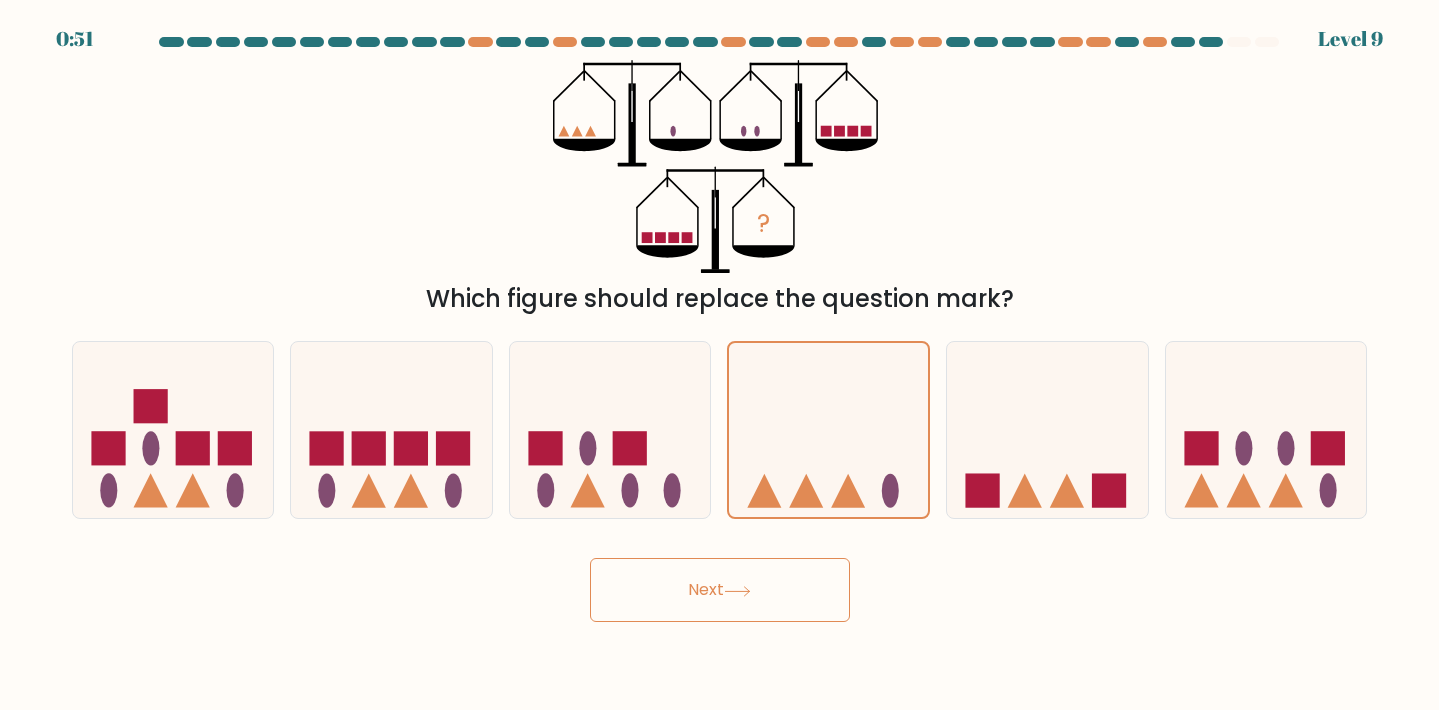 click on "Next" at bounding box center [720, 590] 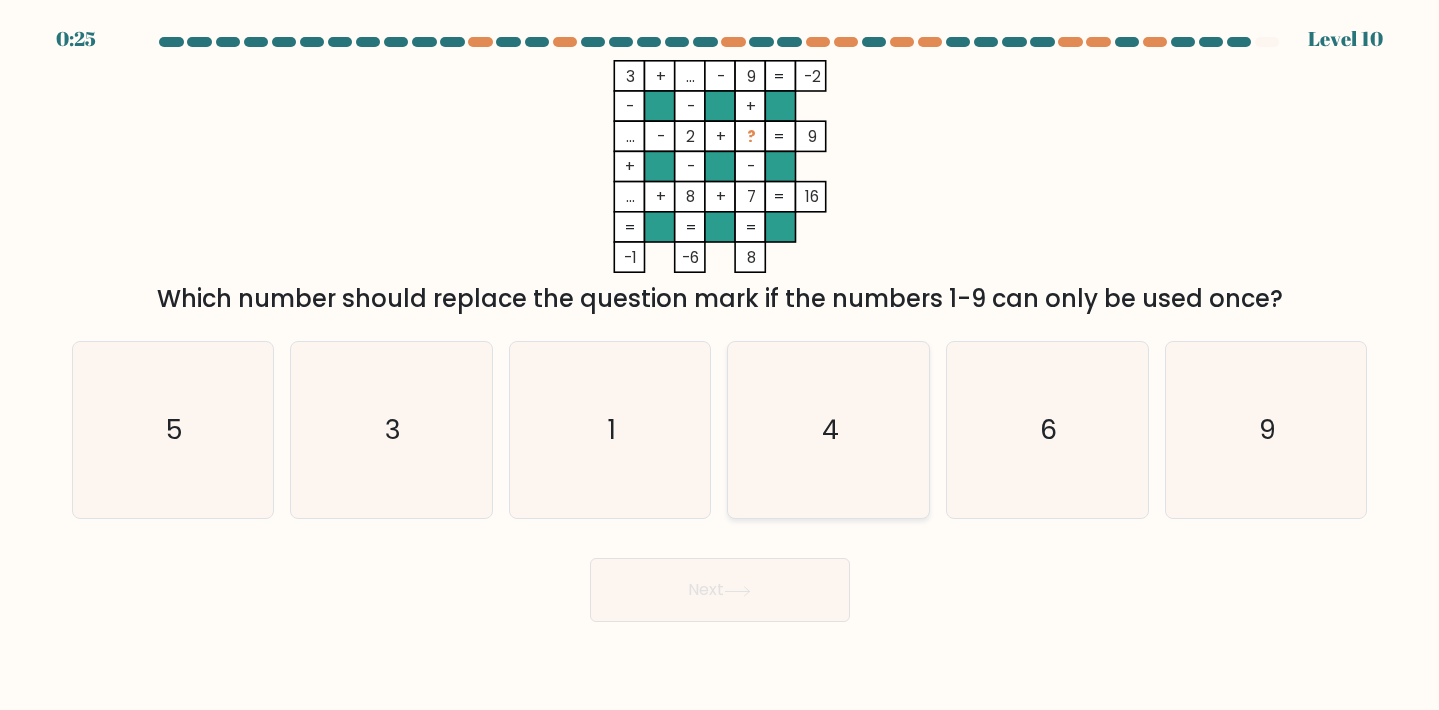 click on "4" 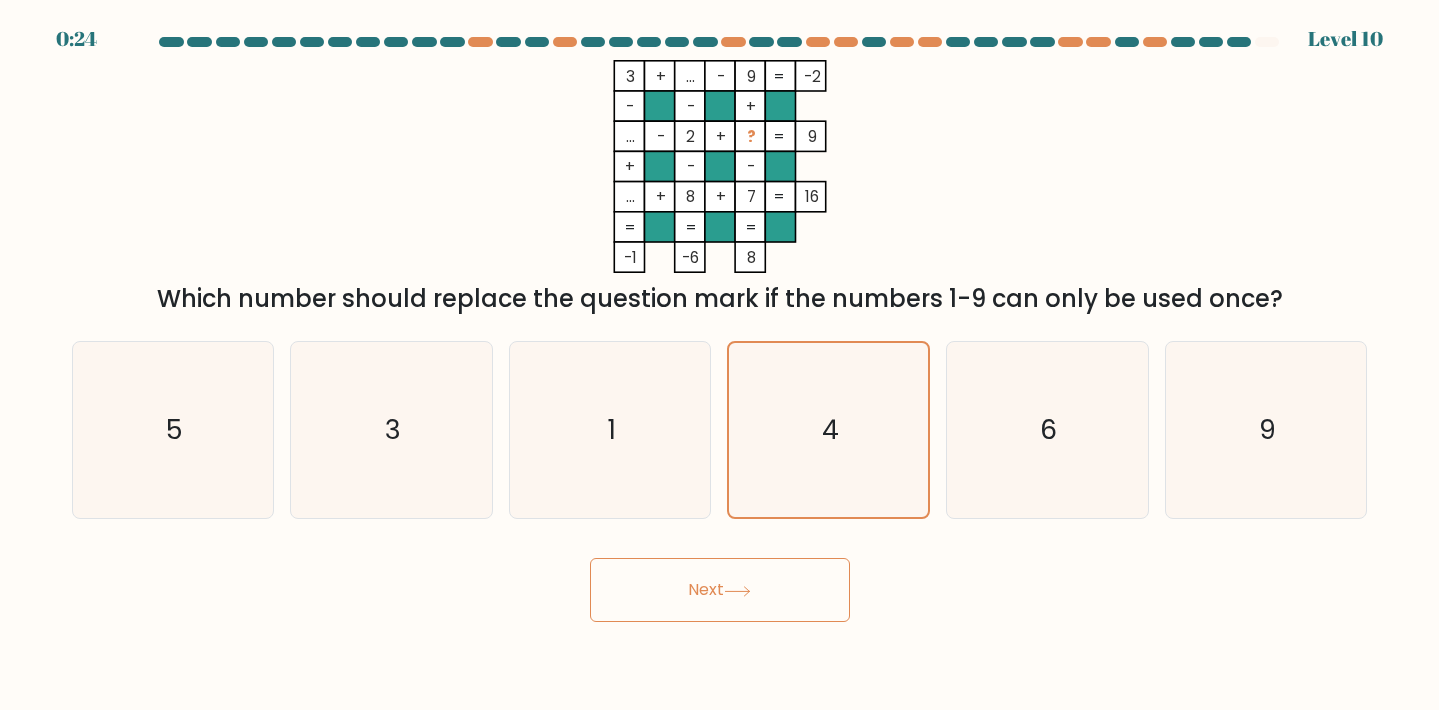 click on "Next" at bounding box center [720, 590] 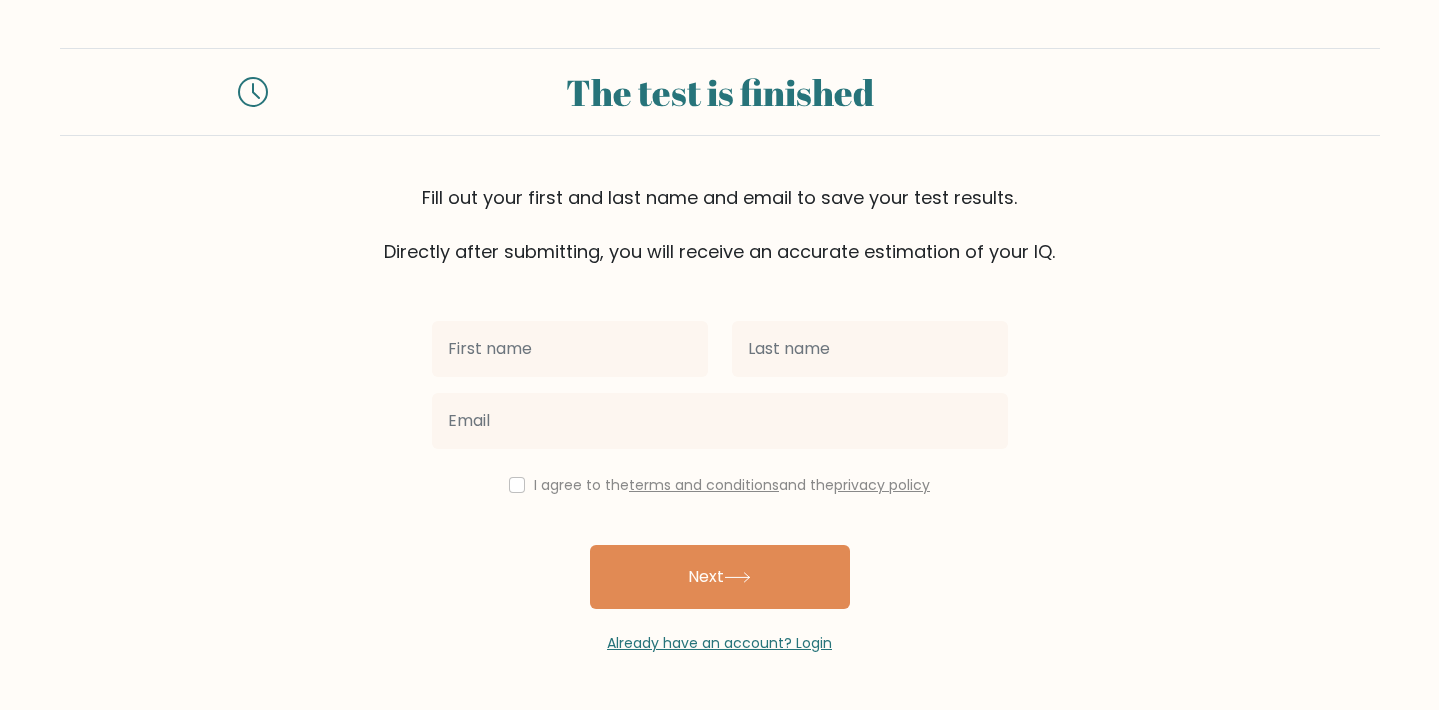 scroll, scrollTop: 0, scrollLeft: 0, axis: both 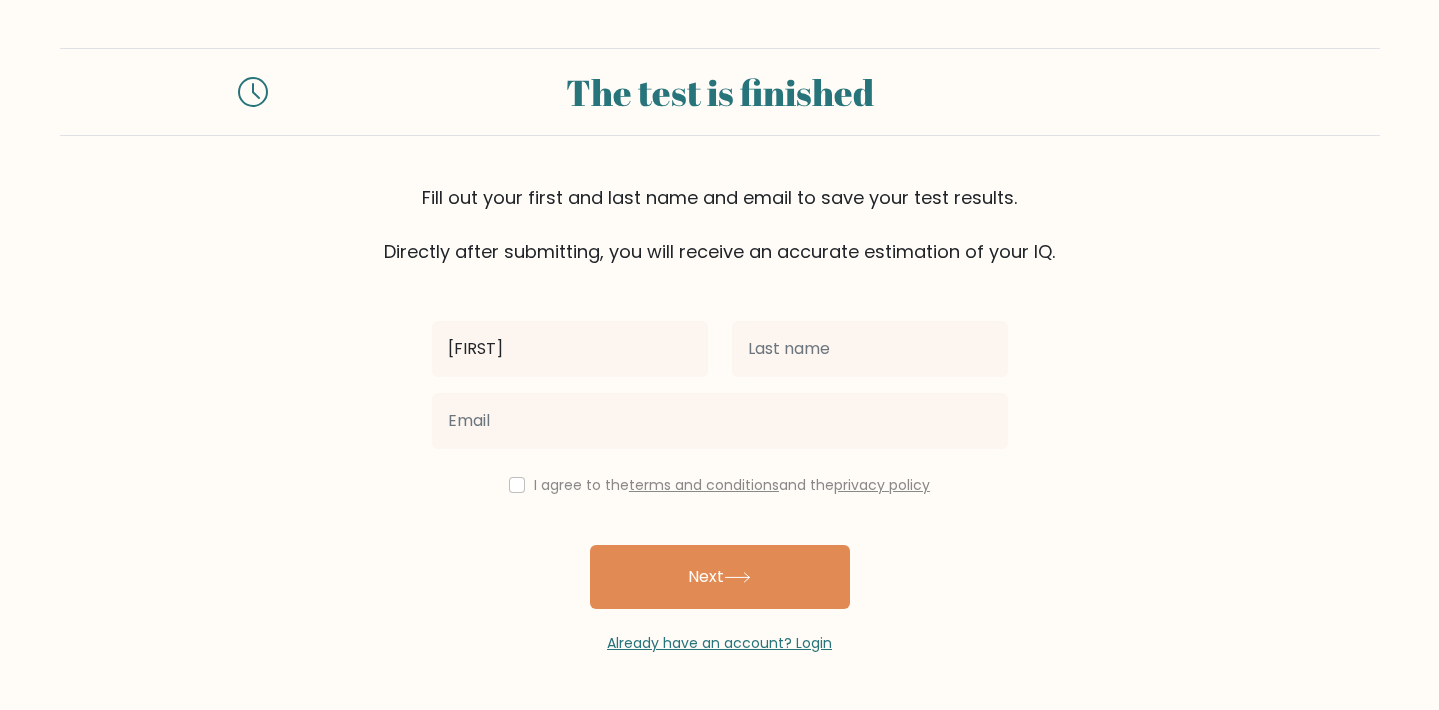 type on "[FIRST]" 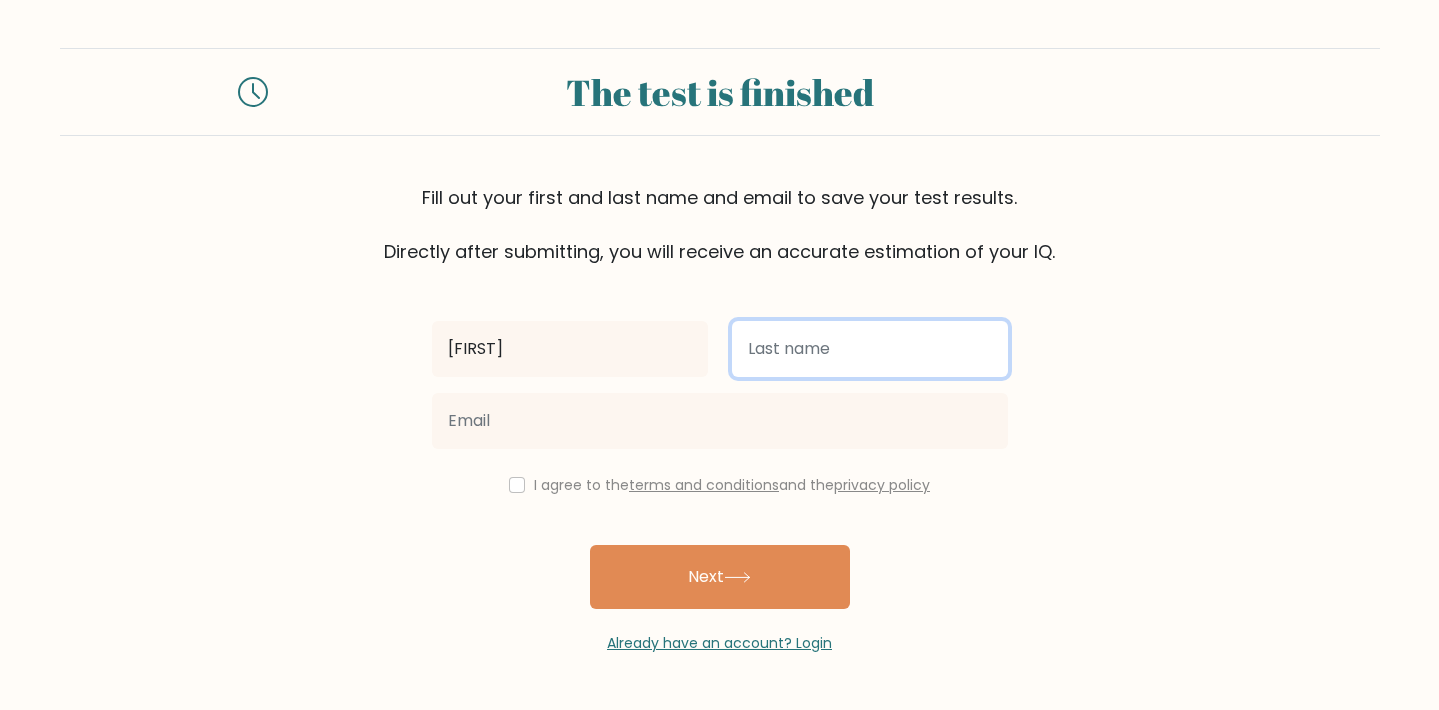 click at bounding box center (870, 349) 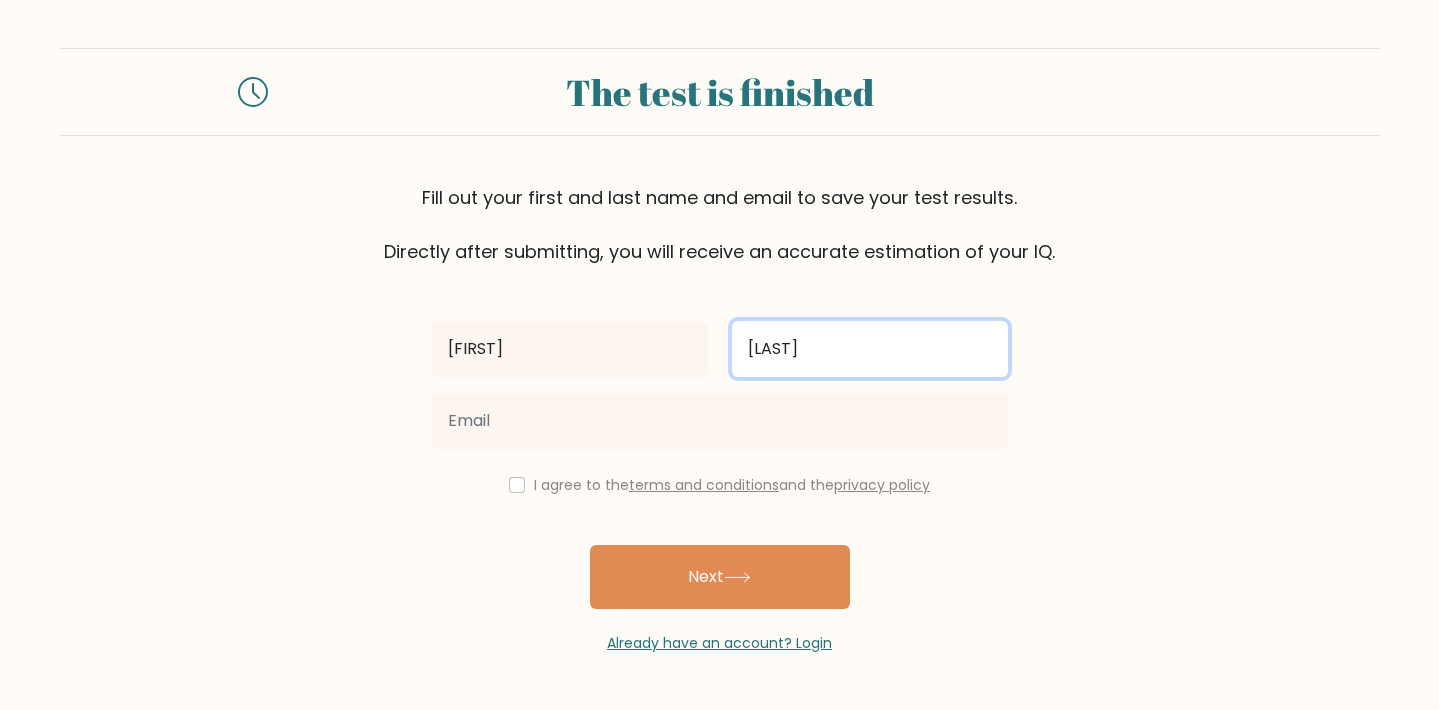 type on "[LAST]" 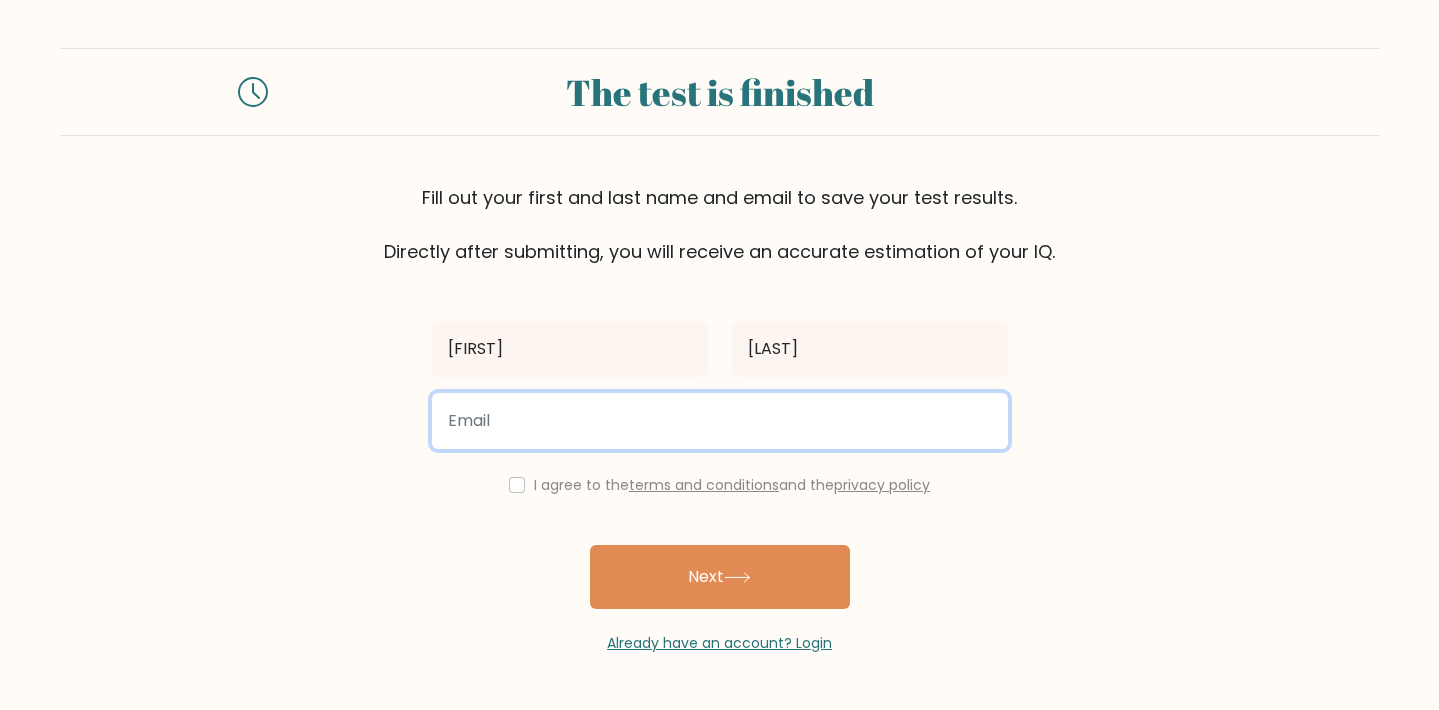 click at bounding box center (720, 421) 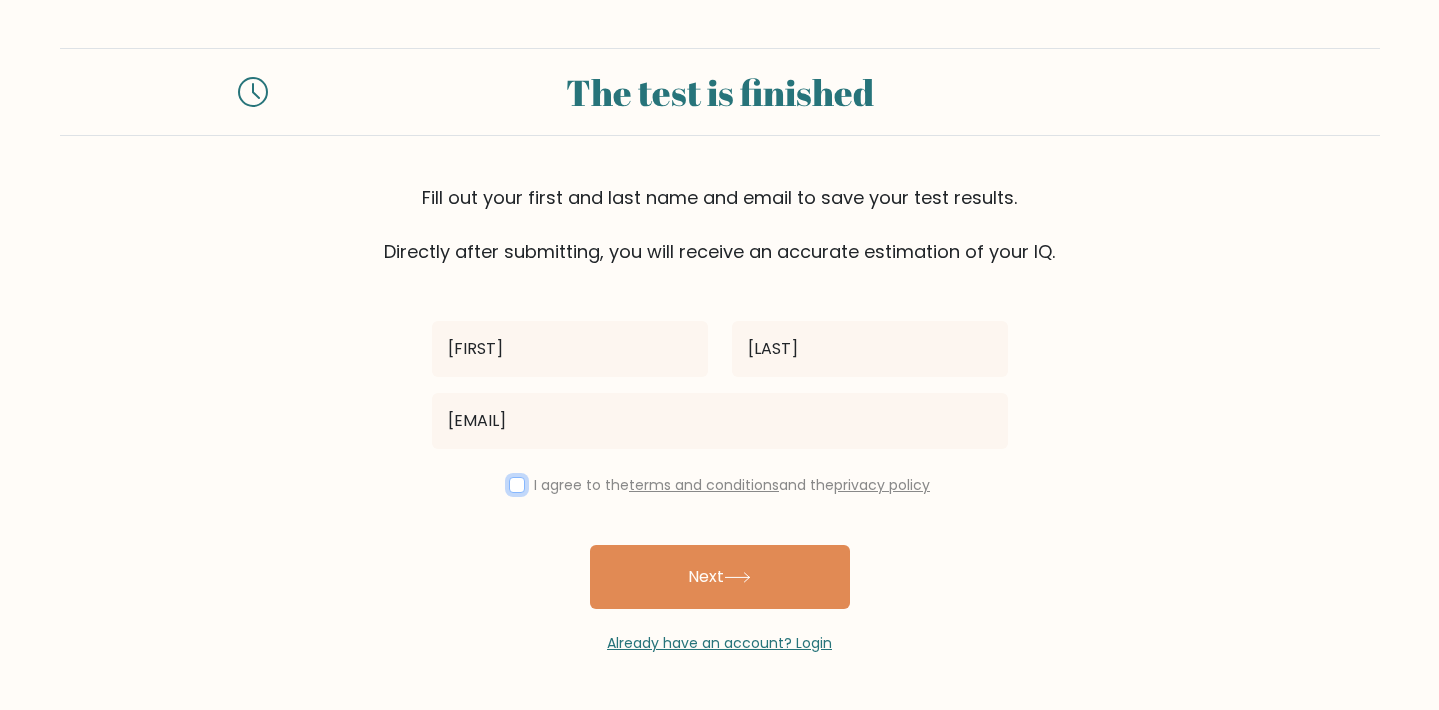 click at bounding box center (517, 485) 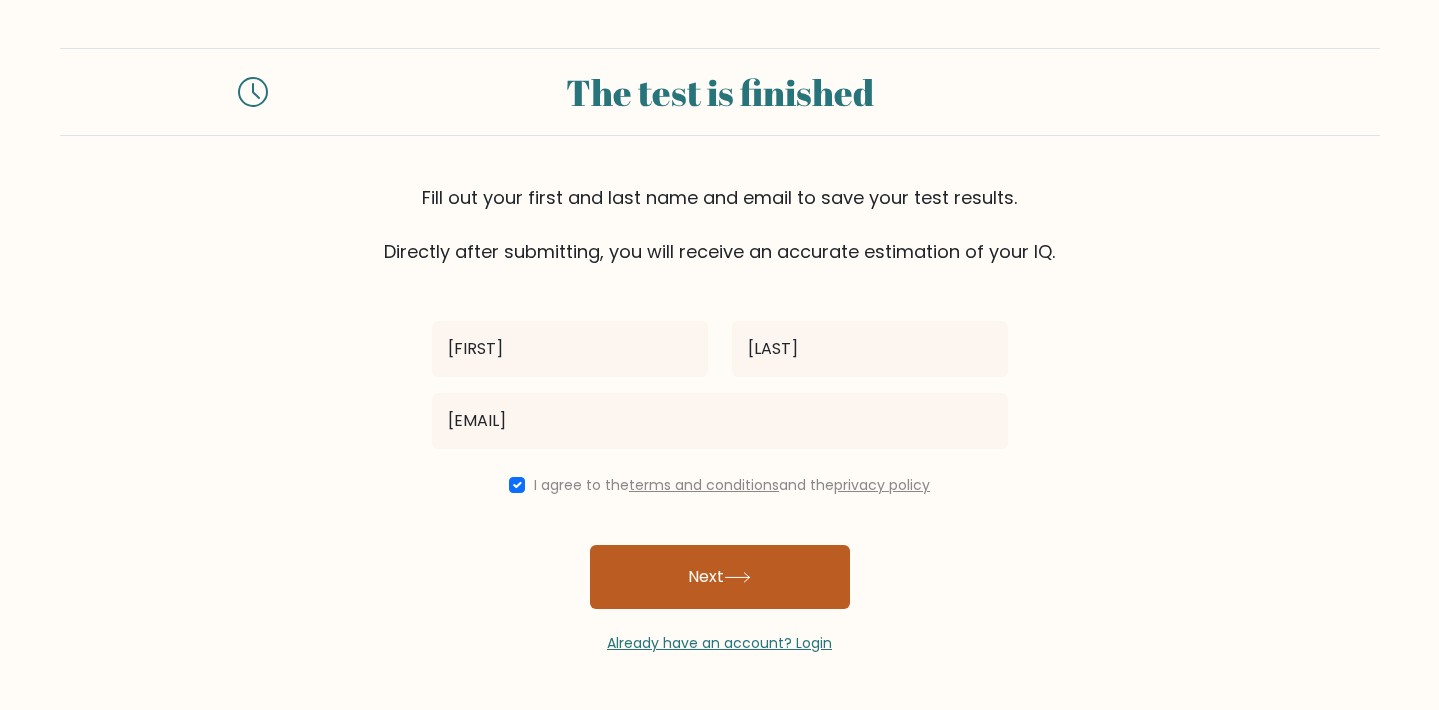 click on "Next" at bounding box center [720, 577] 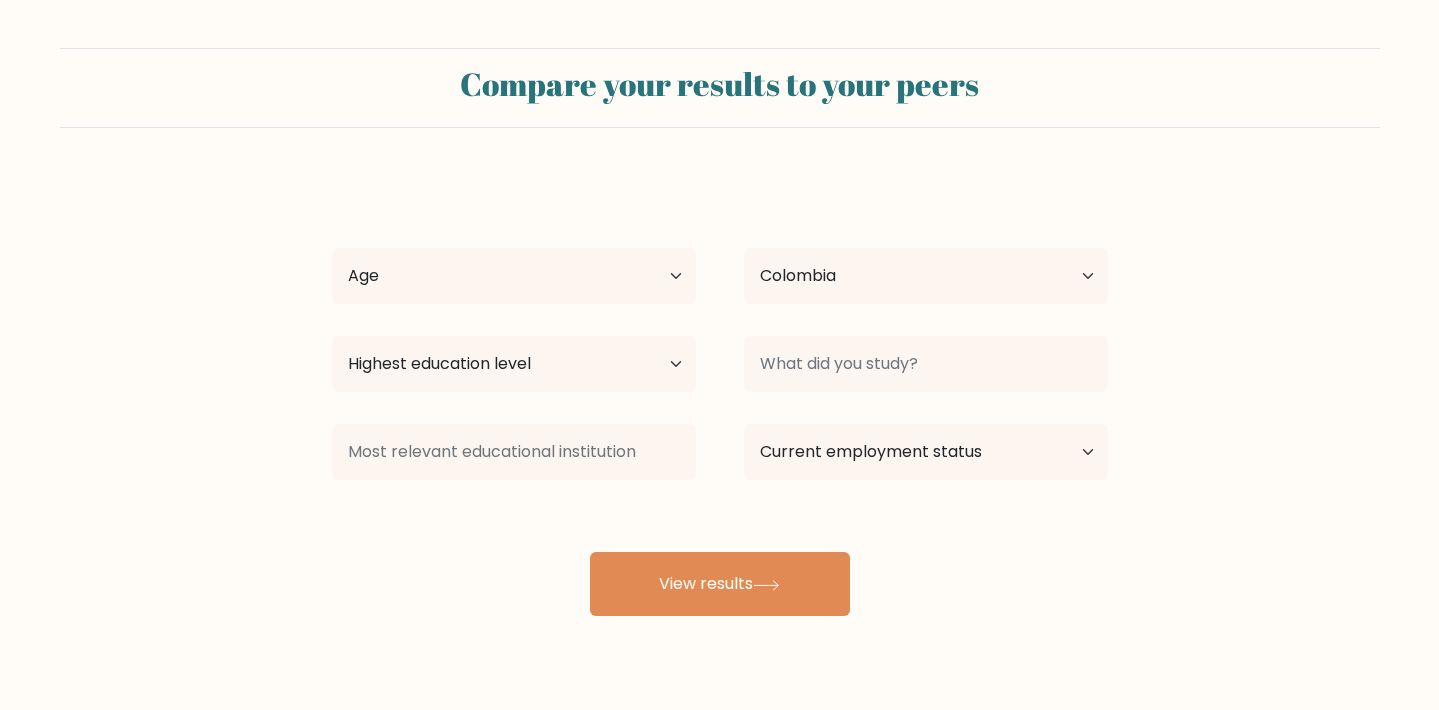 select on "CO" 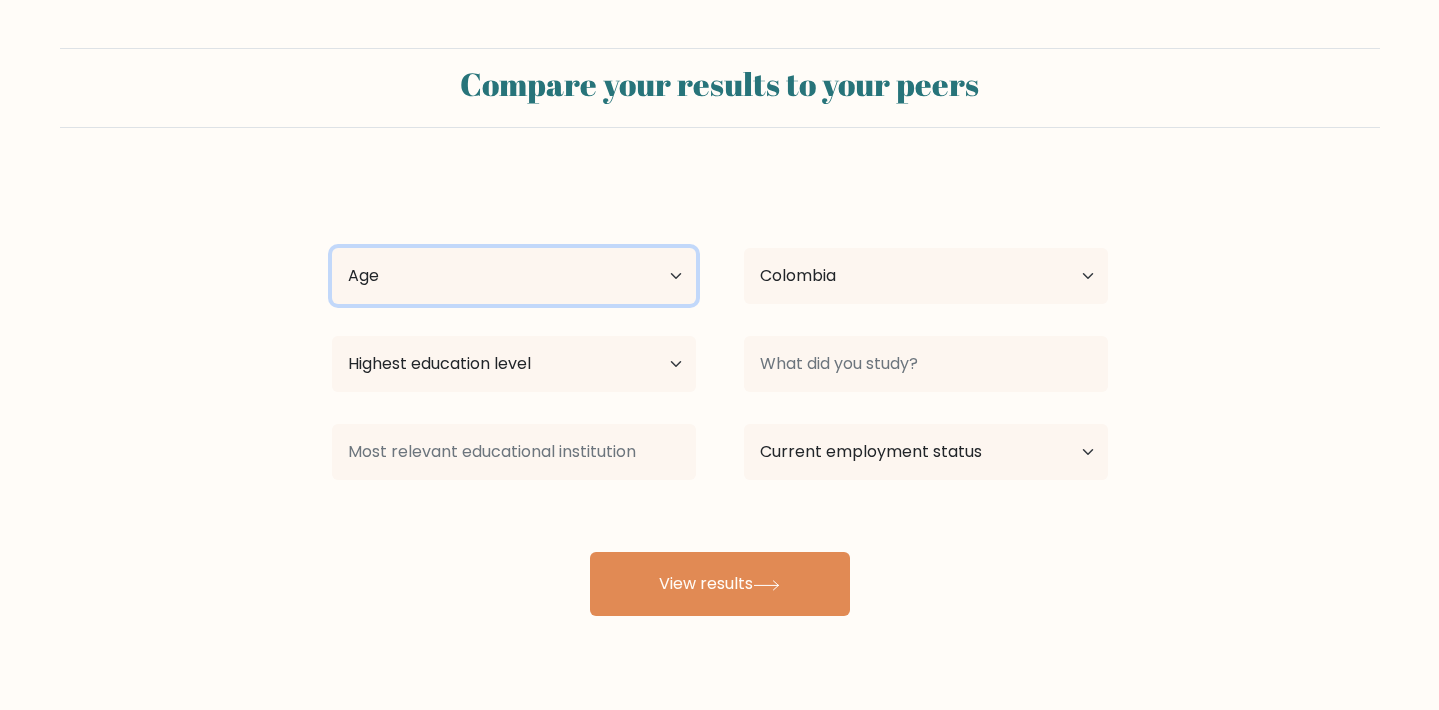 click on "Age
Under 18 years old
18-24 years old
25-34 years old
35-44 years old
45-54 years old
55-64 years old
65 years old and above" at bounding box center (514, 276) 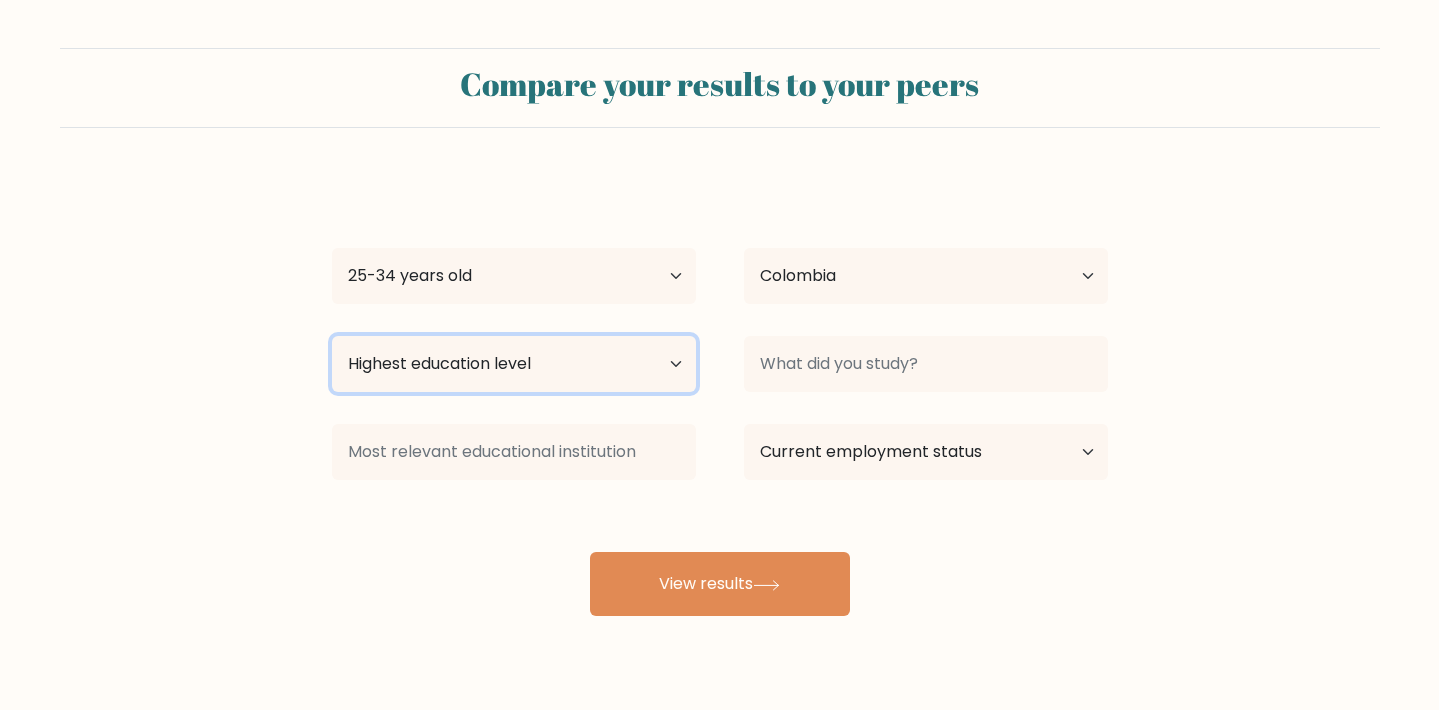 click on "Highest education level
No schooling
Primary
Lower Secondary
Upper Secondary
Occupation Specific
Bachelor's degree
Master's degree
Doctoral degree" at bounding box center (514, 364) 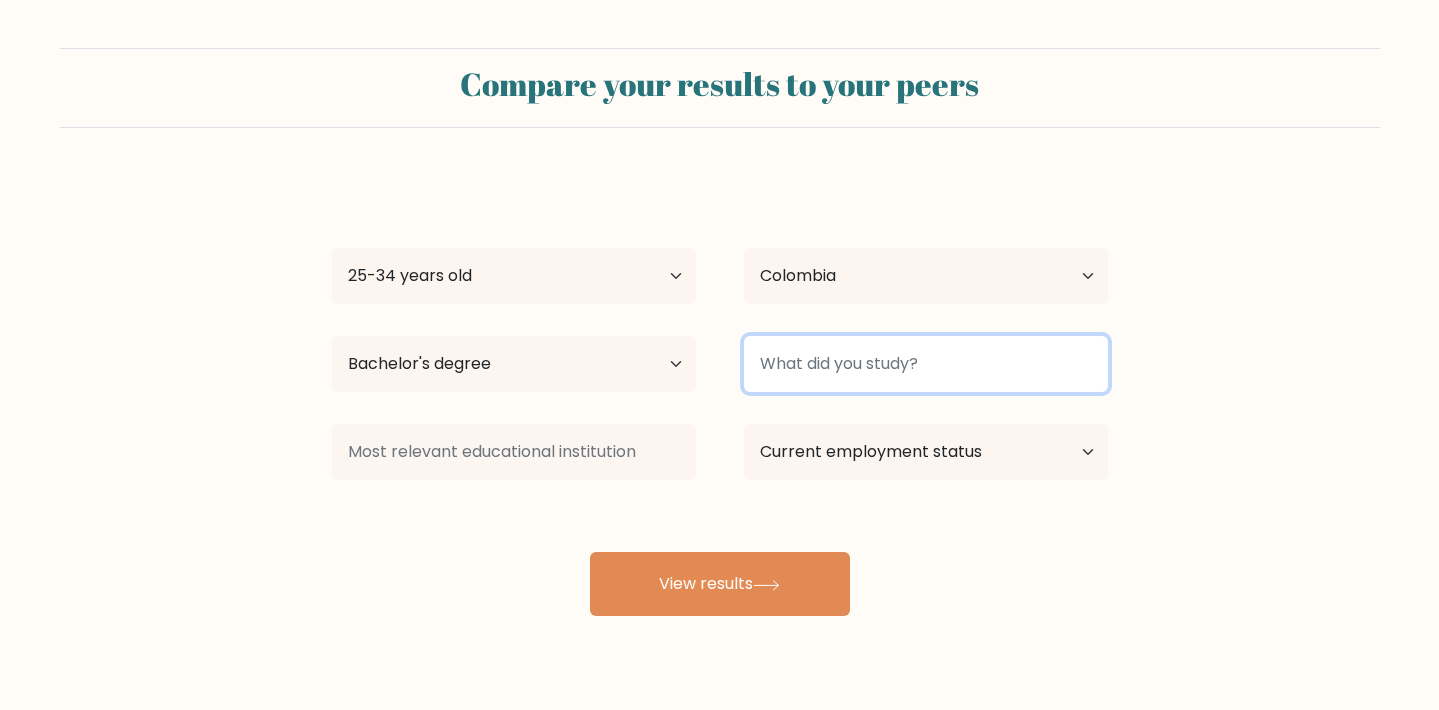 click at bounding box center (926, 364) 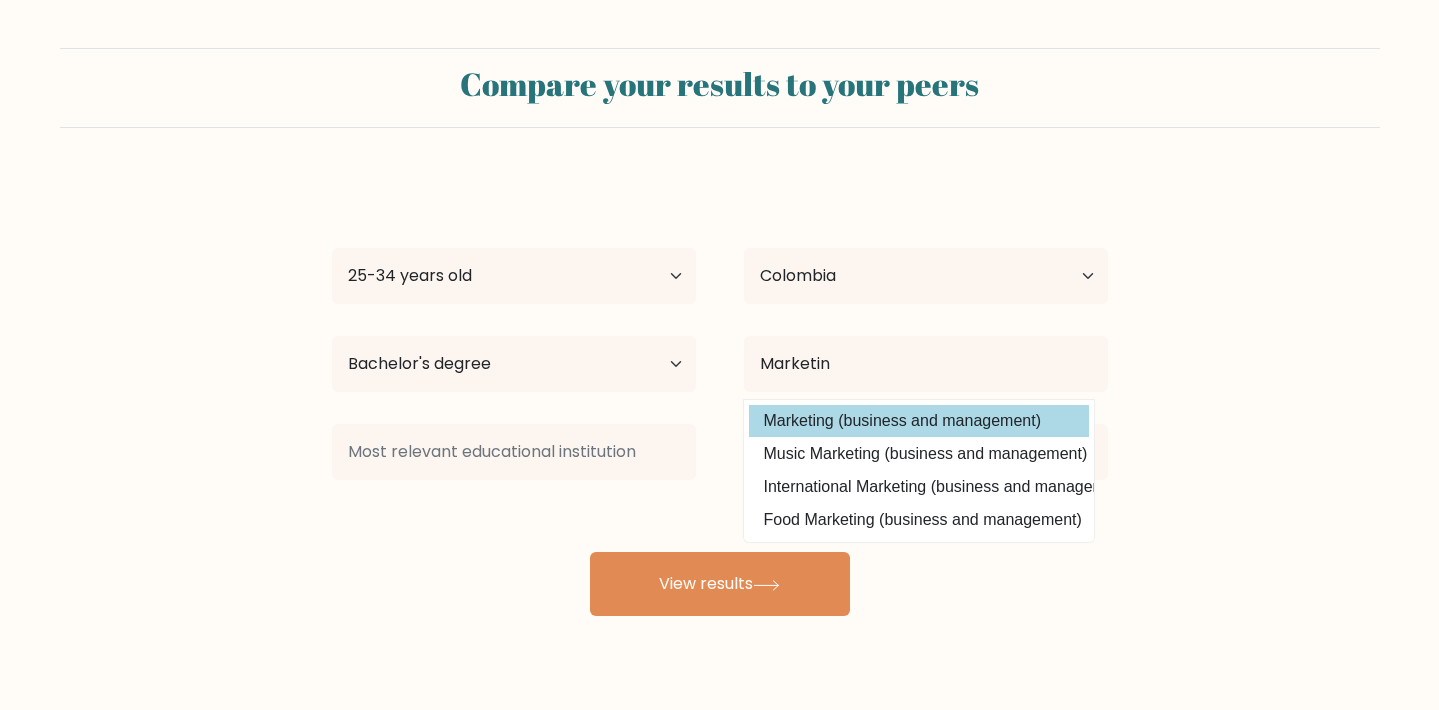 click on "Marketing (business and management)" at bounding box center (919, 421) 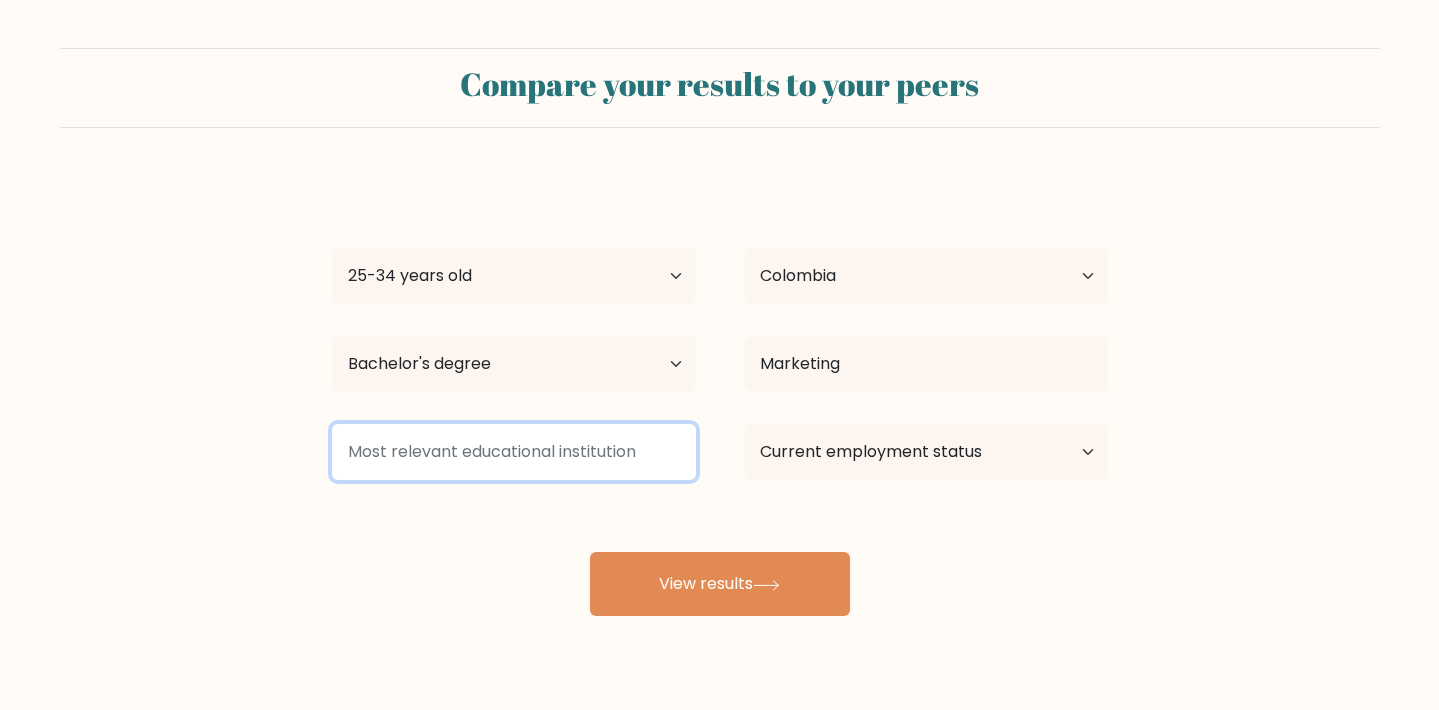 click at bounding box center (514, 452) 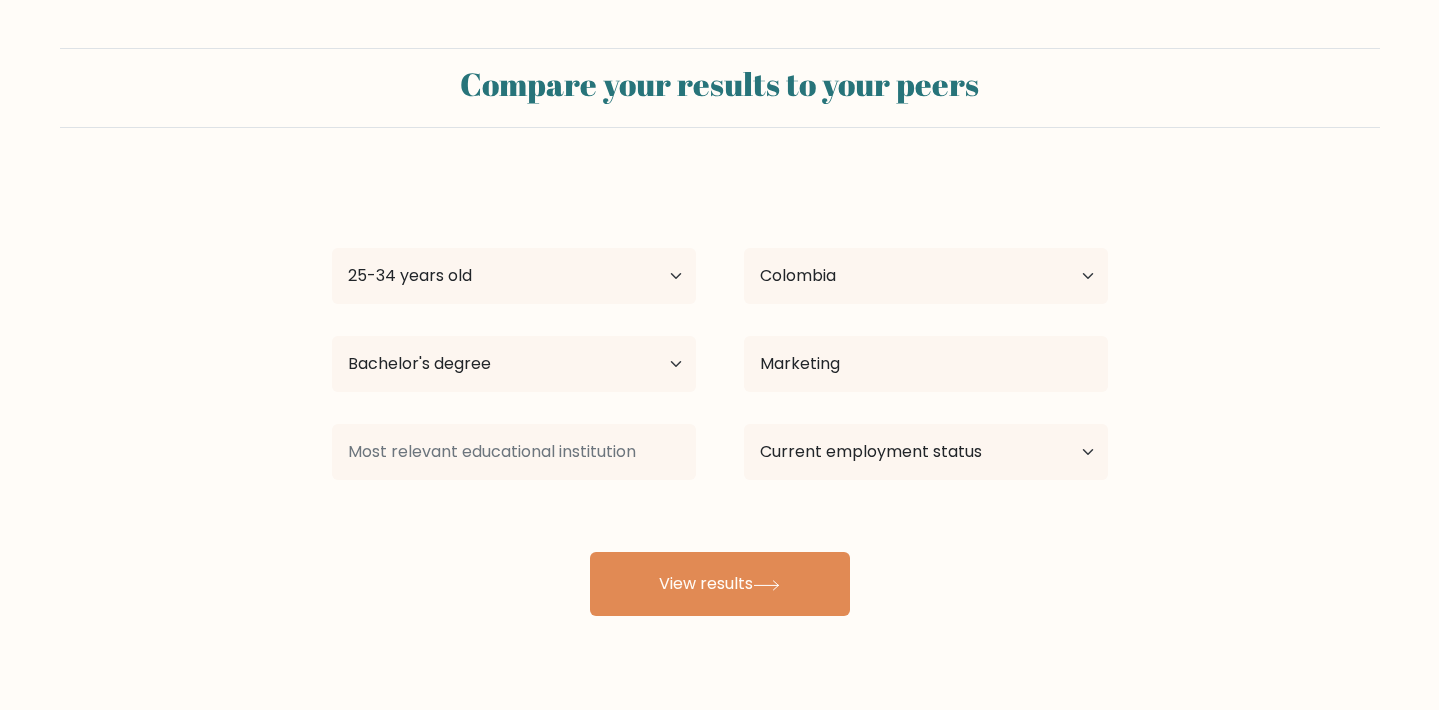click on "[FIRST]
[LAST]
Age
Under 18 years old
18-24 years old
25-34 years old
35-44 years old
45-54 years old
55-64 years old
65 years old and above
Country
Afghanistan
Albania
Algeria
American Samoa
Andorra
Angola
Anguilla
Antarctica
Antigua and Barbuda
Argentina
Armenia
Aruba
Australia
Austria
Azerbaijan
Bahamas
Bahrain
Bangladesh
Barbados
Belarus
Belgium
Belize
Benin
Bermuda
Bhutan
Bolivia
Bonaire, Sint Eustatius and Saba
Bosnia and Herzegovina
Botswana
Bouvet Island
Brazil
Brunei" at bounding box center [720, 396] 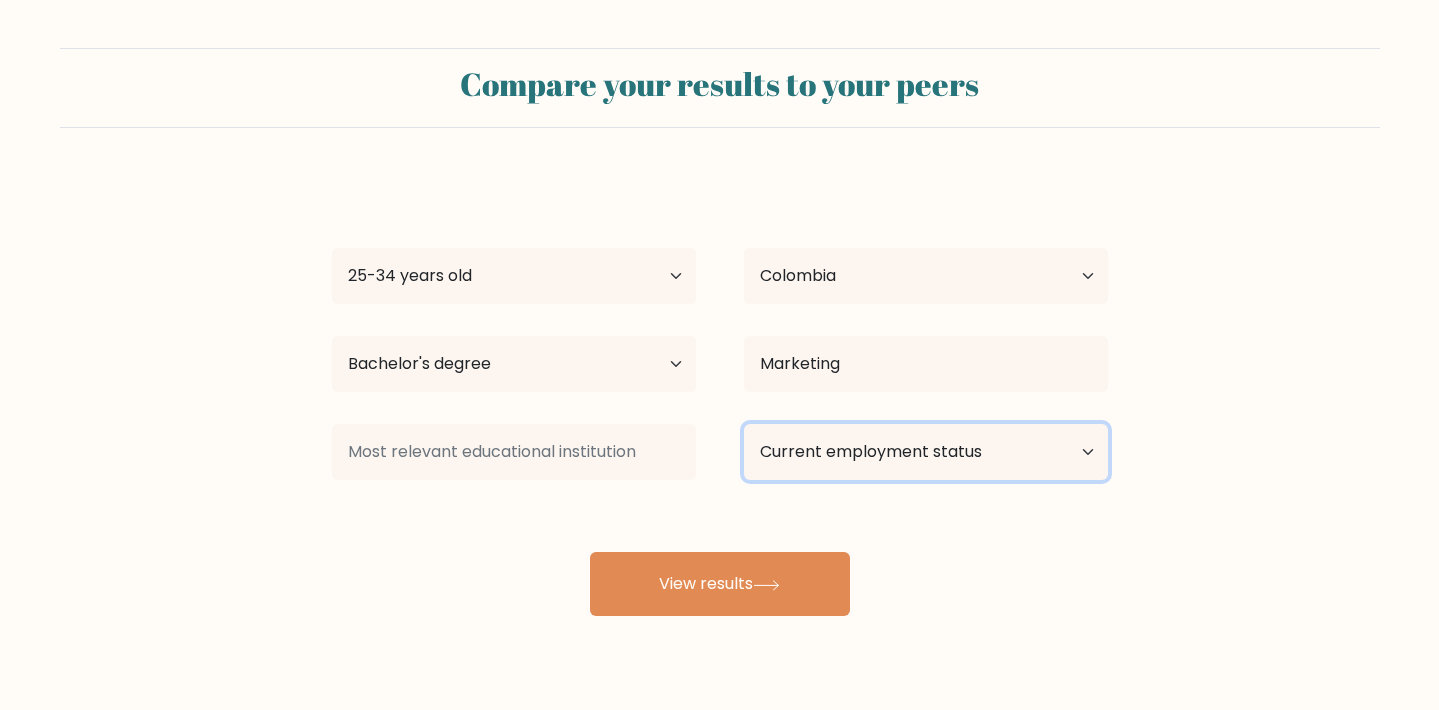 click on "Current employment status
Employed
Student
Retired
Other / prefer not to answer" at bounding box center [926, 452] 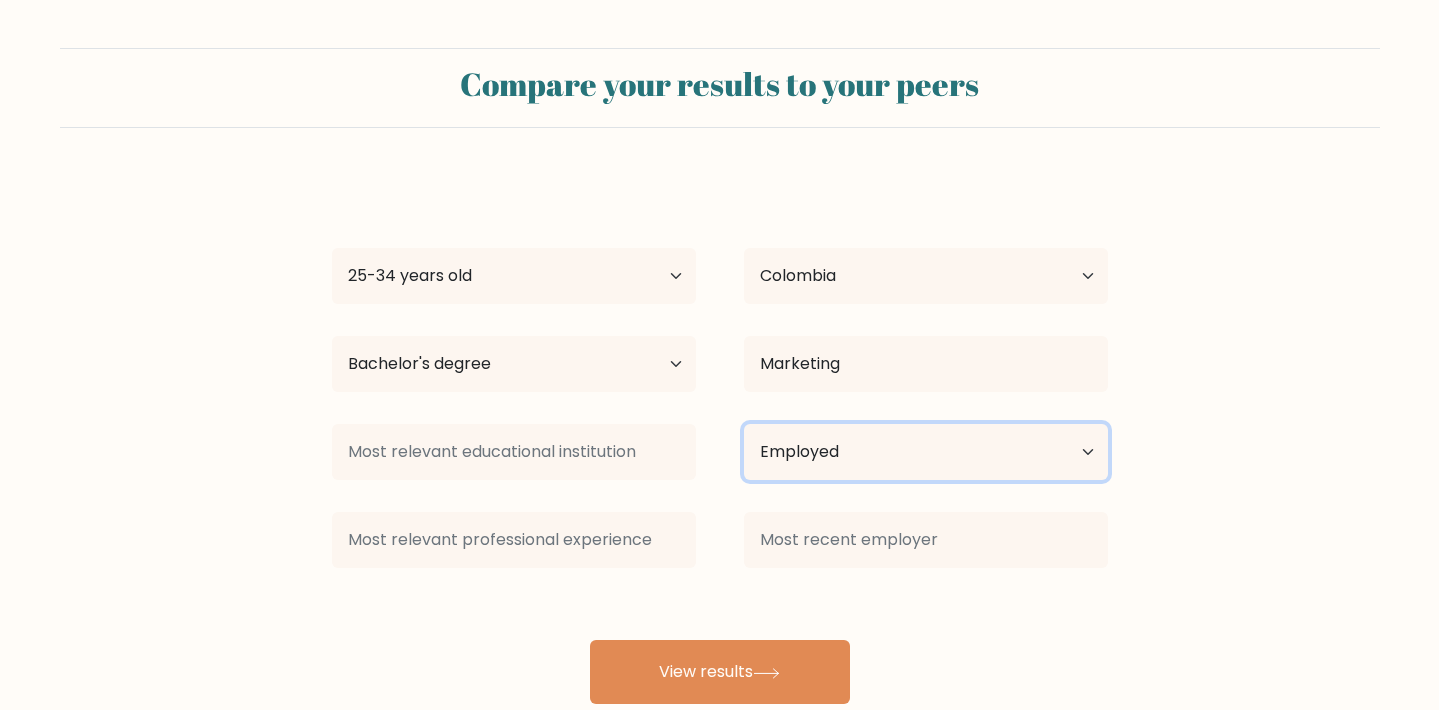 scroll, scrollTop: 48, scrollLeft: 0, axis: vertical 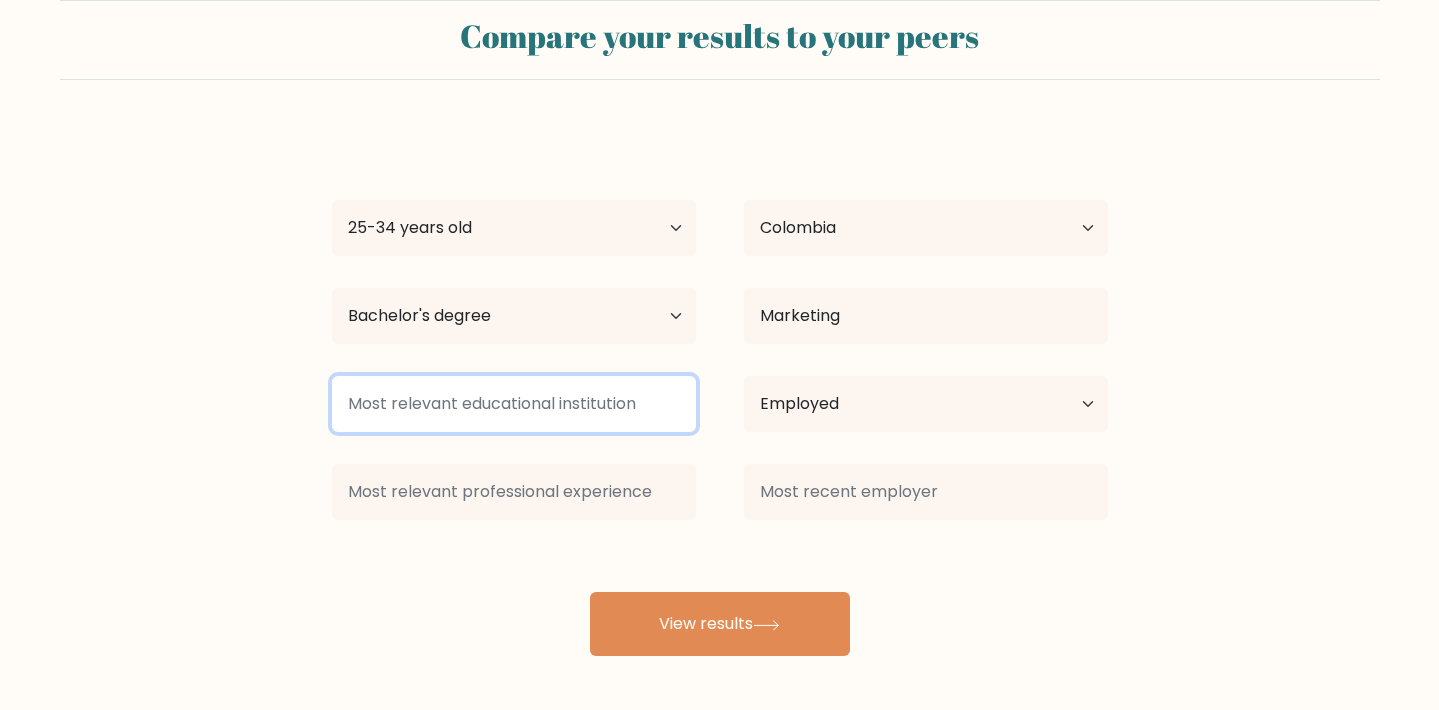 click at bounding box center [514, 404] 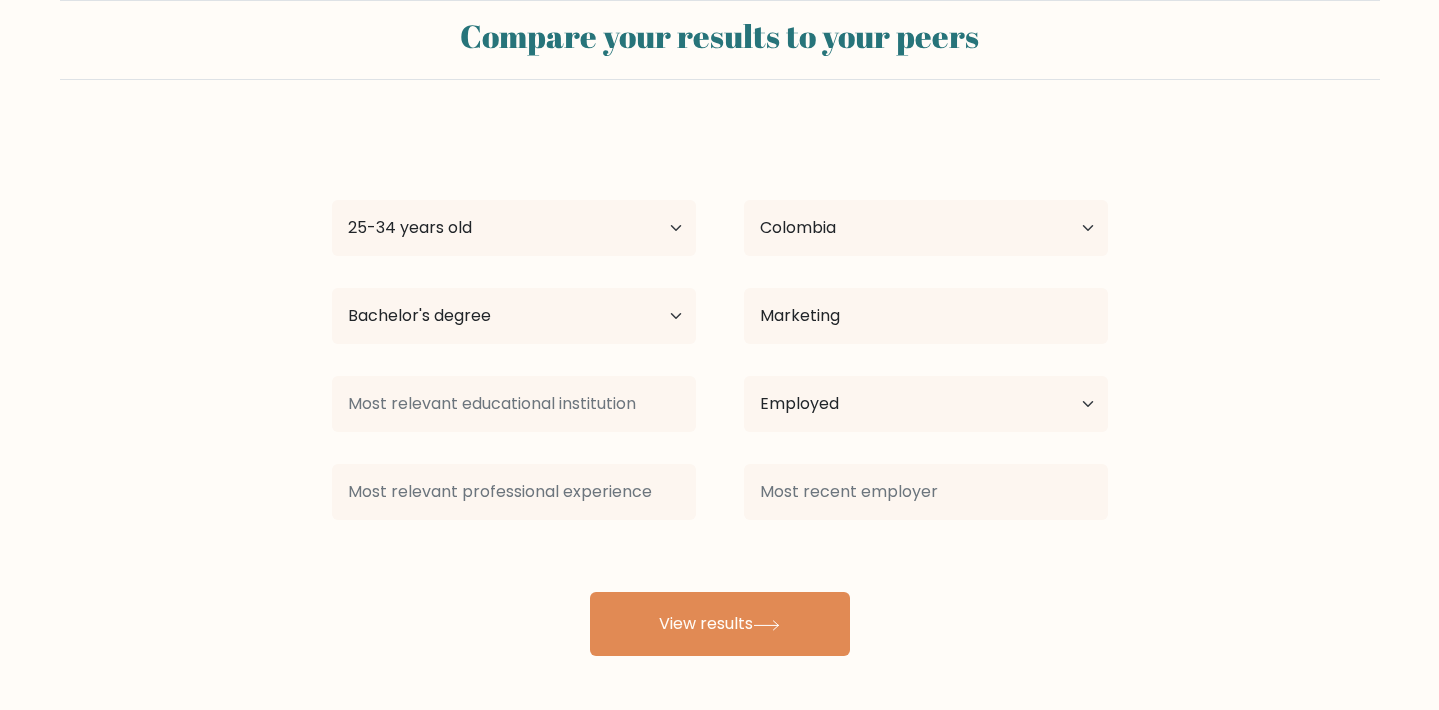 click on "[FIRST]
[LAST]
Age
Under 18 years old
18-24 years old
25-34 years old
35-44 years old
45-54 years old
55-64 years old
65 years old and above
Country
Afghanistan
Albania
Algeria
American Samoa
Andorra
Angola
Anguilla
Antarctica
Antigua and Barbuda
Argentina
Armenia
Aruba
Australia
Austria
Azerbaijan
Bahamas
Bahrain
Bangladesh
Barbados
Belarus
Belgium
Belize
Benin
Bermuda
Bhutan
Bolivia
Bonaire, Sint Eustatius and Saba
Bosnia and Herzegovina
Botswana
Bouvet Island
Brazil
Brunei" at bounding box center (720, 392) 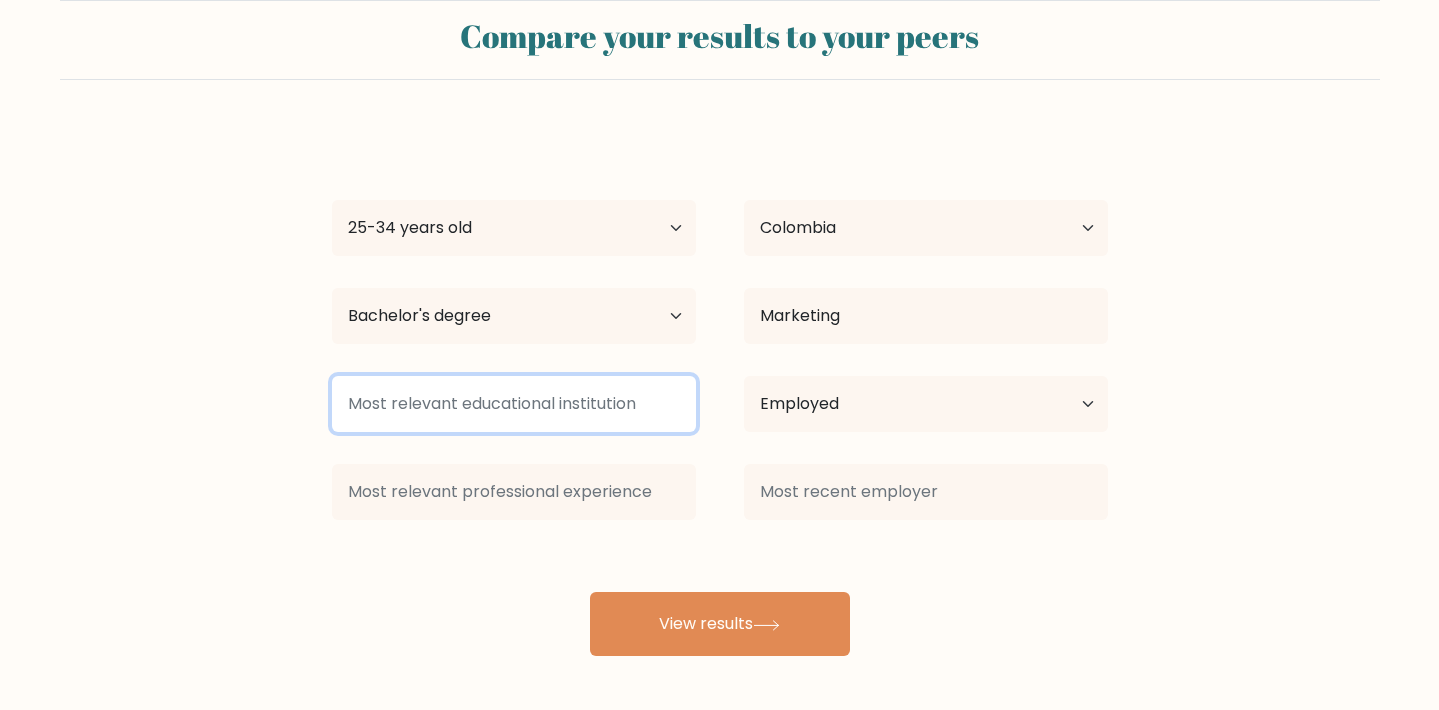 click at bounding box center [514, 404] 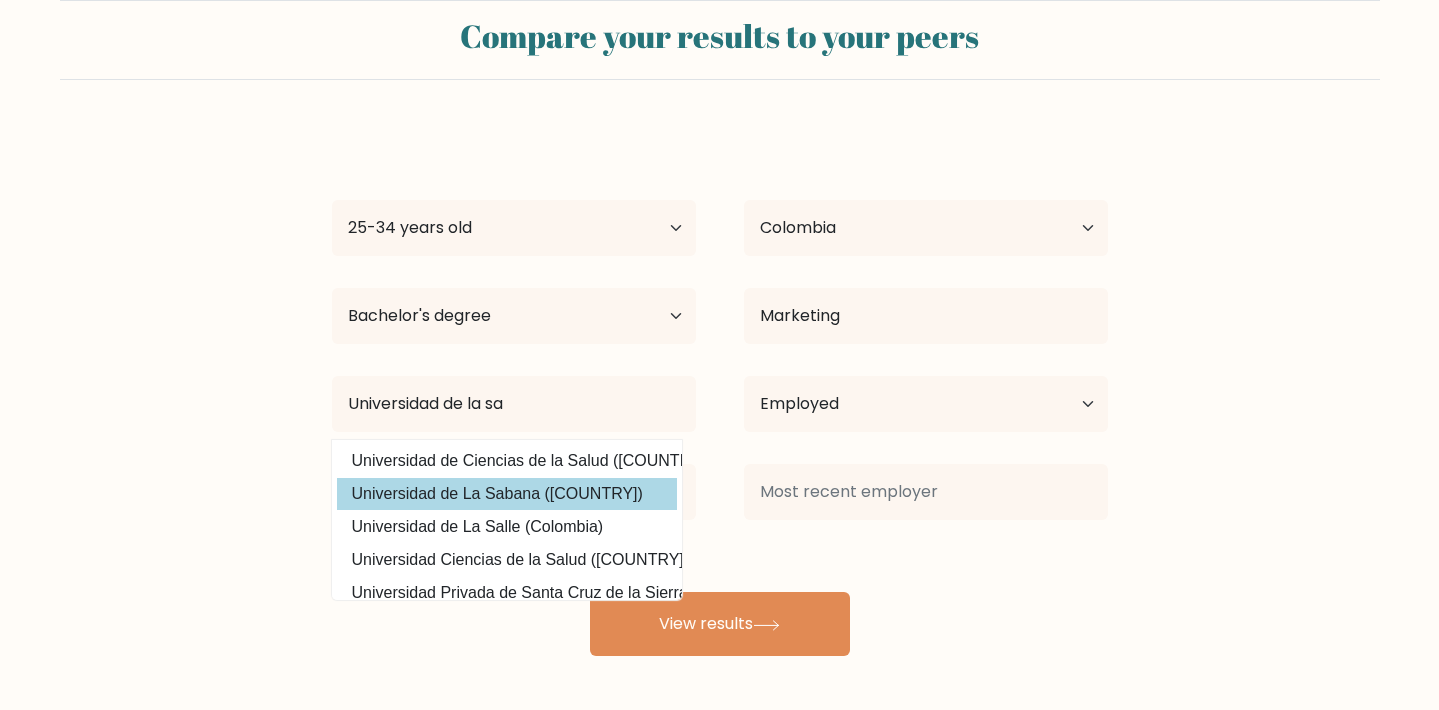 click on "Universidad de La Sabana ([COUNTRY])" at bounding box center [507, 494] 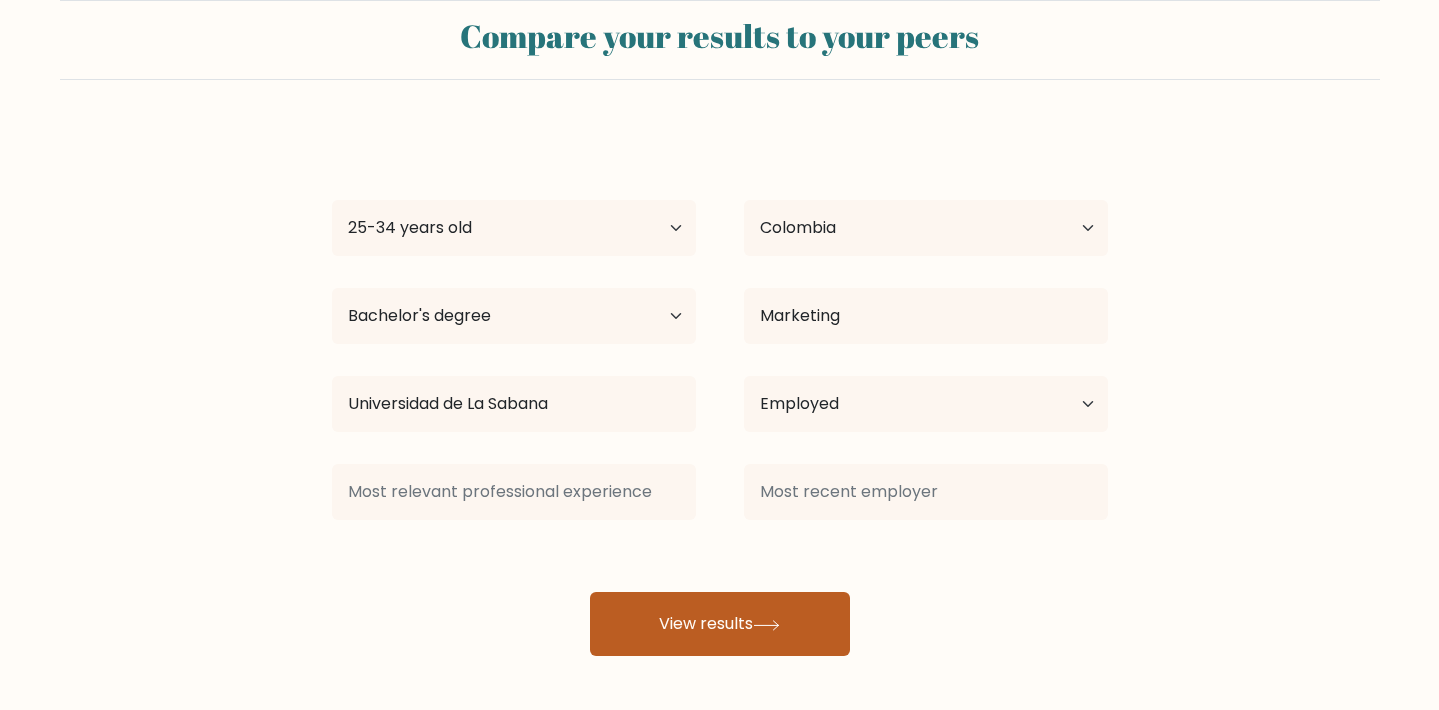 click on "View results" at bounding box center [720, 624] 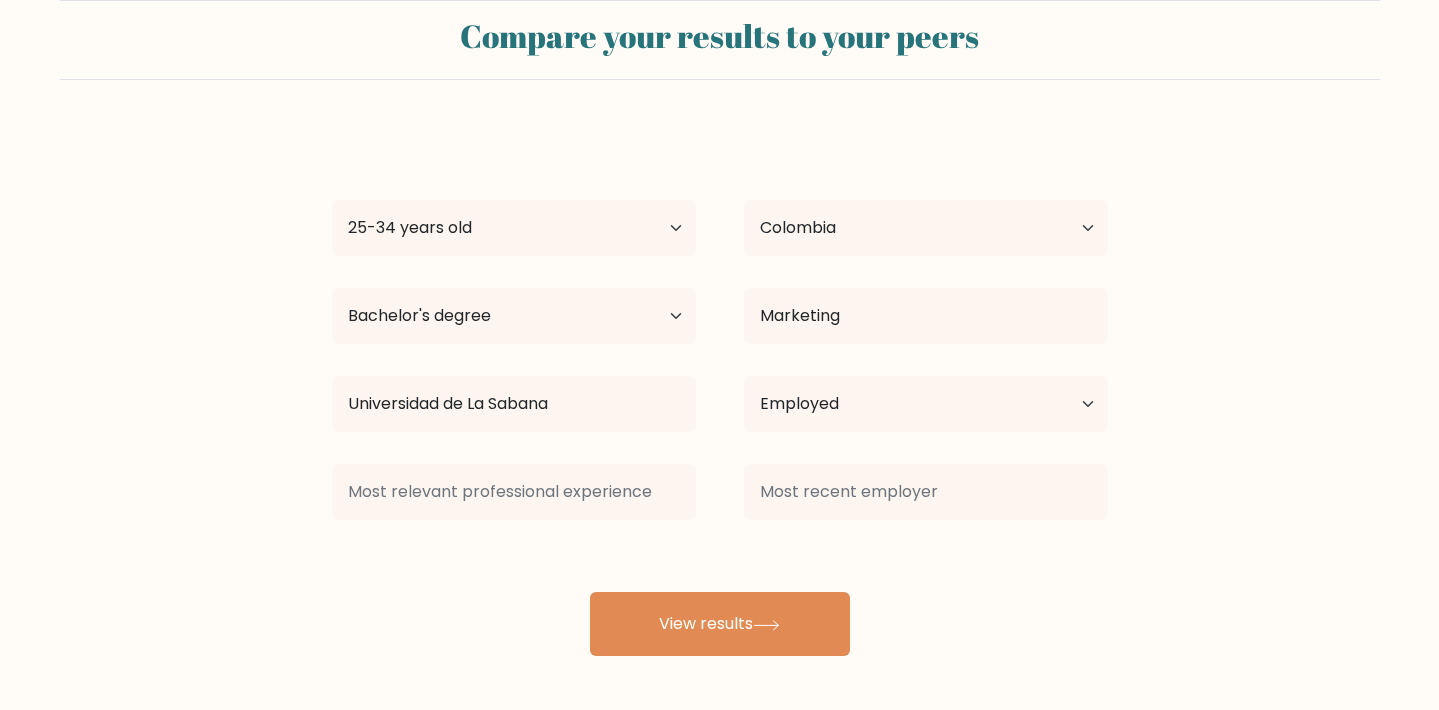 click on "[FIRST]
[LAST]
Age
Under 18 years old
18-24 years old
25-34 years old
35-44 years old
45-54 years old
55-64 years old
65 years old and above
Country
Afghanistan
Albania
Algeria
American Samoa
Andorra
Angola
Anguilla
Antarctica
Antigua and Barbuda
Argentina
Armenia
Aruba
Australia
Austria
Azerbaijan
Bahamas
Bahrain
Bangladesh
Barbados
Belarus
Belgium
Belize
Benin
Bermuda
Bhutan
Bolivia
Bonaire, Sint Eustatius and Saba
Bosnia and Herzegovina
Botswana
Bouvet Island
Brazil
Brunei" at bounding box center [720, 392] 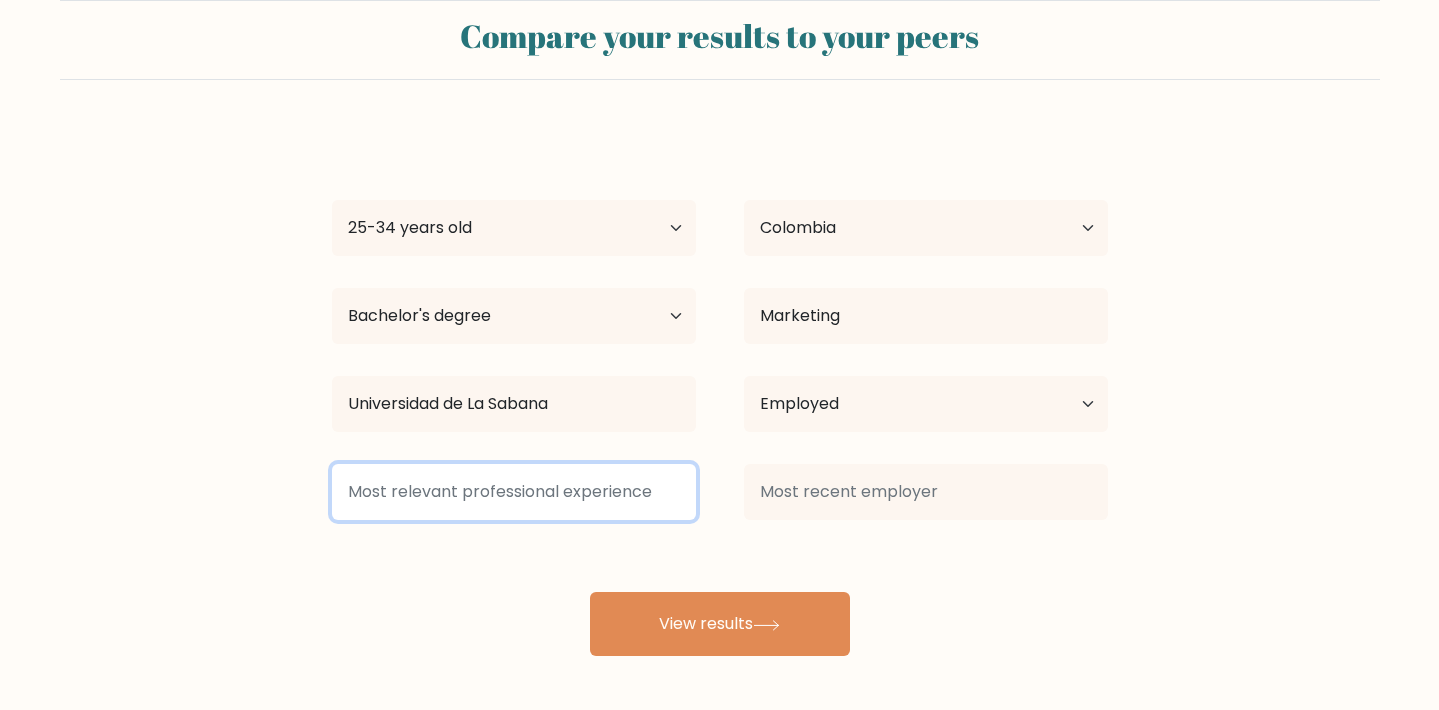 click at bounding box center (514, 492) 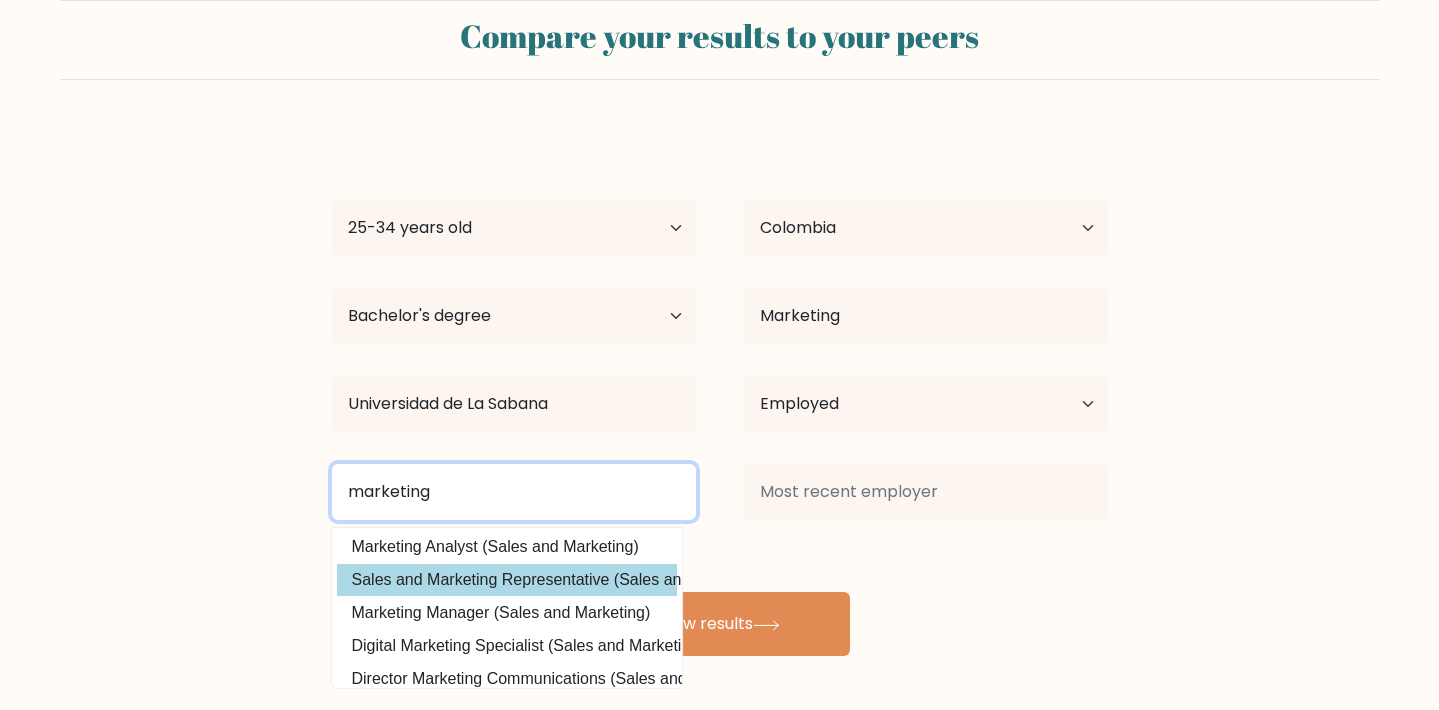 scroll, scrollTop: 36, scrollLeft: 0, axis: vertical 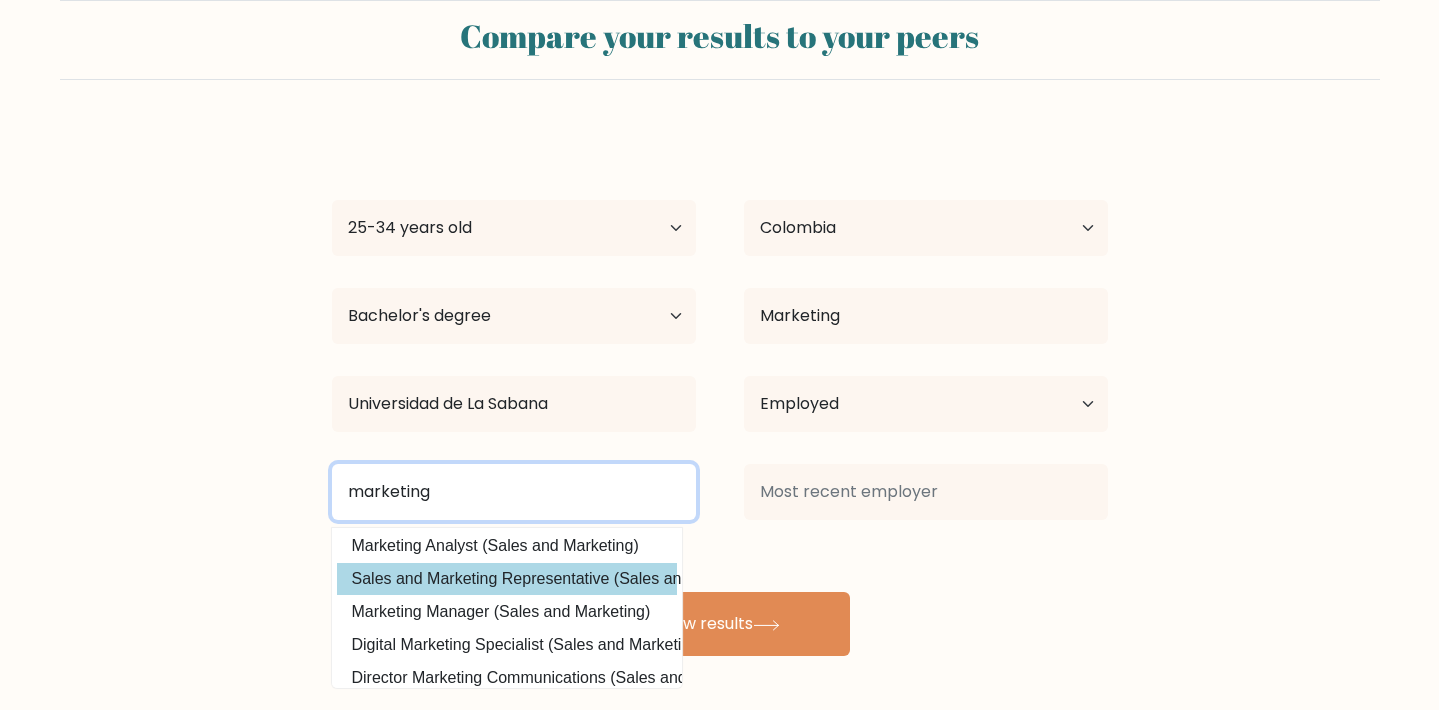 type on "marketing" 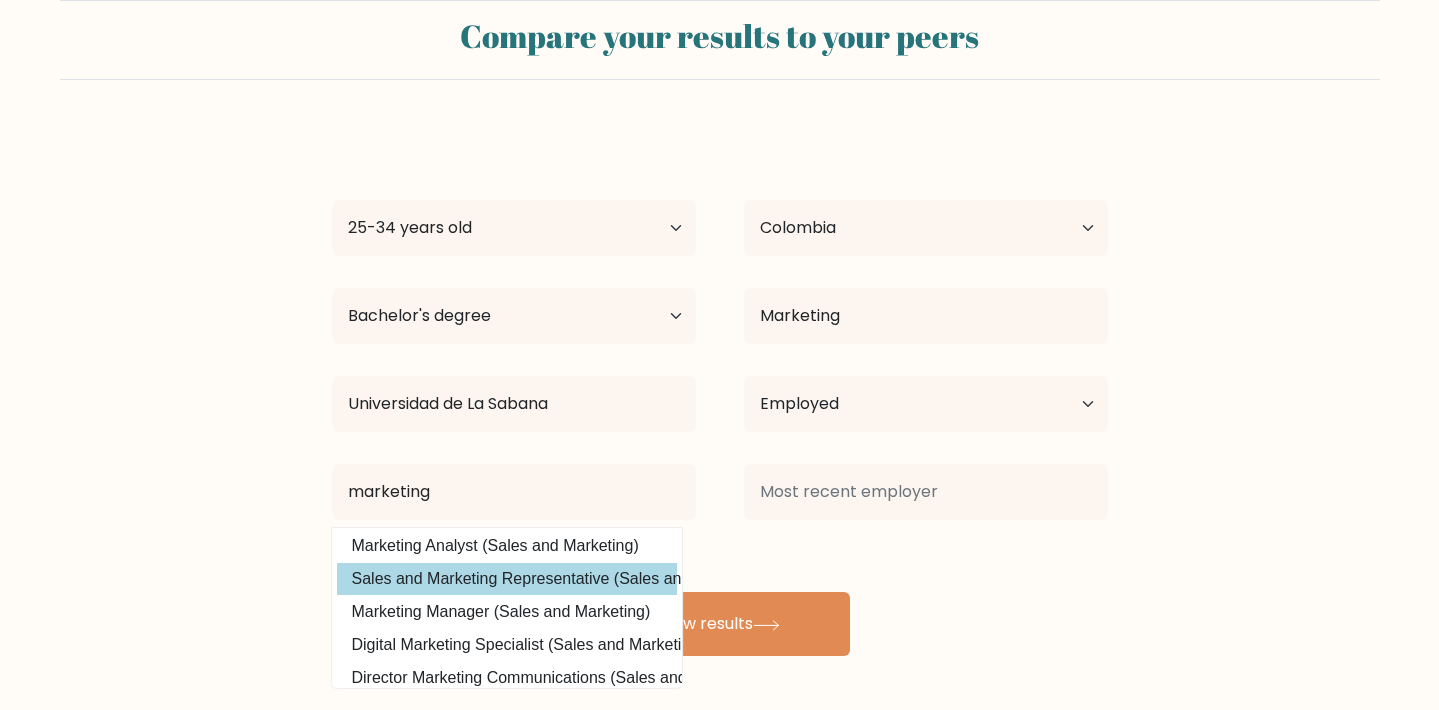 click on "[FIRST]
[LAST]
Age
Under 18 years old
18-24 years old
25-34 years old
35-44 years old
45-54 years old
55-64 years old
65 years old and above
Country
Afghanistan
Albania
Algeria
American Samoa
Andorra
Angola
Anguilla
Antarctica
Antigua and Barbuda
Argentina
Armenia
Aruba
Australia
Austria
Azerbaijan
Bahamas
Bahrain
Bangladesh
Barbados
Belarus
Belgium
Belize
Benin
Bermuda
Bhutan
Bolivia
Bonaire, Sint Eustatius and Saba
Bosnia and Herzegovina
Botswana
Bouvet Island
Brazil
Brunei" at bounding box center [720, 392] 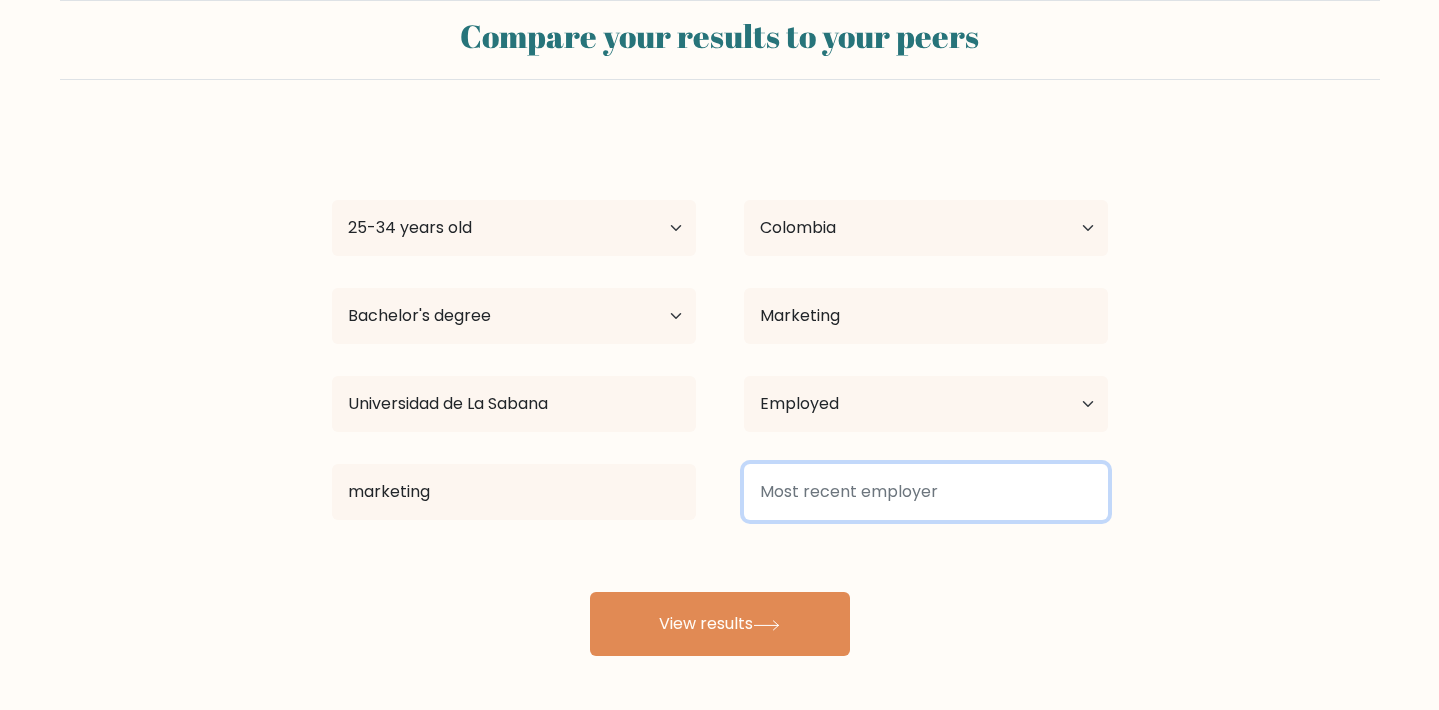 click at bounding box center (926, 492) 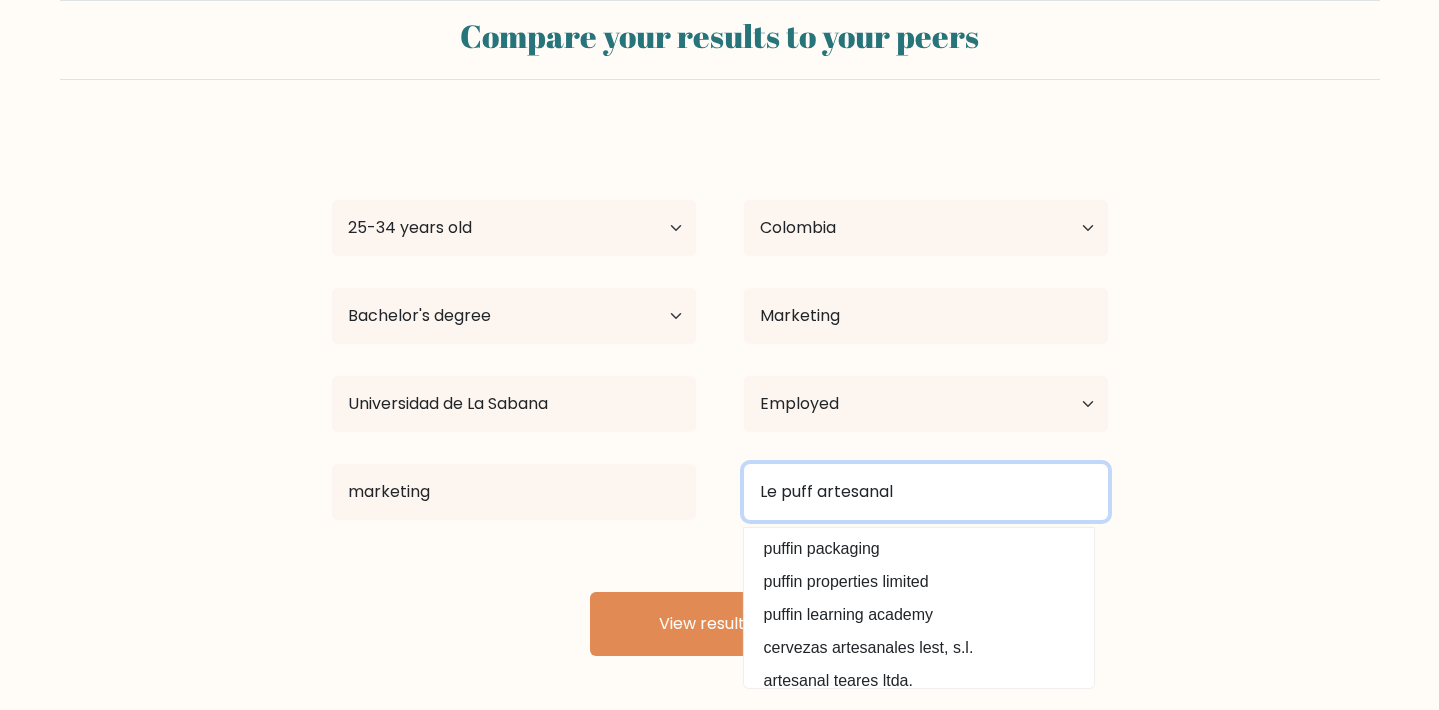 type on "Le puff artesanal" 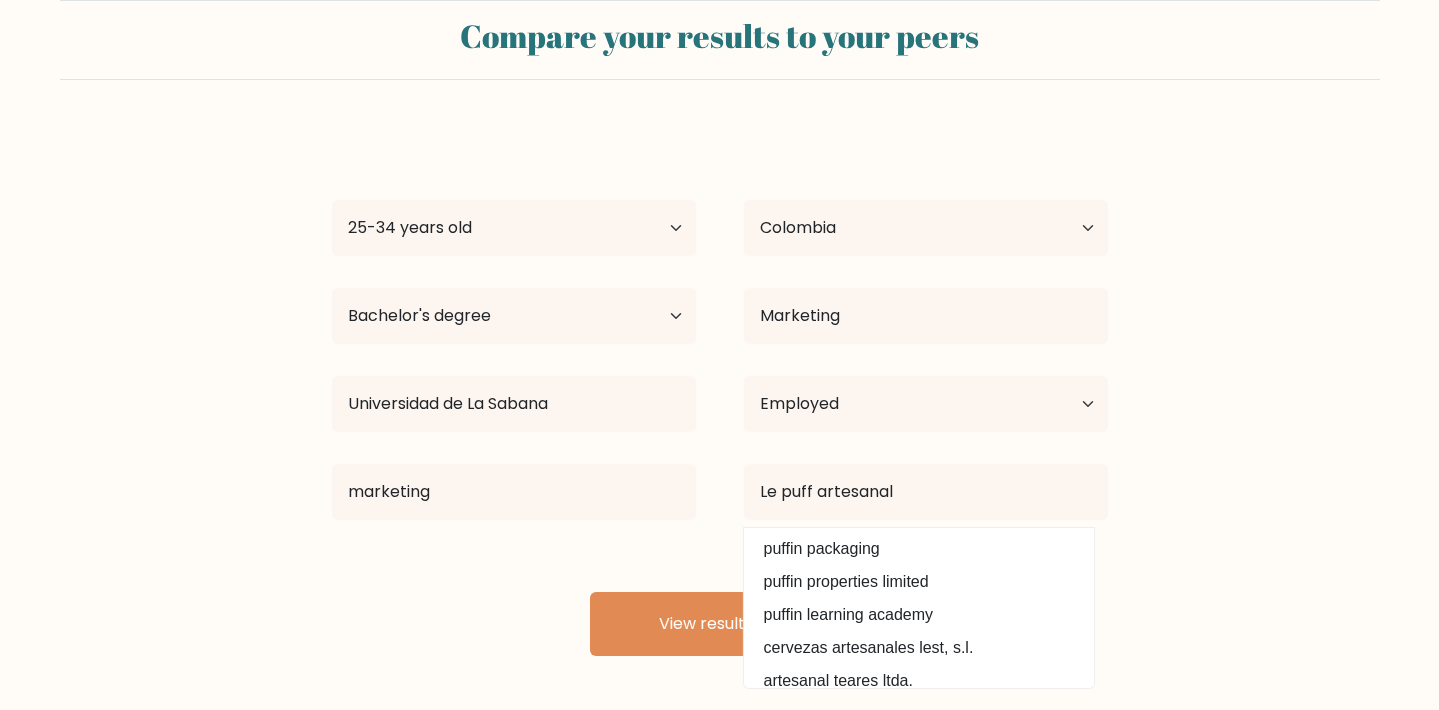 click on "Compare your results to your peers
[FIRST]
[LAST]
Age
Under 18 years old
18-24 years old
25-34 years old
35-44 years old
45-54 years old
55-64 years old
65 years old and above
Country
Afghanistan
Albania
Algeria
American Samoa
Andorra
Angola
Anguilla
Antarctica
Antigua and Barbuda
Argentina
Armenia
Aruba
Australia
Chad" at bounding box center [719, 328] 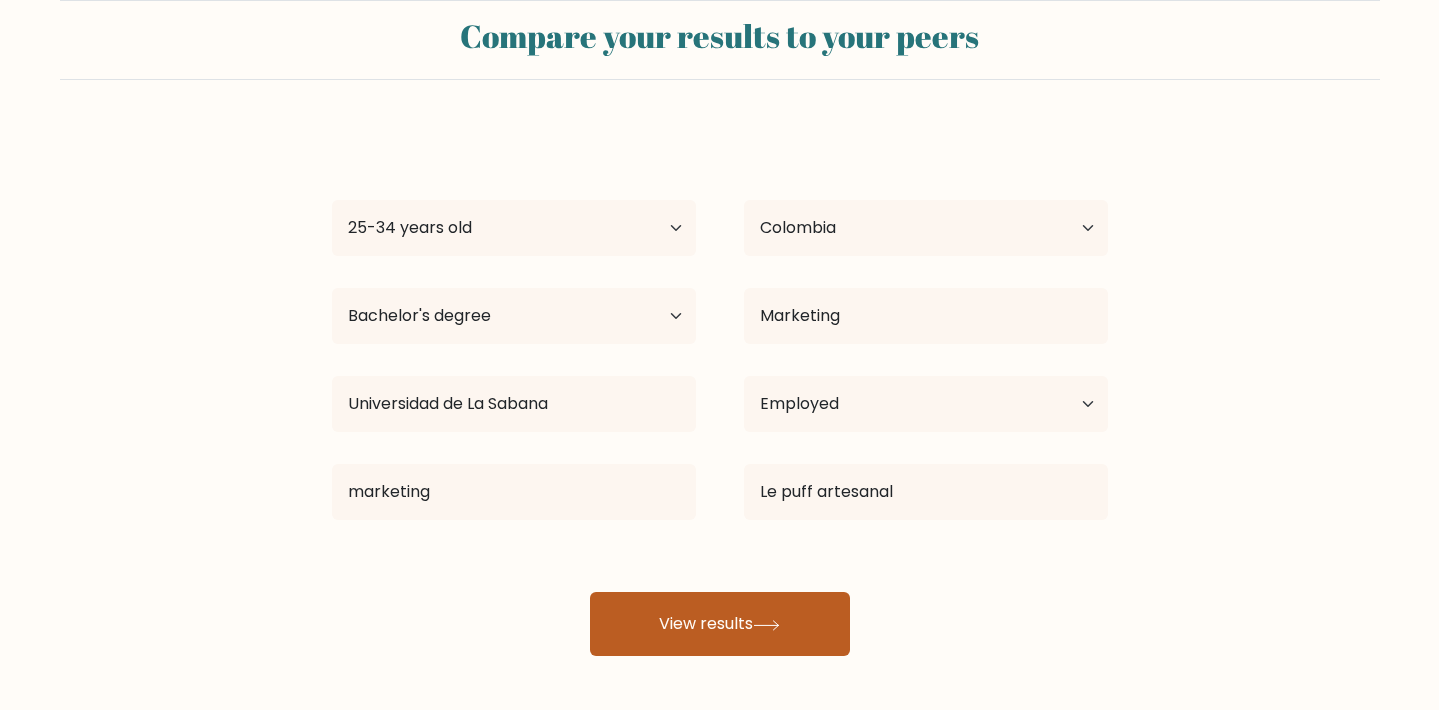 click on "View results" at bounding box center [720, 624] 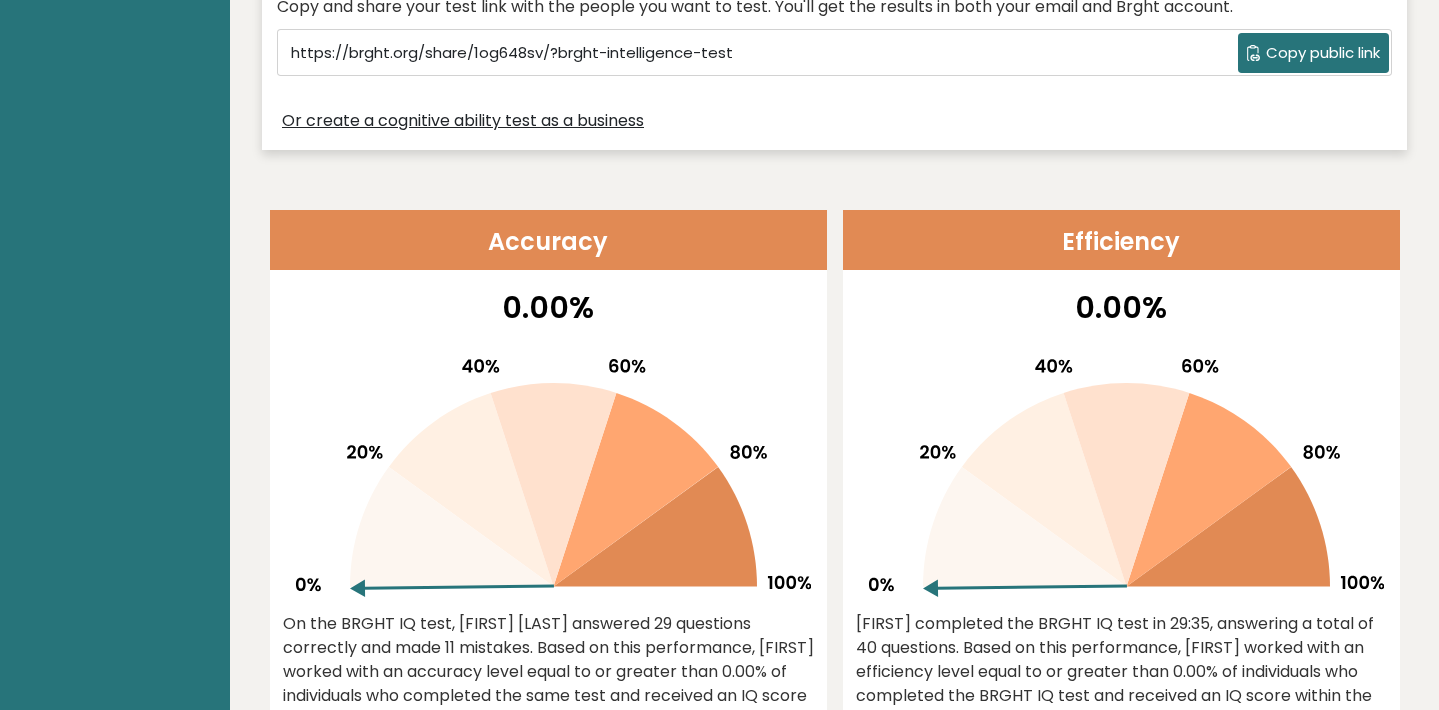 scroll, scrollTop: 0, scrollLeft: 0, axis: both 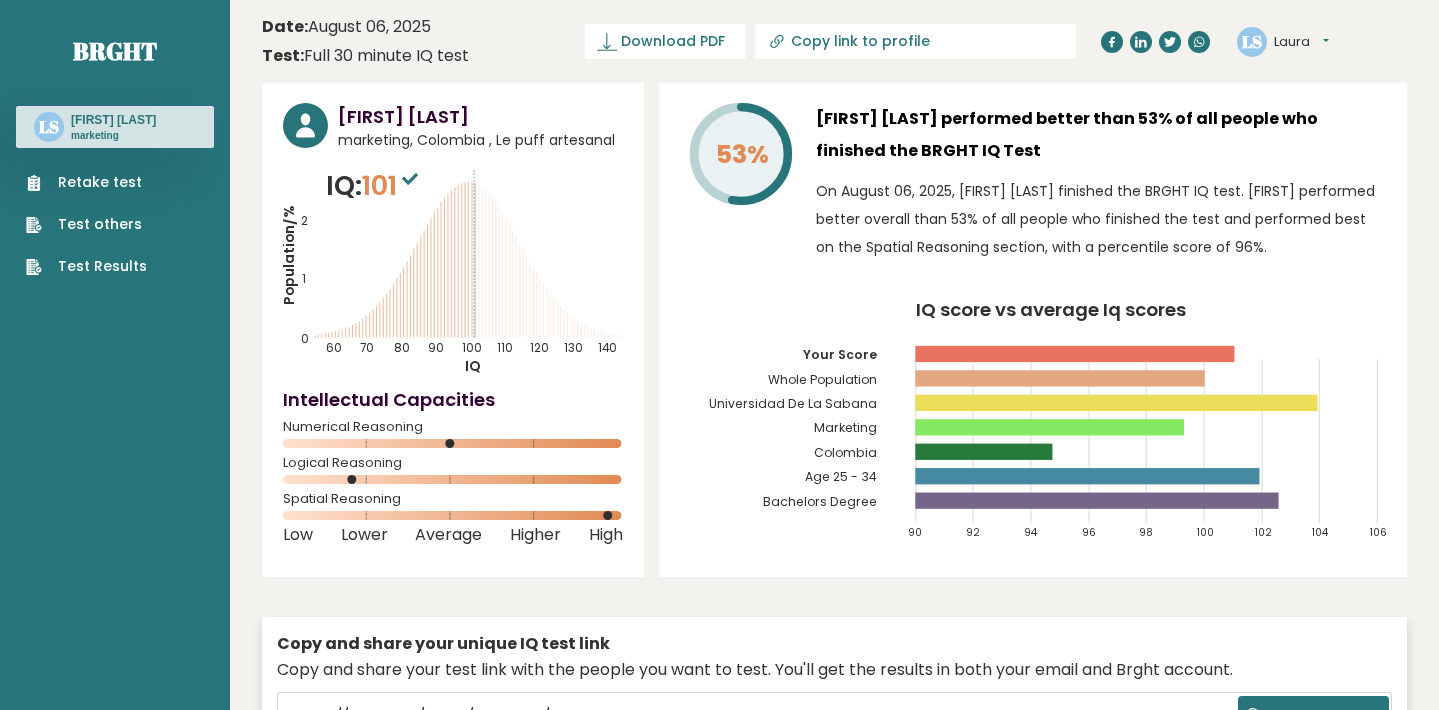 click on "Retake test" at bounding box center (86, 182) 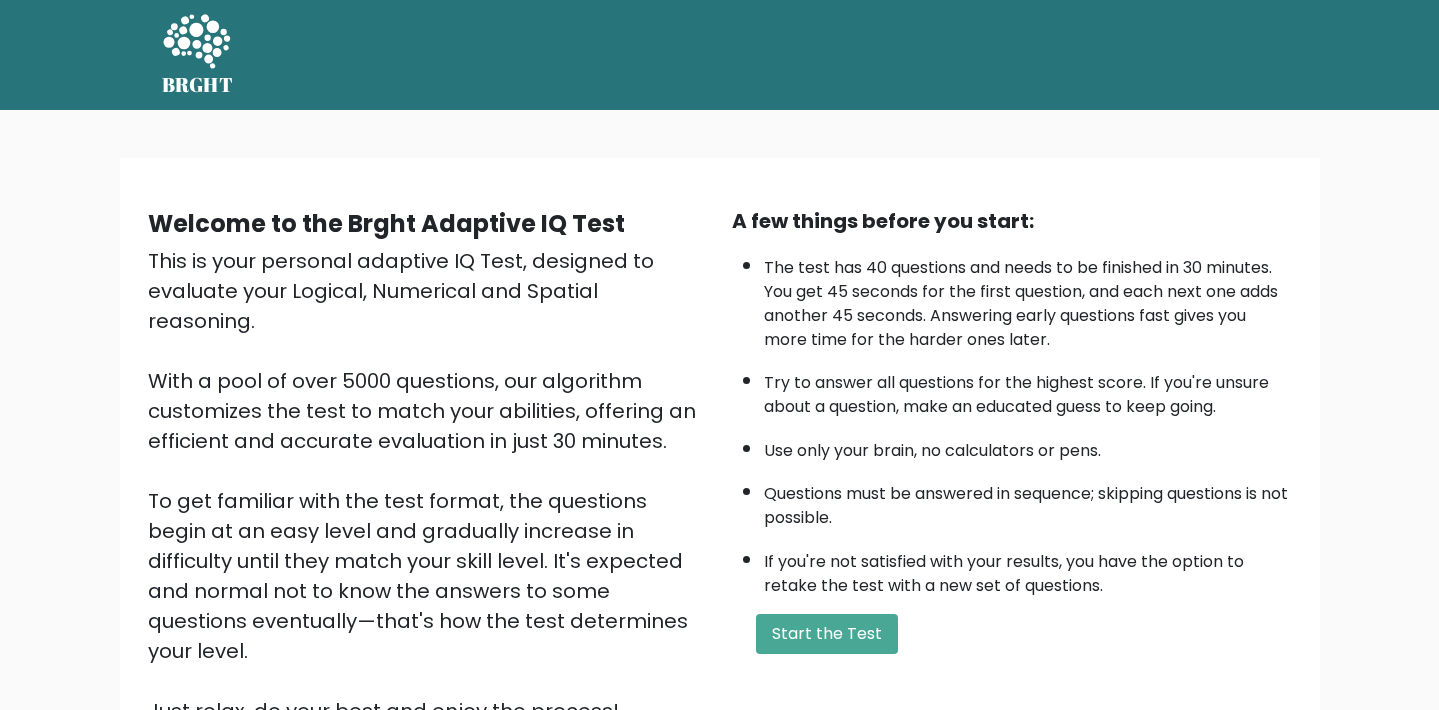 scroll, scrollTop: 0, scrollLeft: 0, axis: both 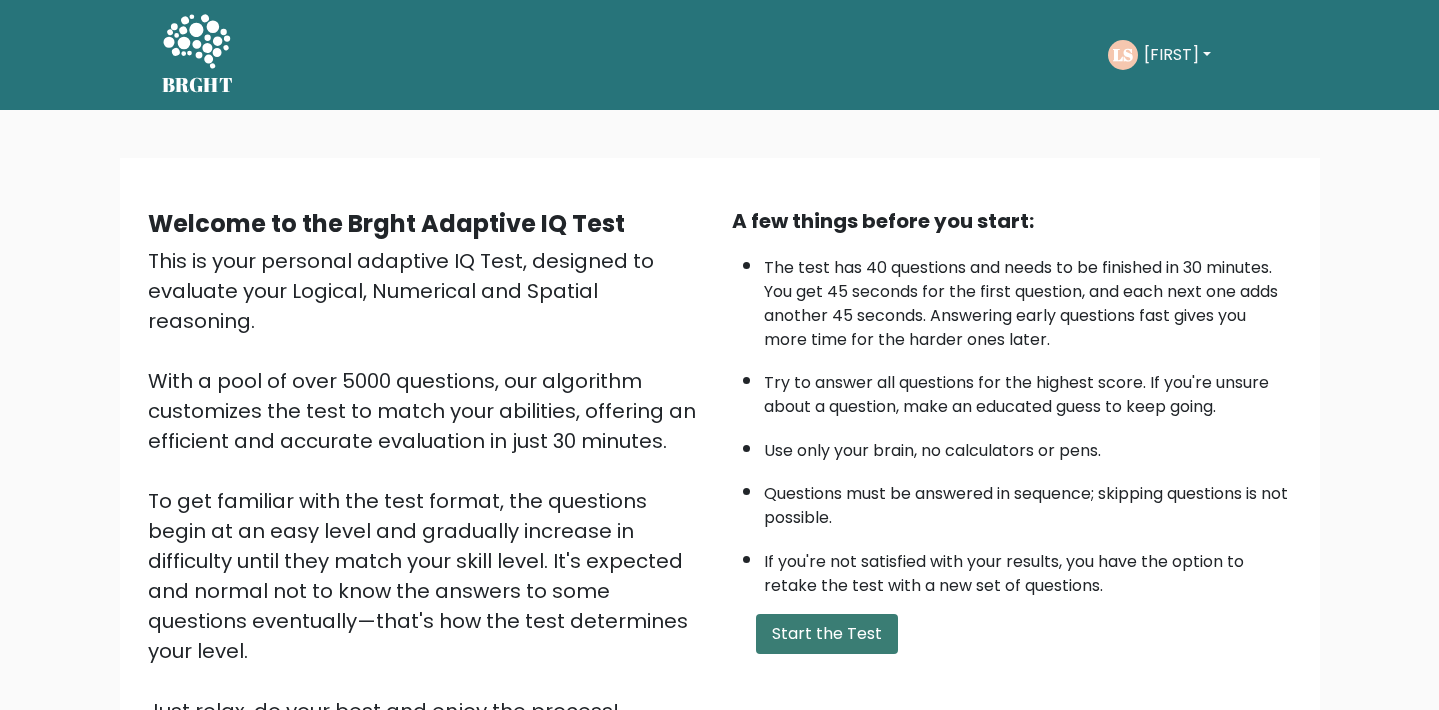 click on "Start the Test" at bounding box center [827, 634] 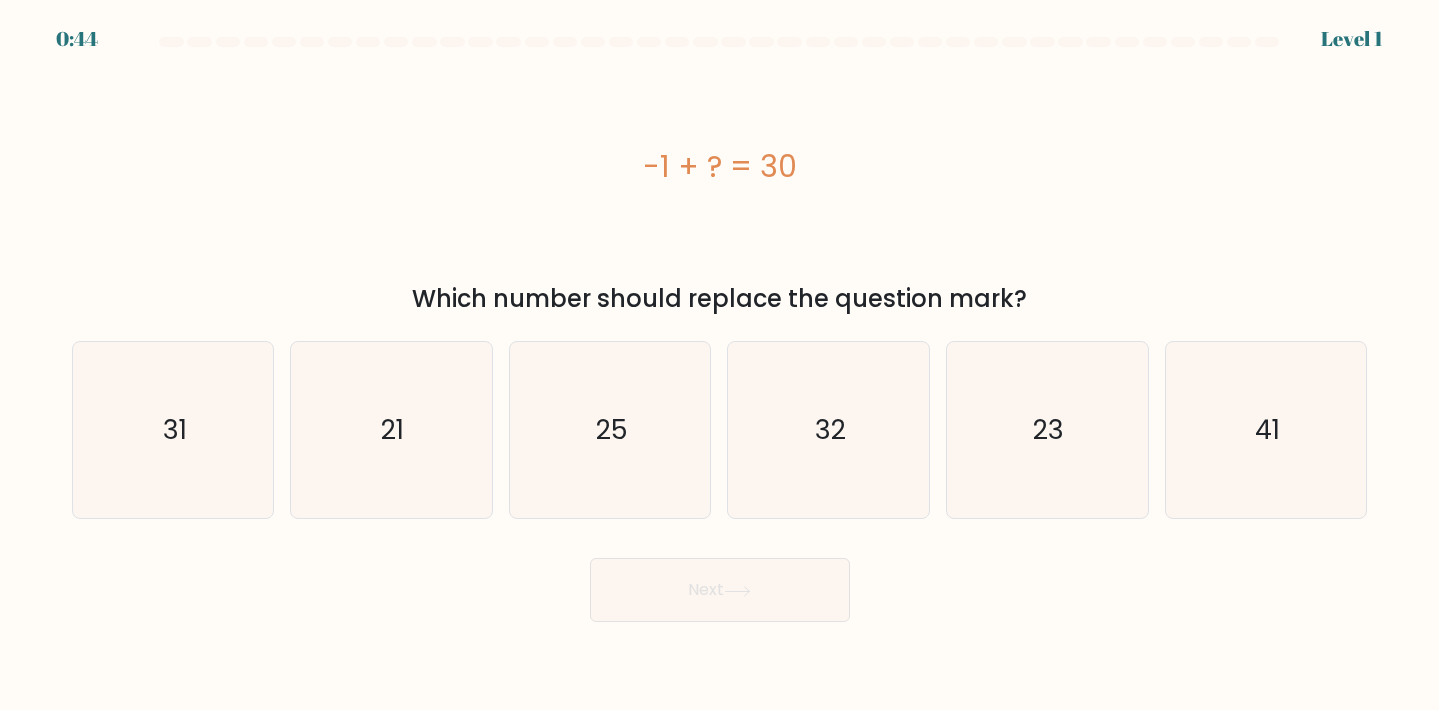 scroll, scrollTop: 0, scrollLeft: 0, axis: both 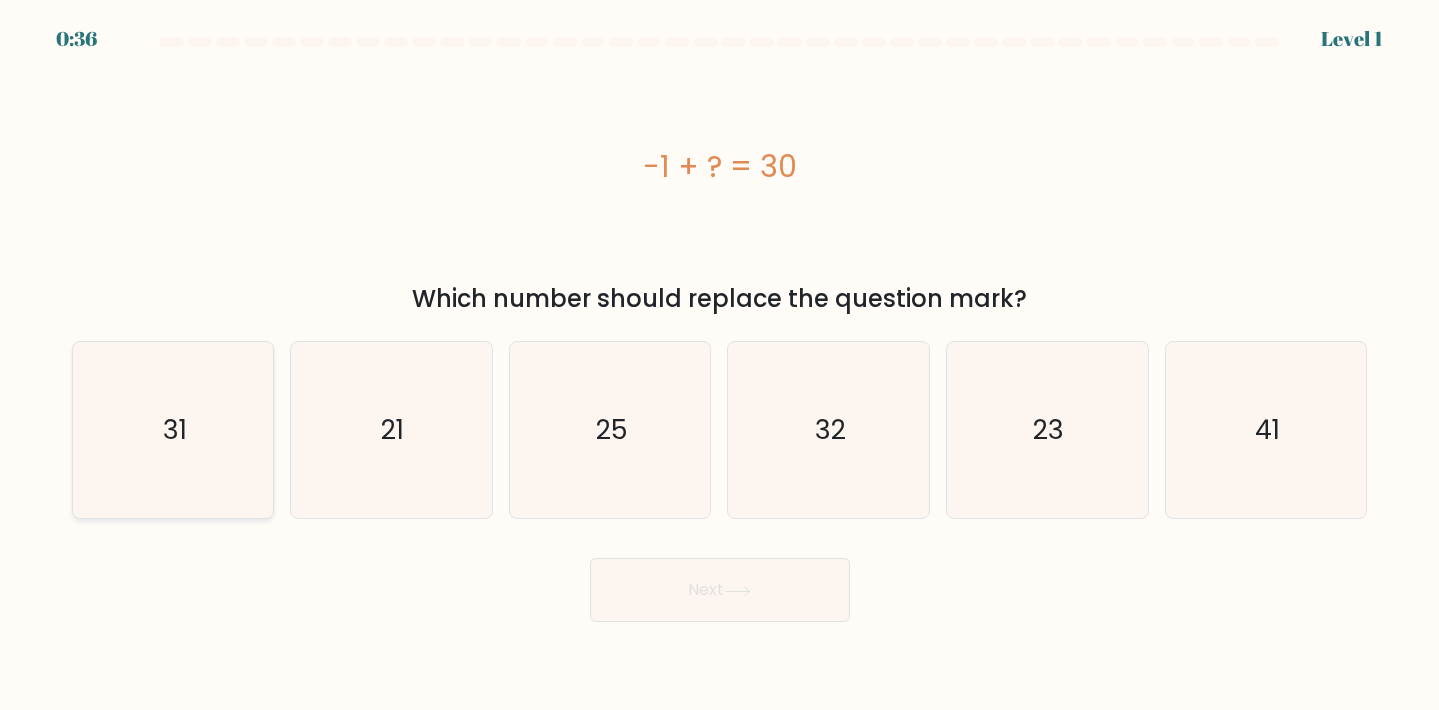 click on "31" 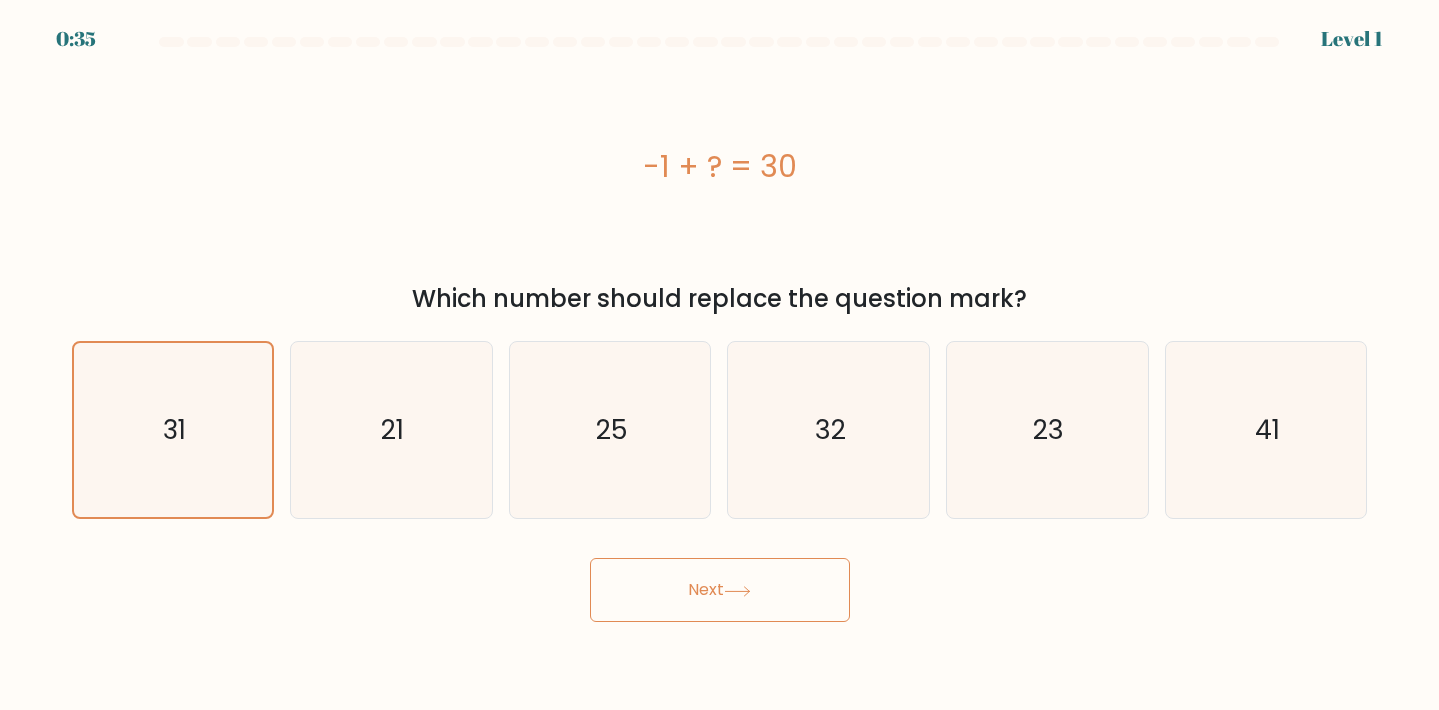 click on "Next" at bounding box center (720, 590) 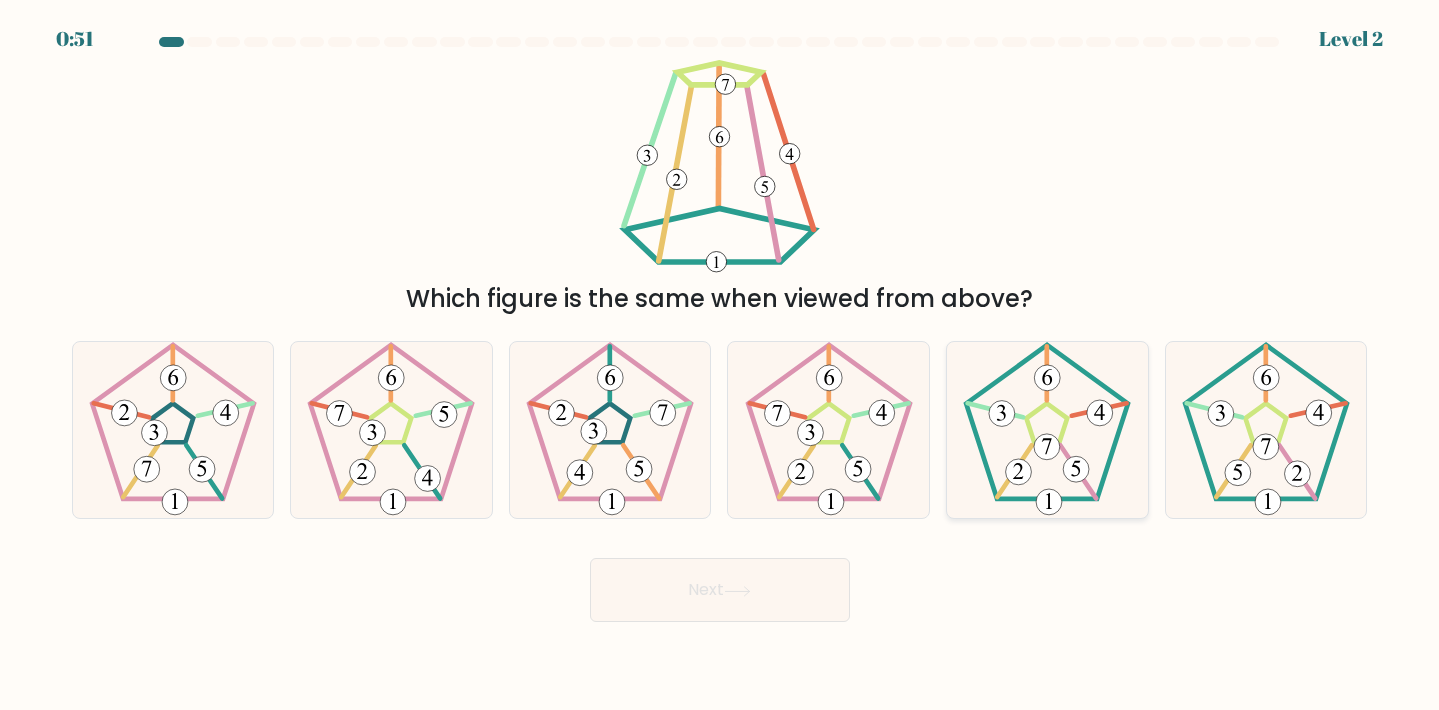 click 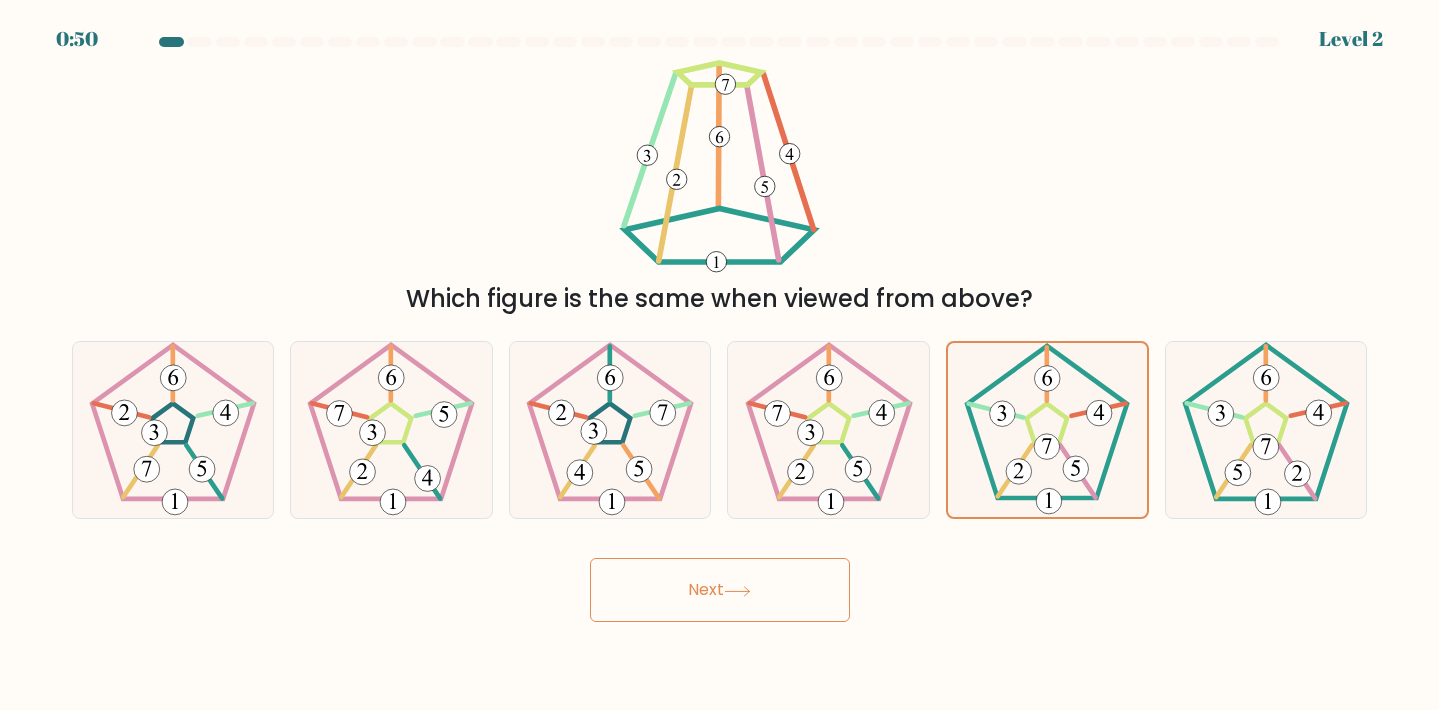 click 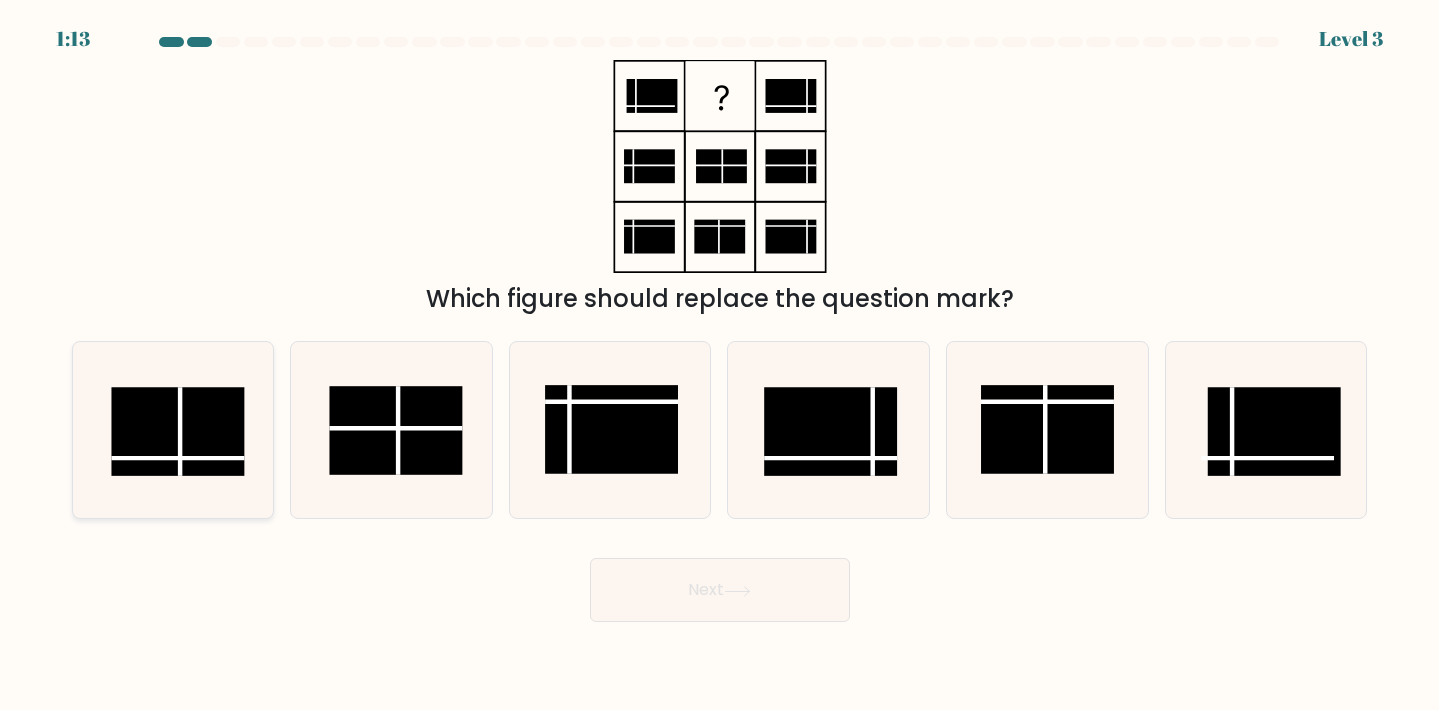 click 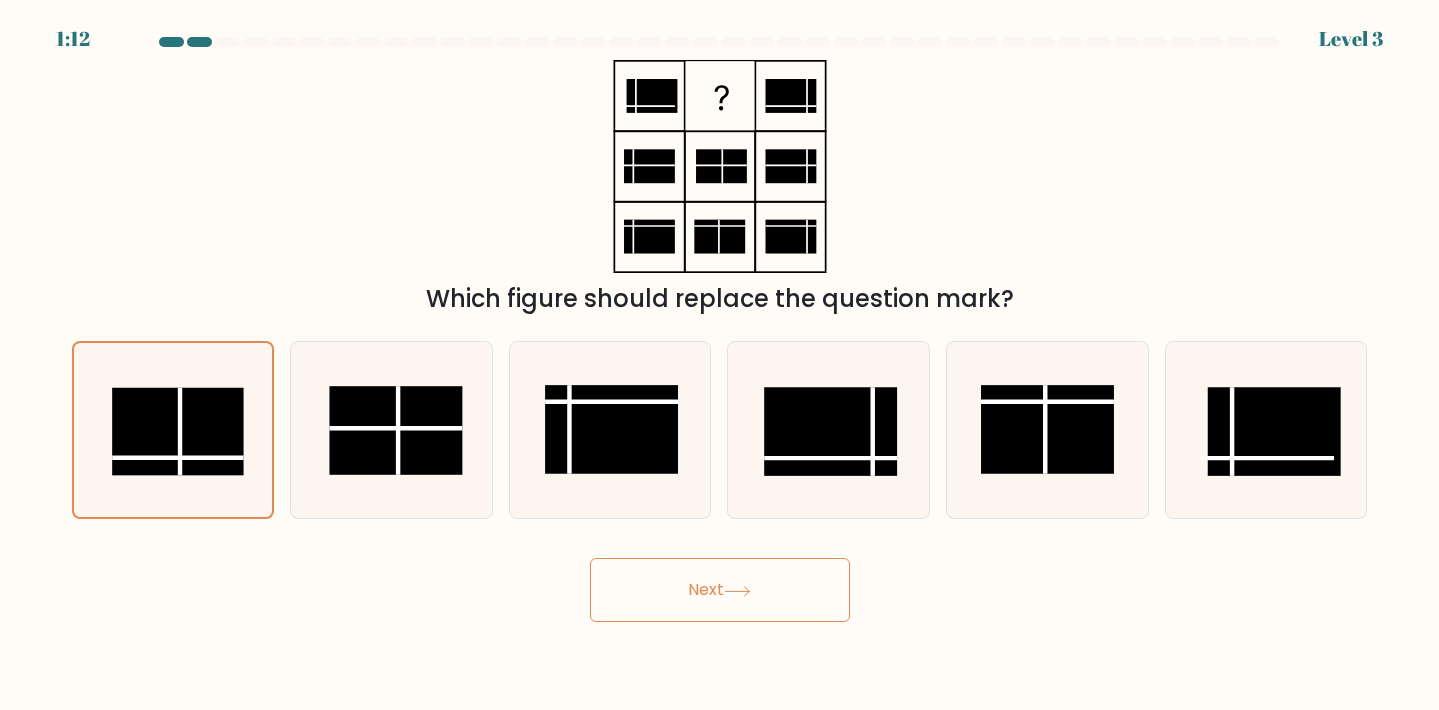 click on "Next" at bounding box center [720, 590] 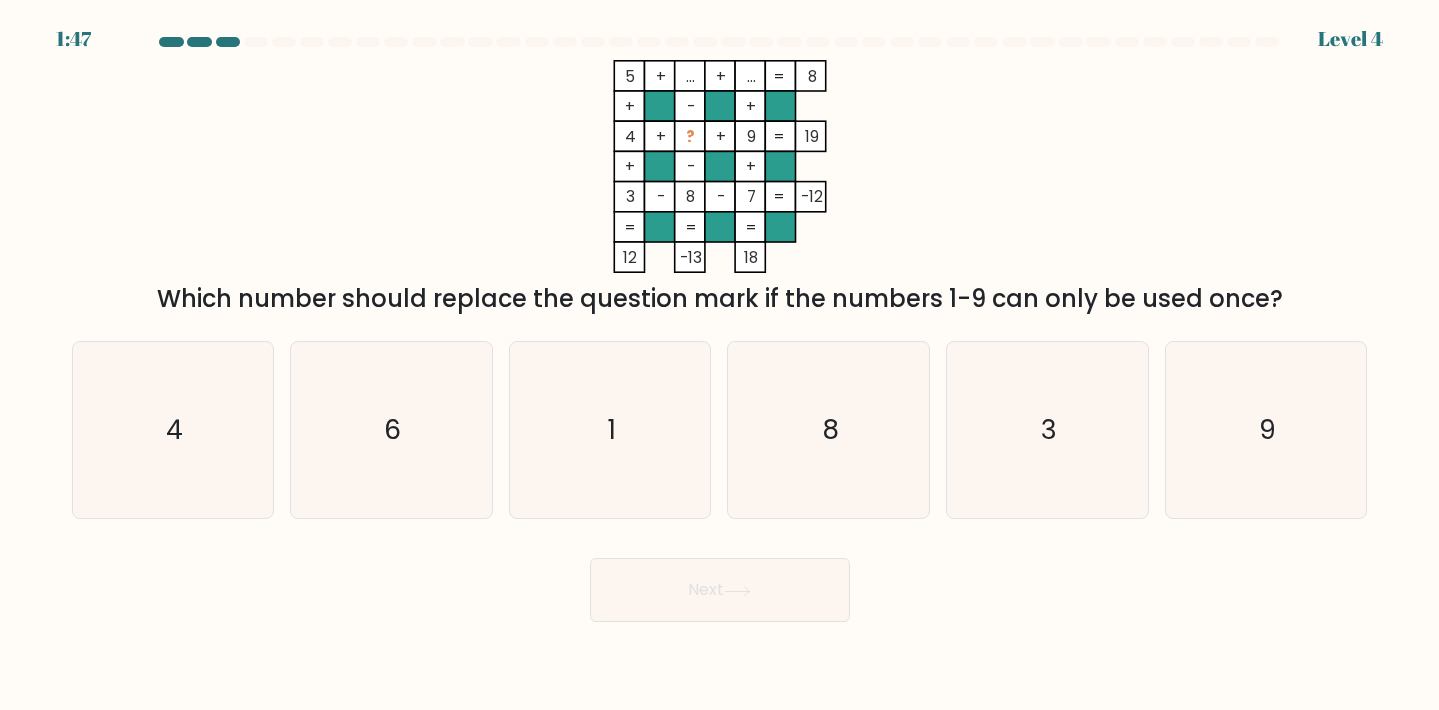 type 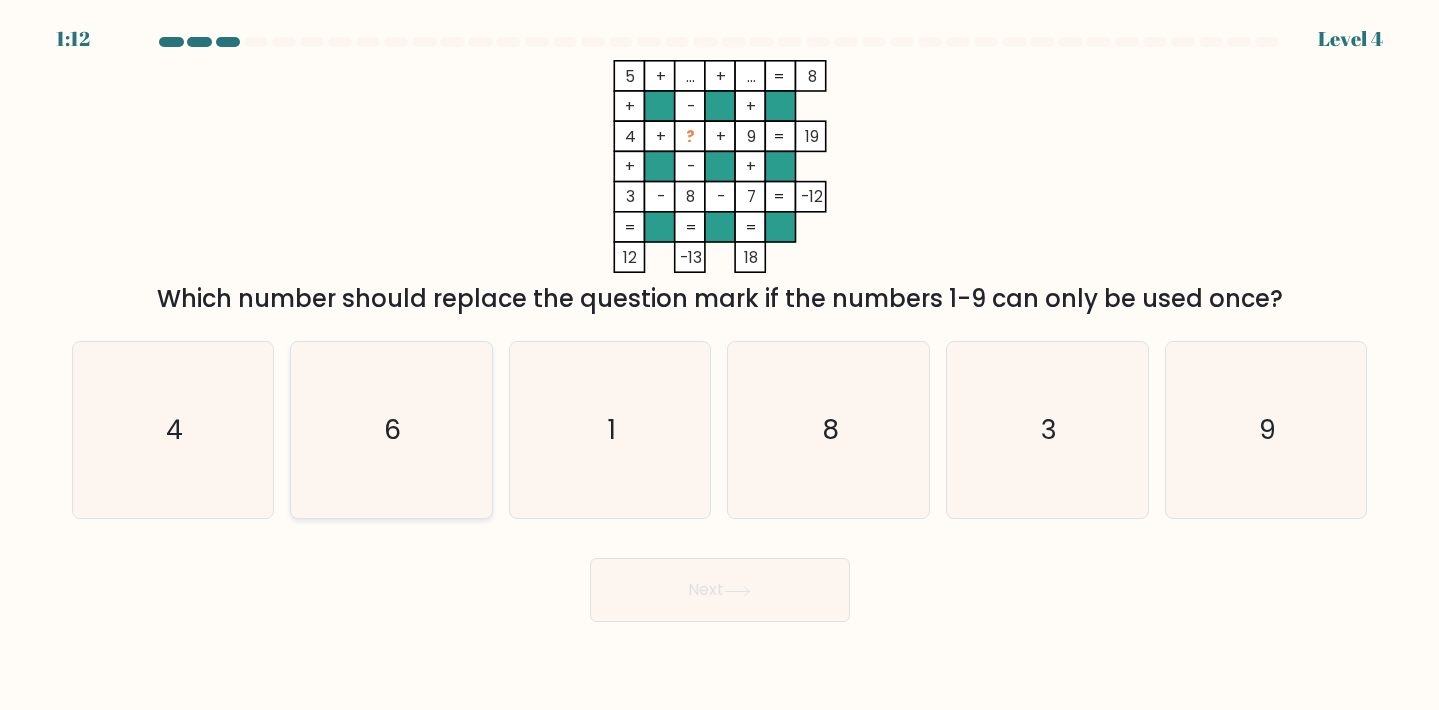 click on "6" 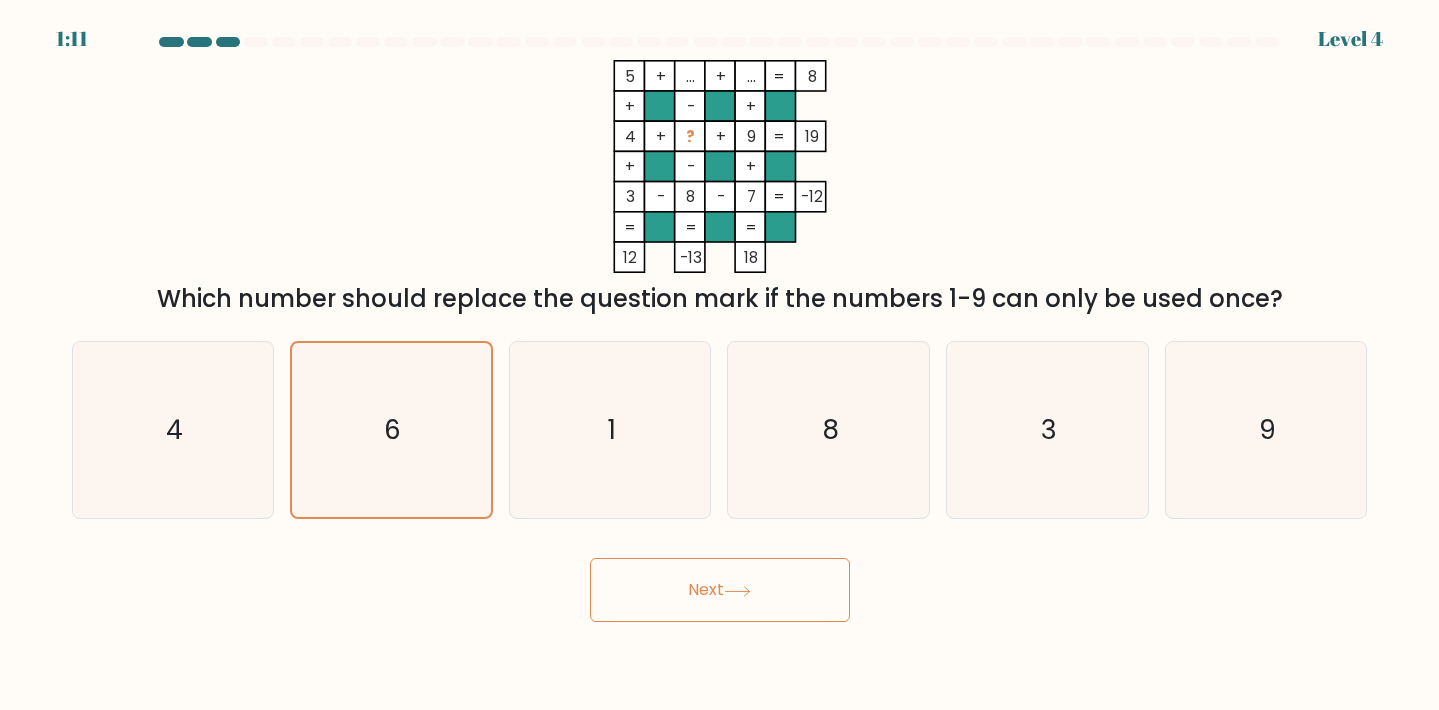 click 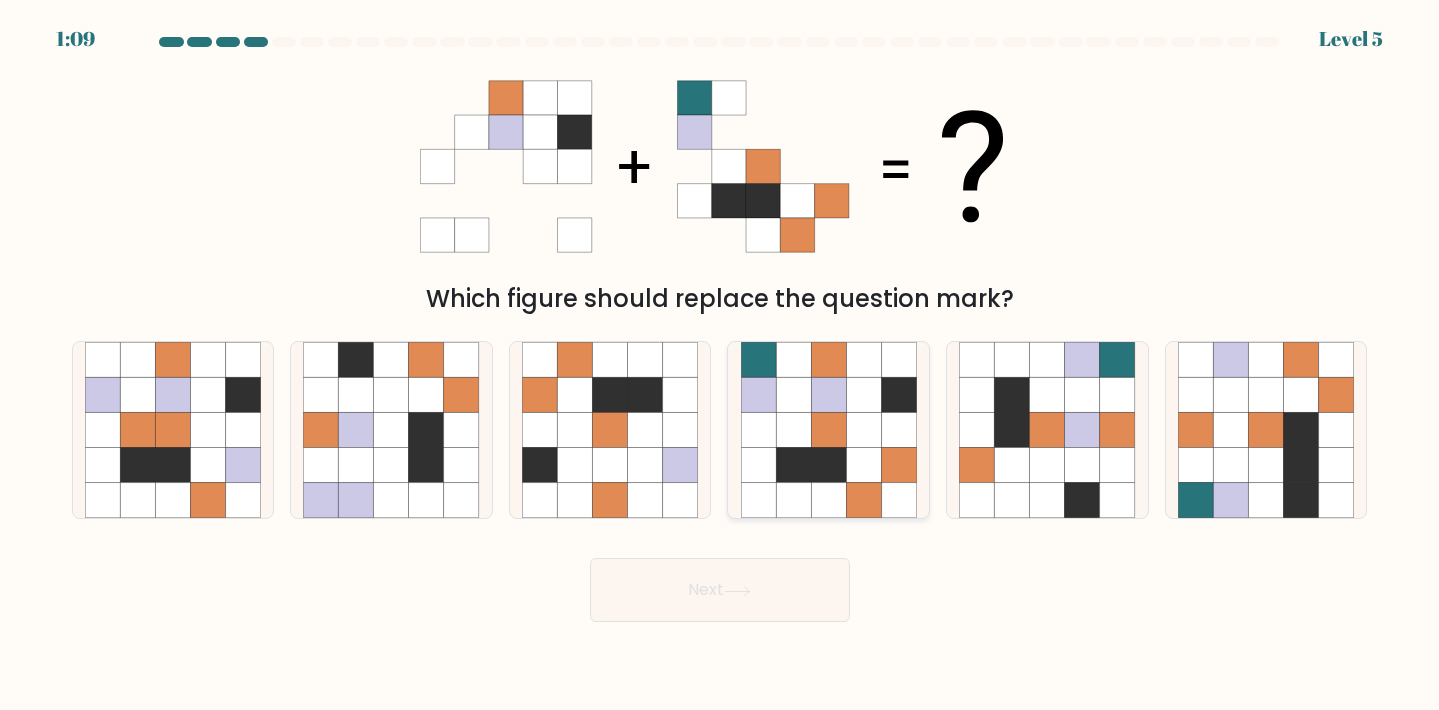 click 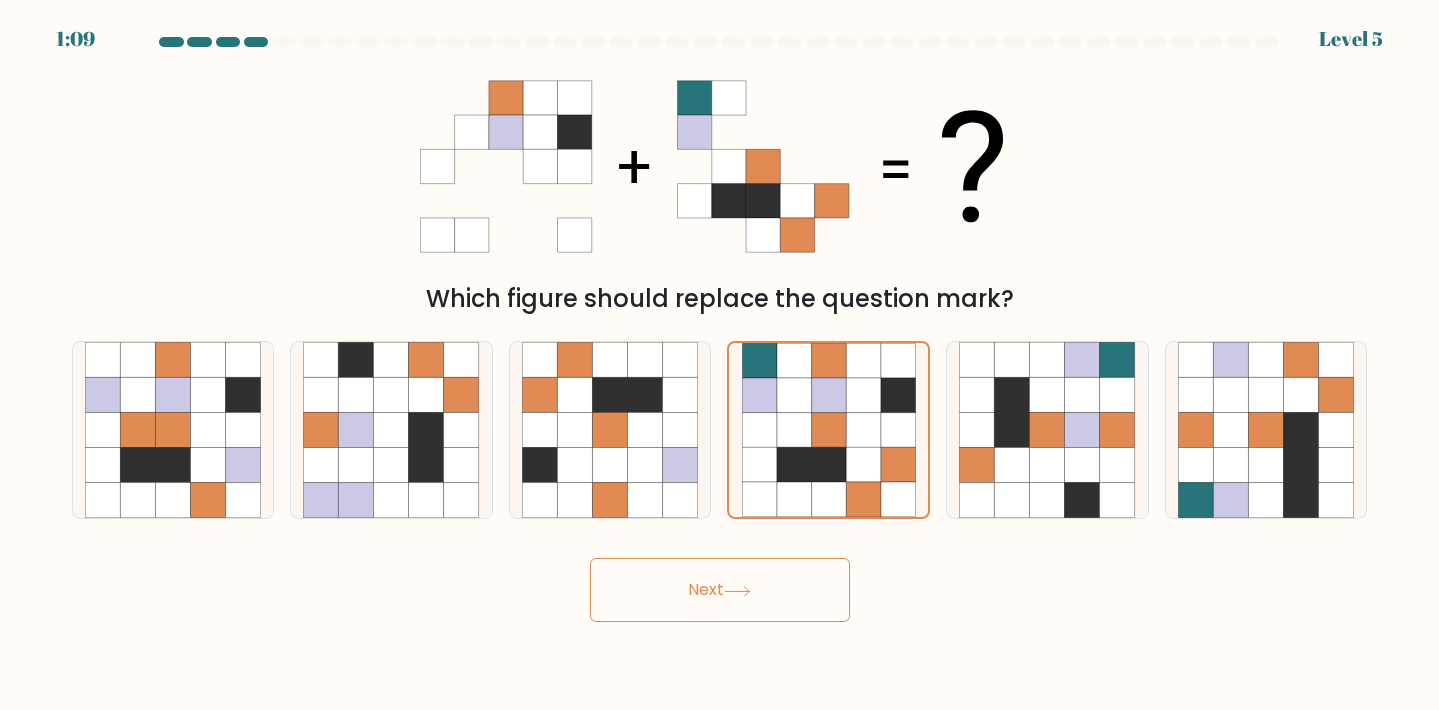 click on "Next" at bounding box center [720, 590] 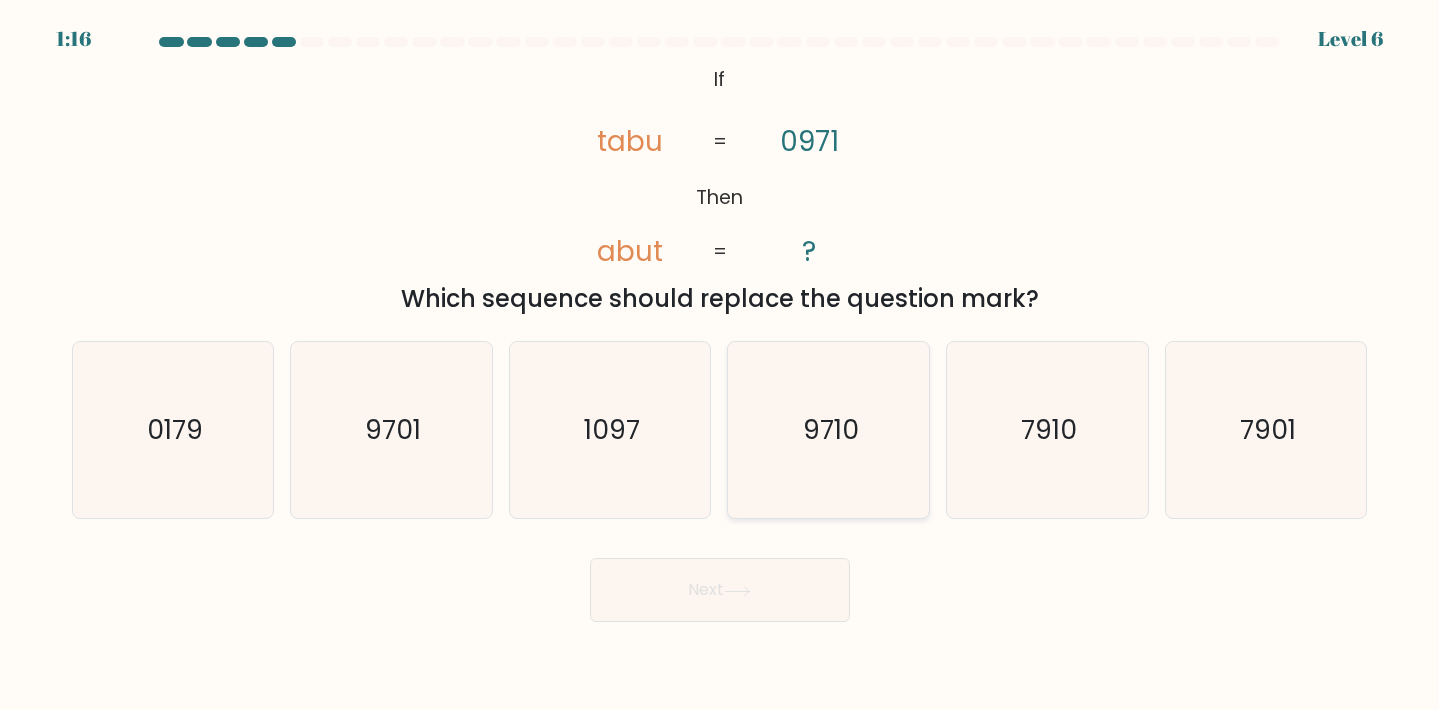 click on "9710" 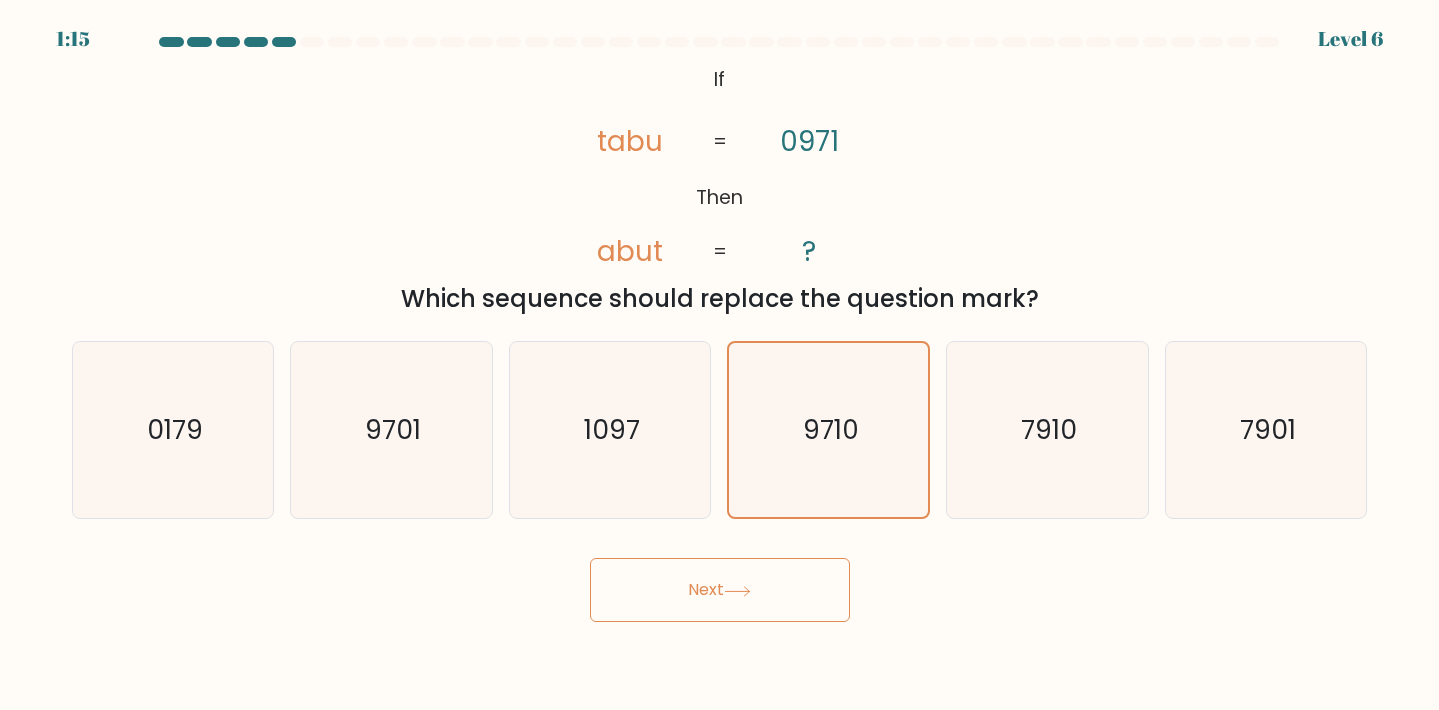 click on "Next" at bounding box center (720, 590) 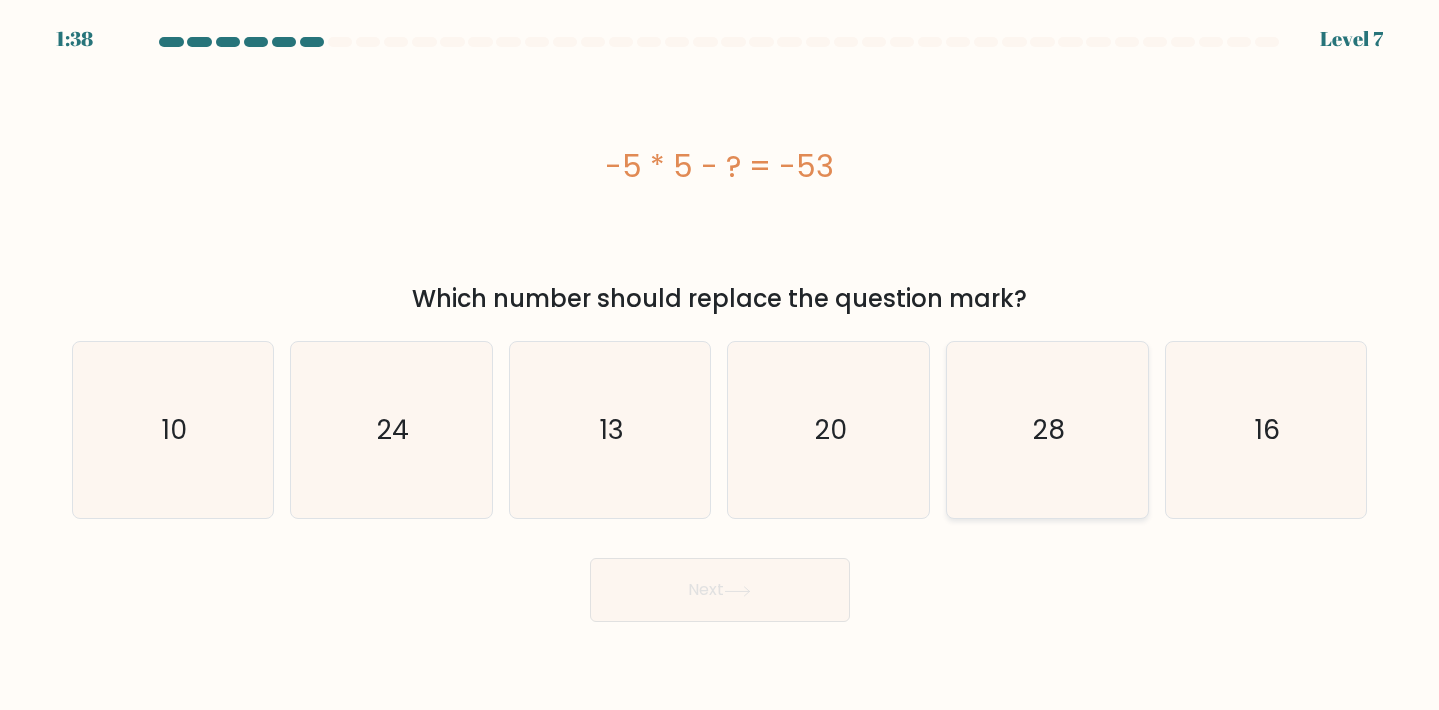click on "28" 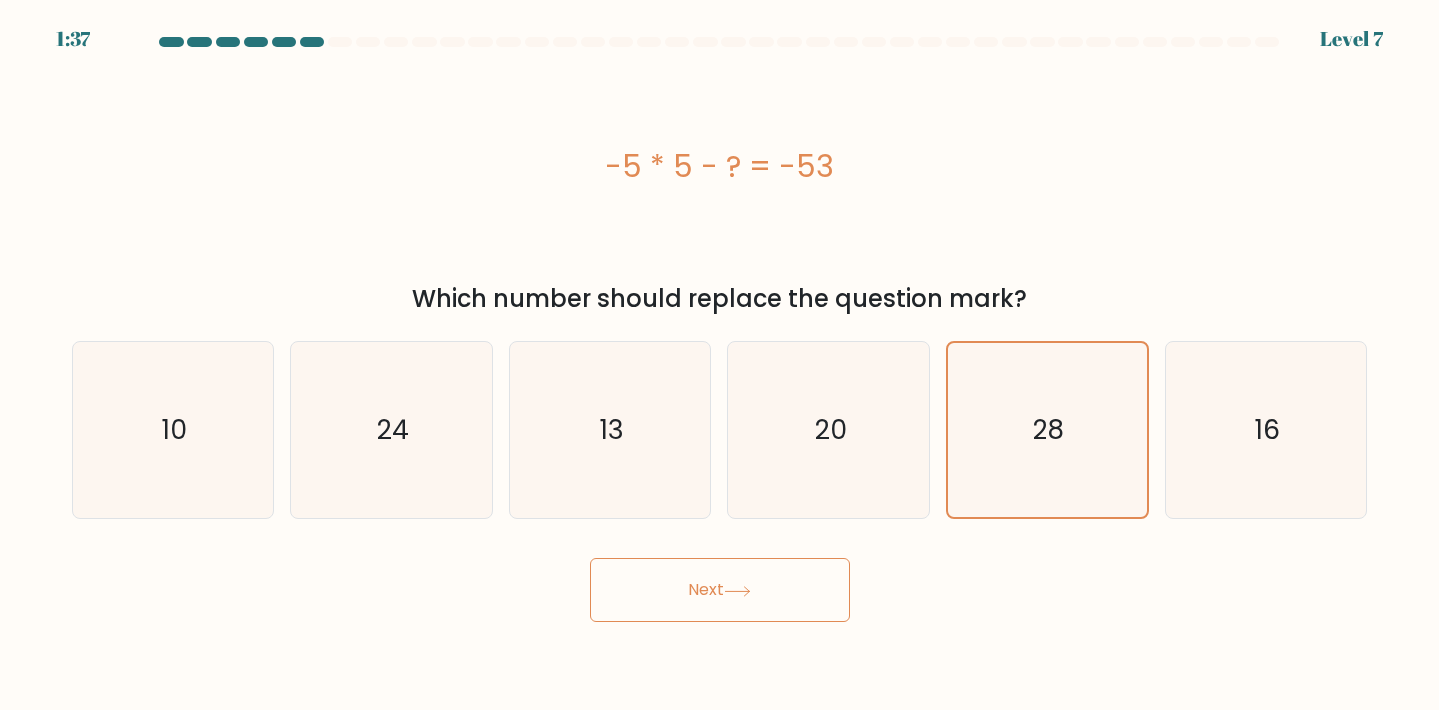 click on "Next" at bounding box center [720, 590] 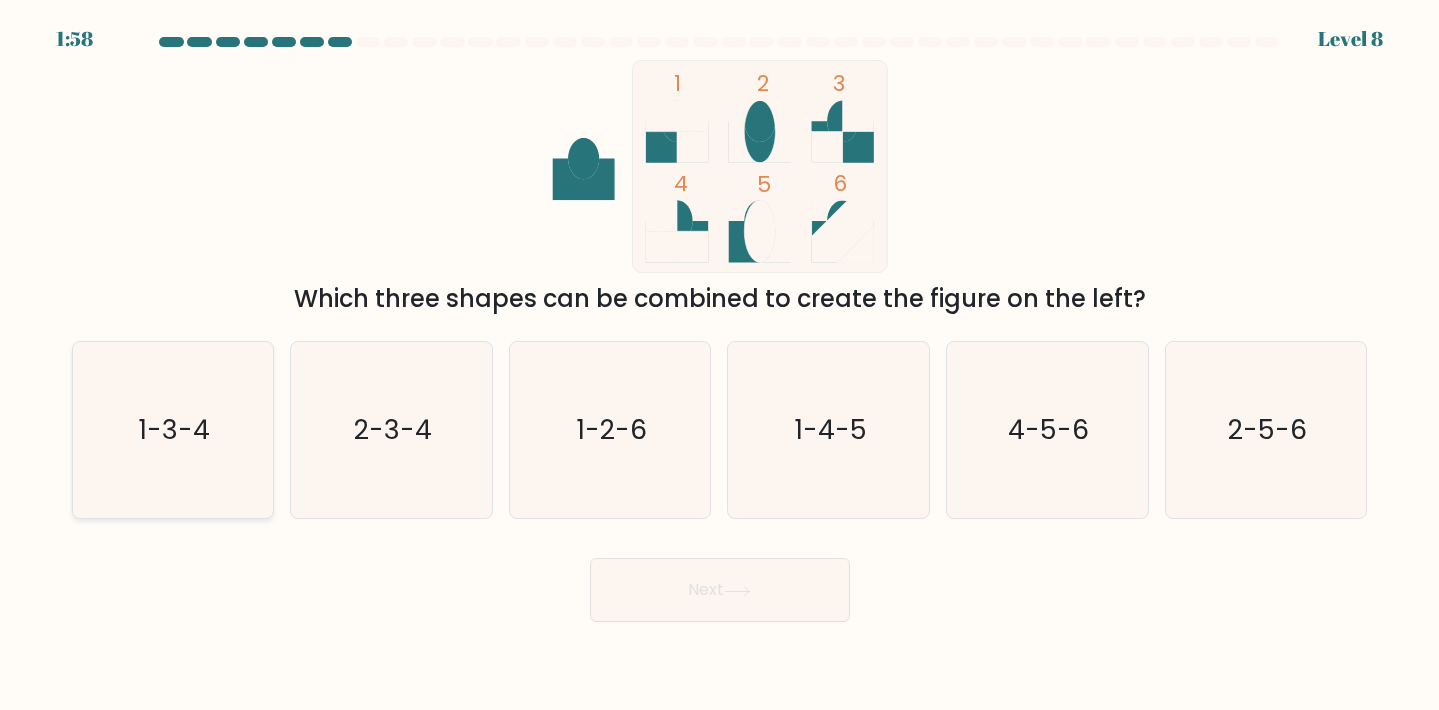 click on "1-3-4" 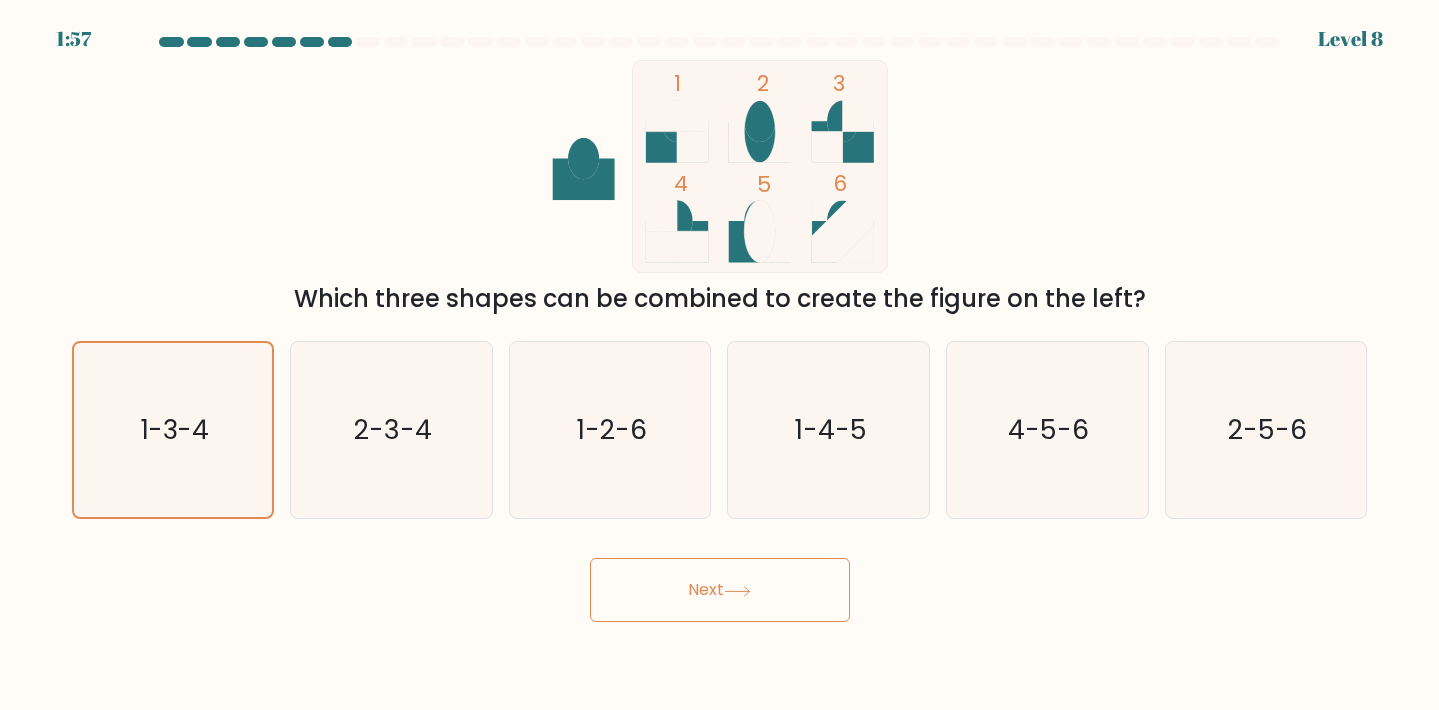 click on "Next" at bounding box center [720, 590] 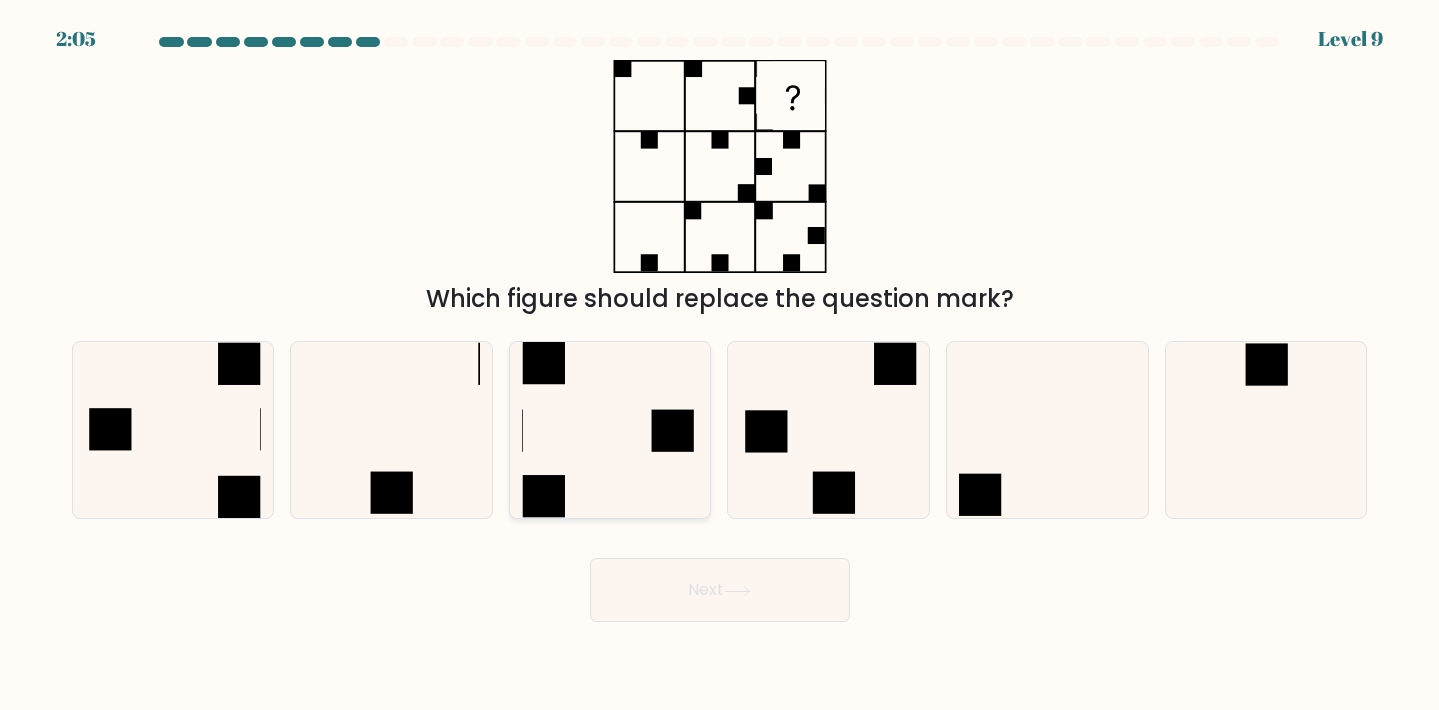 click 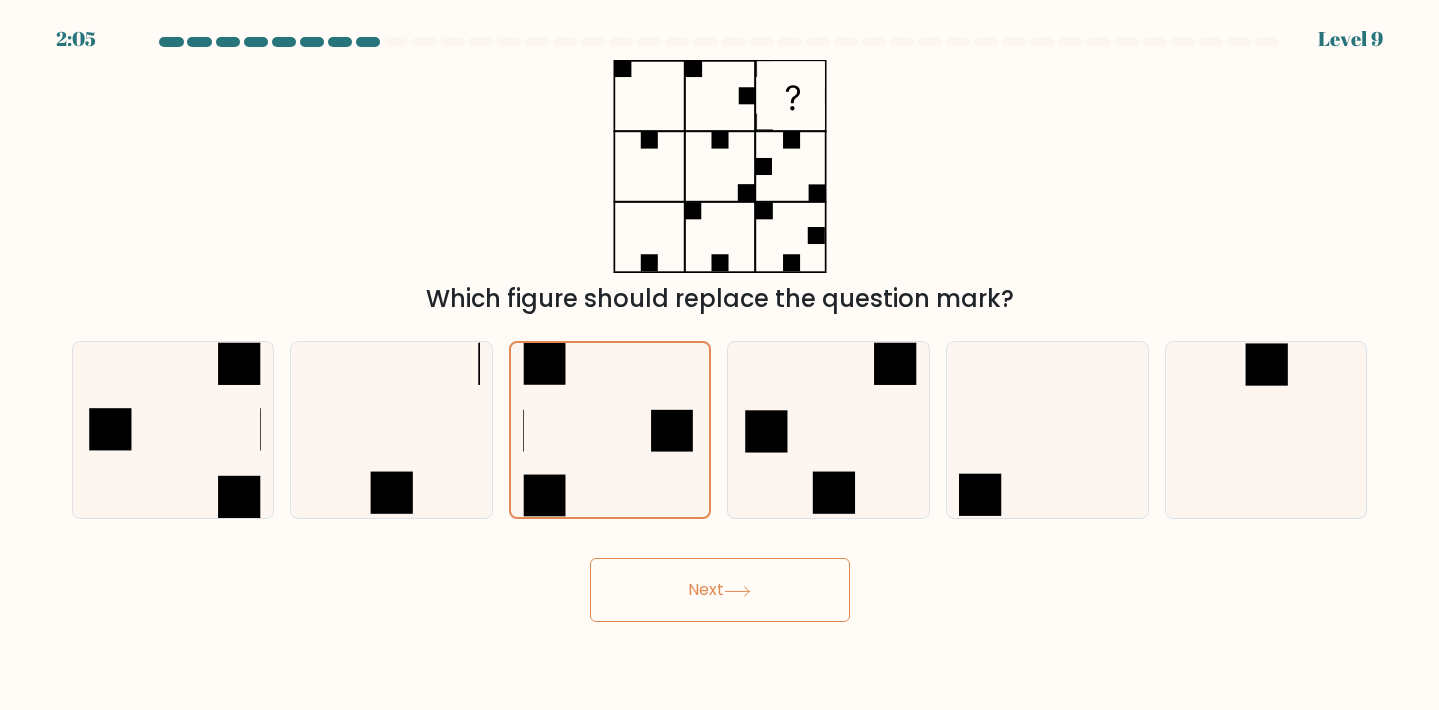 click on "Next" at bounding box center [720, 590] 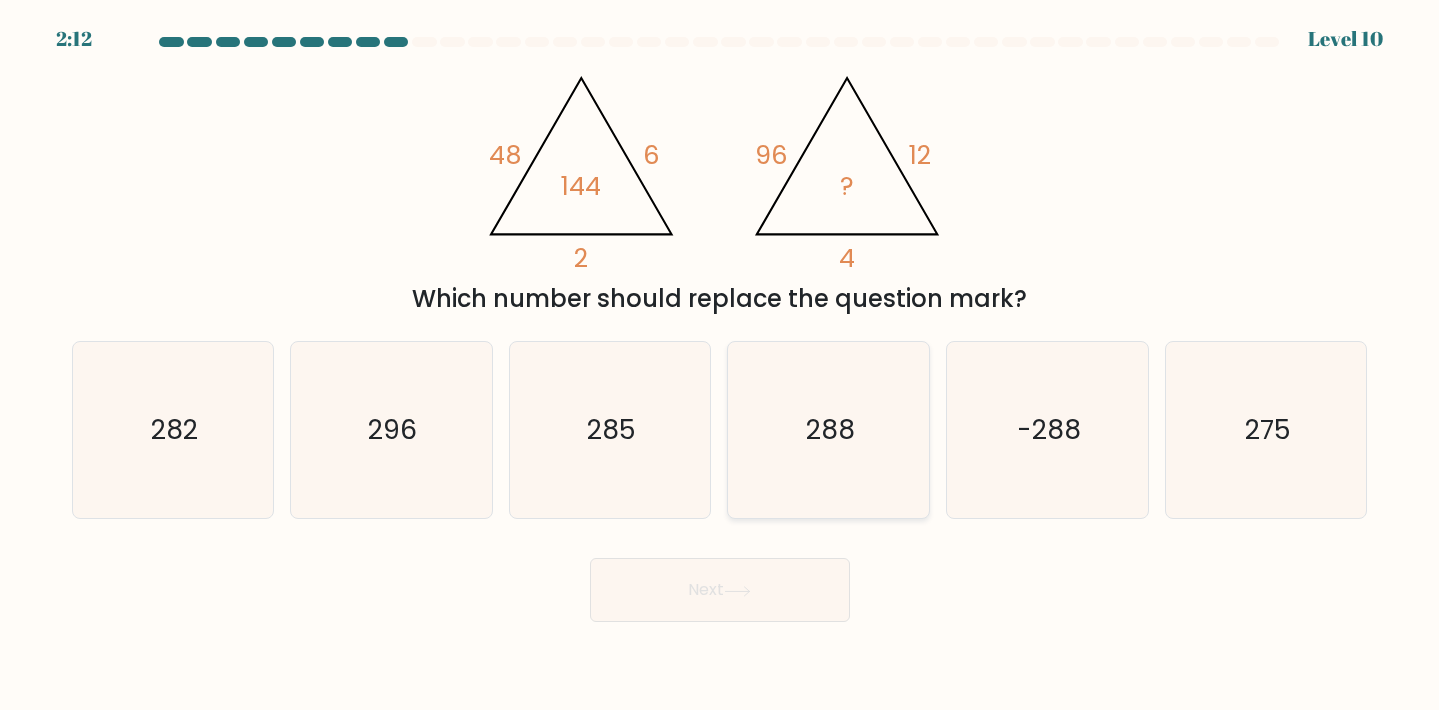 click on "288" 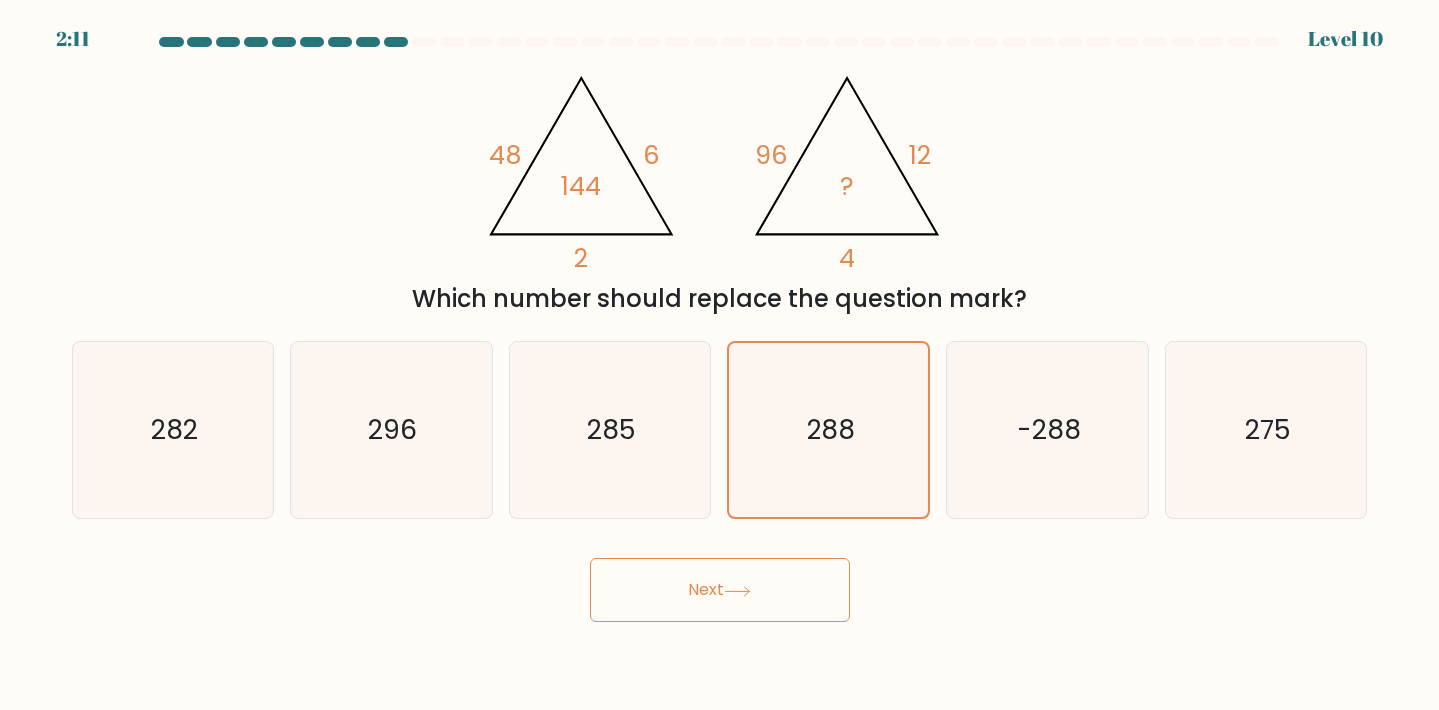 click on "Next" at bounding box center [720, 590] 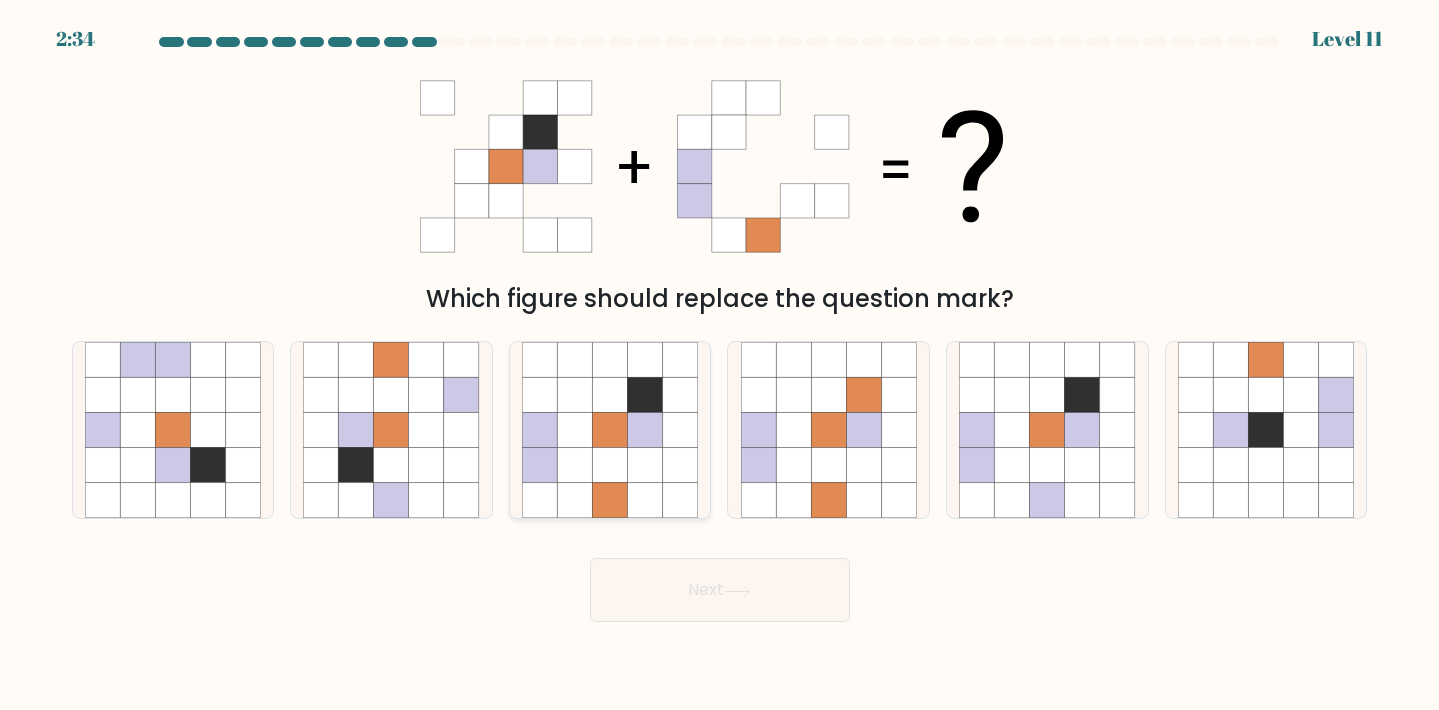 click 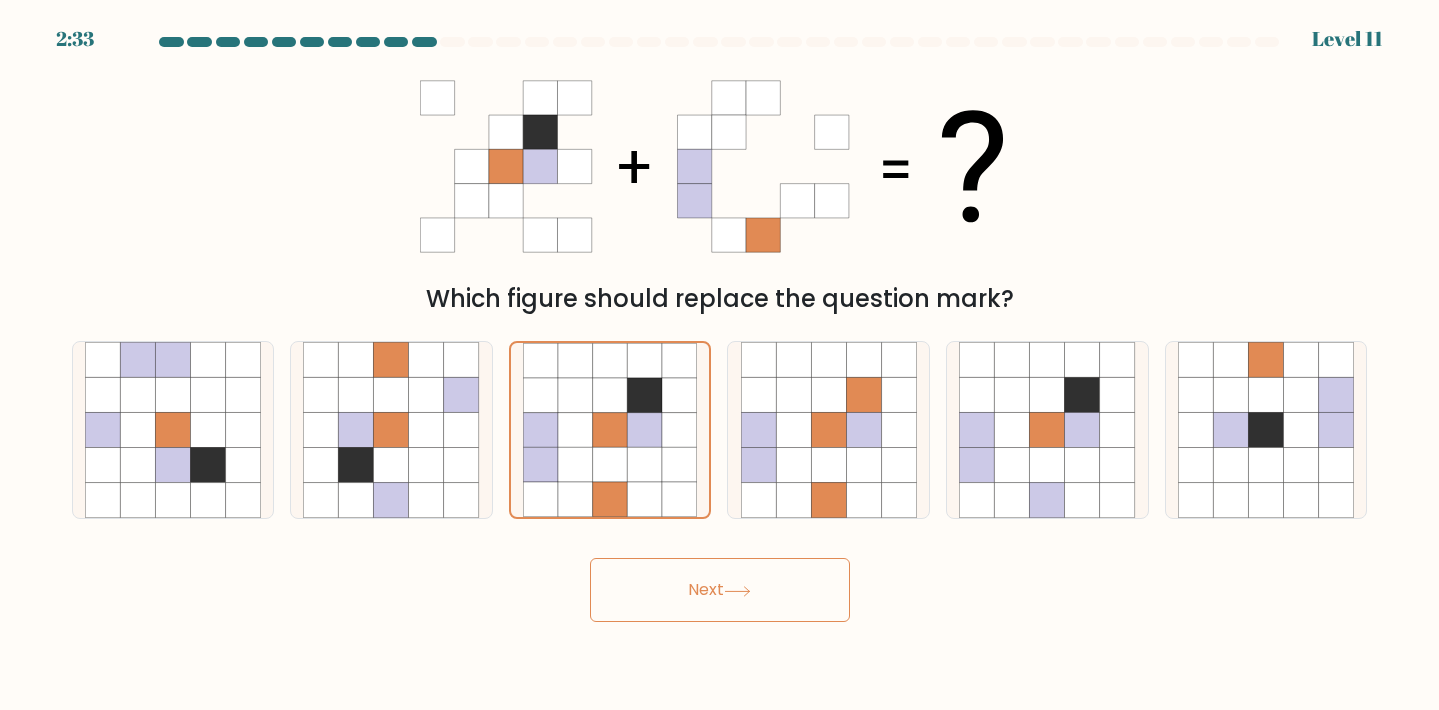 click on "Next" at bounding box center [720, 590] 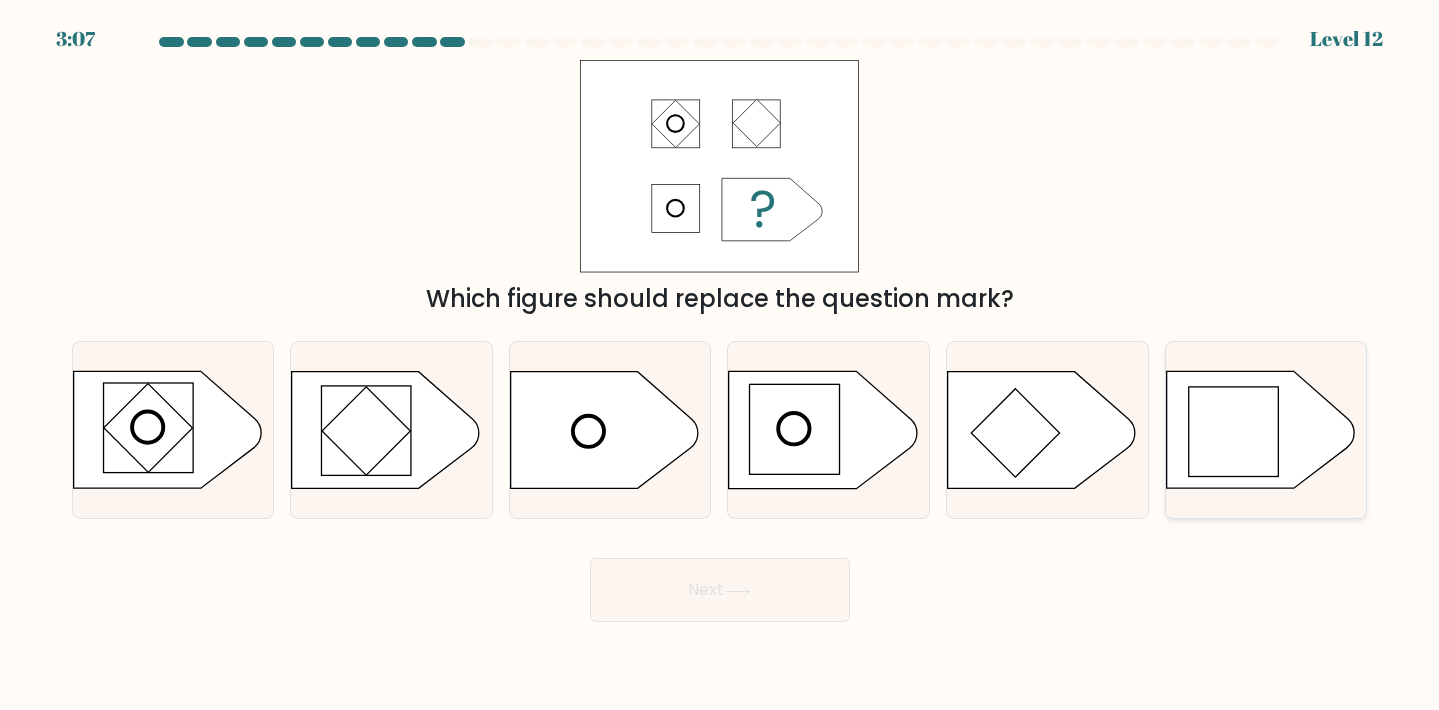 click 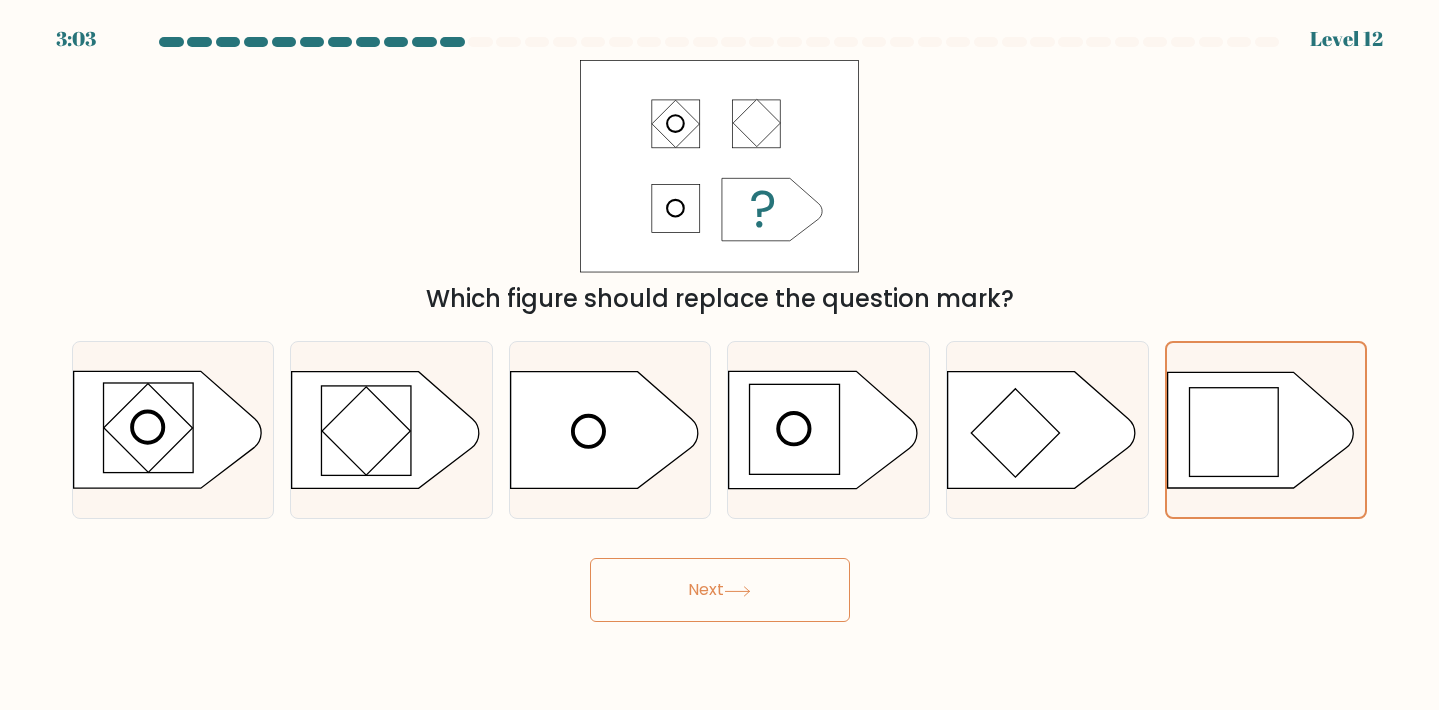 click on "Next" at bounding box center [720, 590] 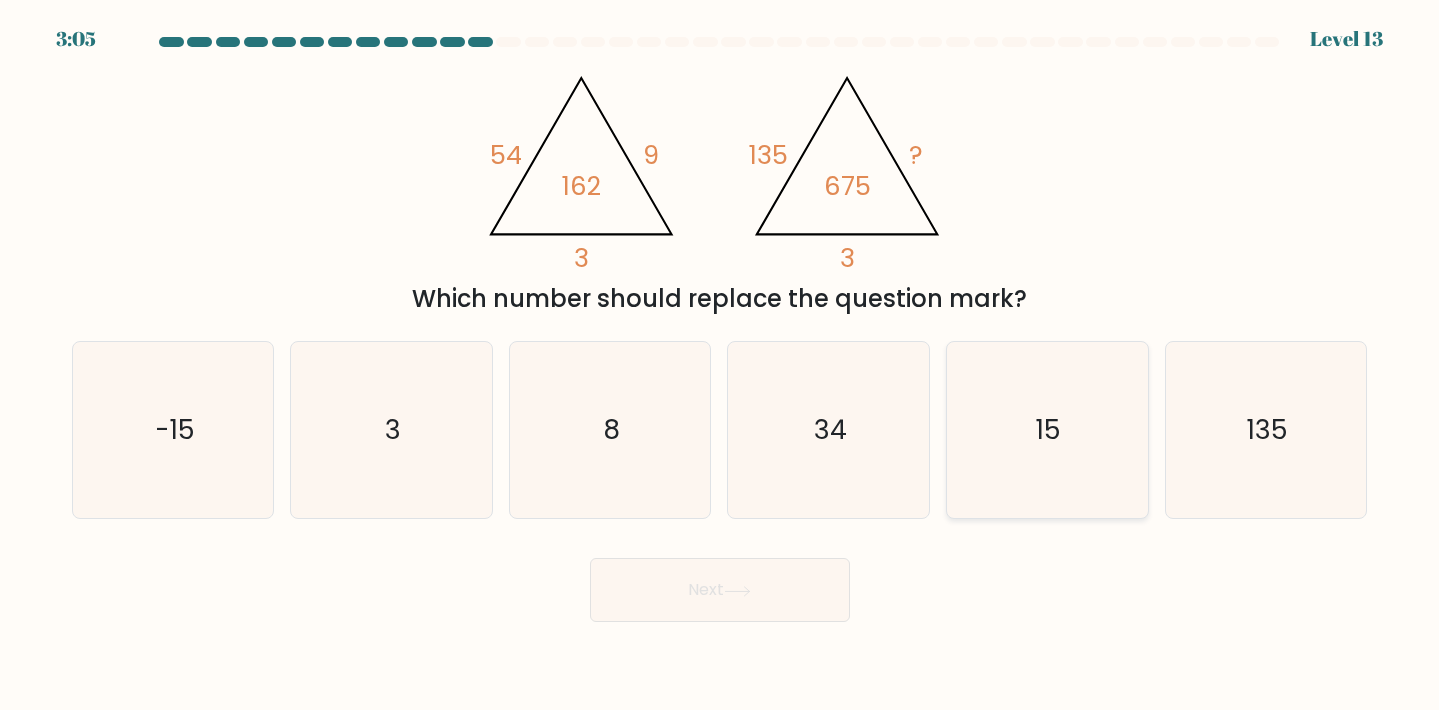 click on "15" 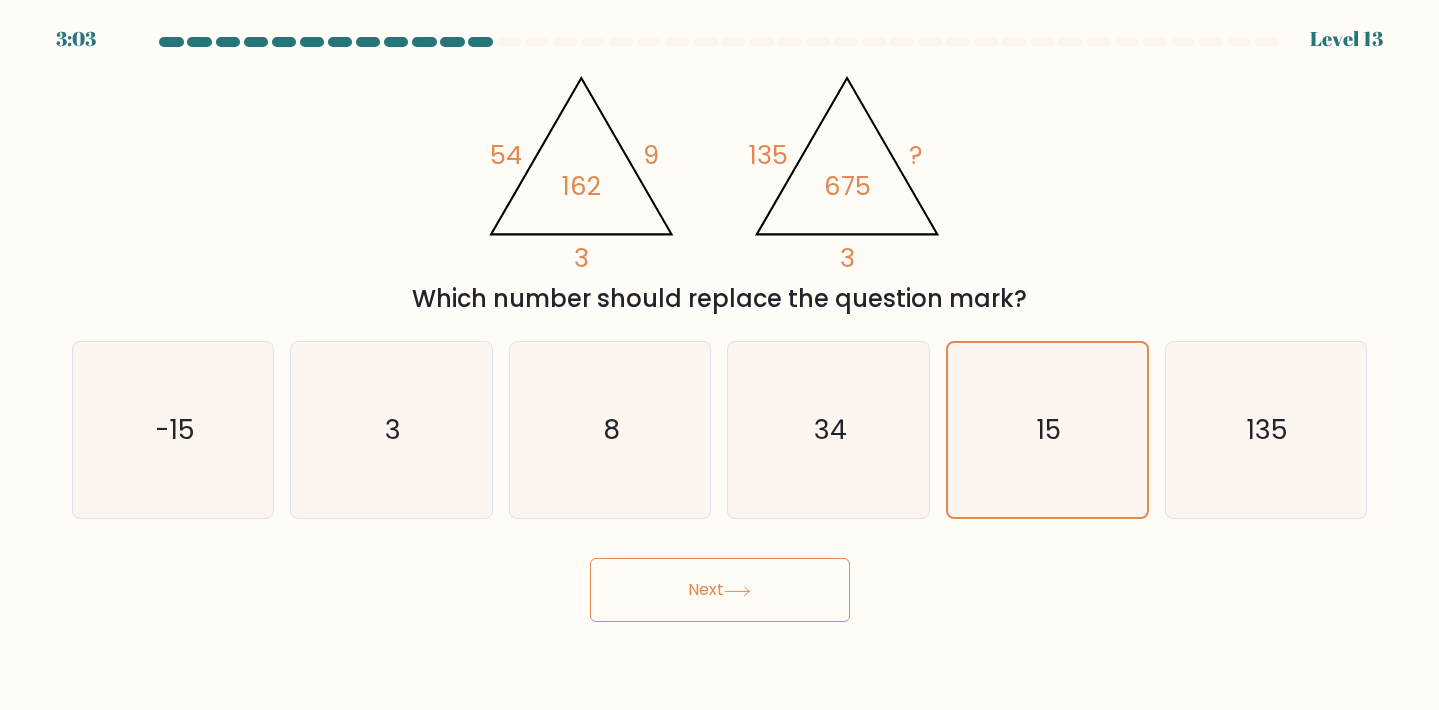 click on "Next" at bounding box center [720, 590] 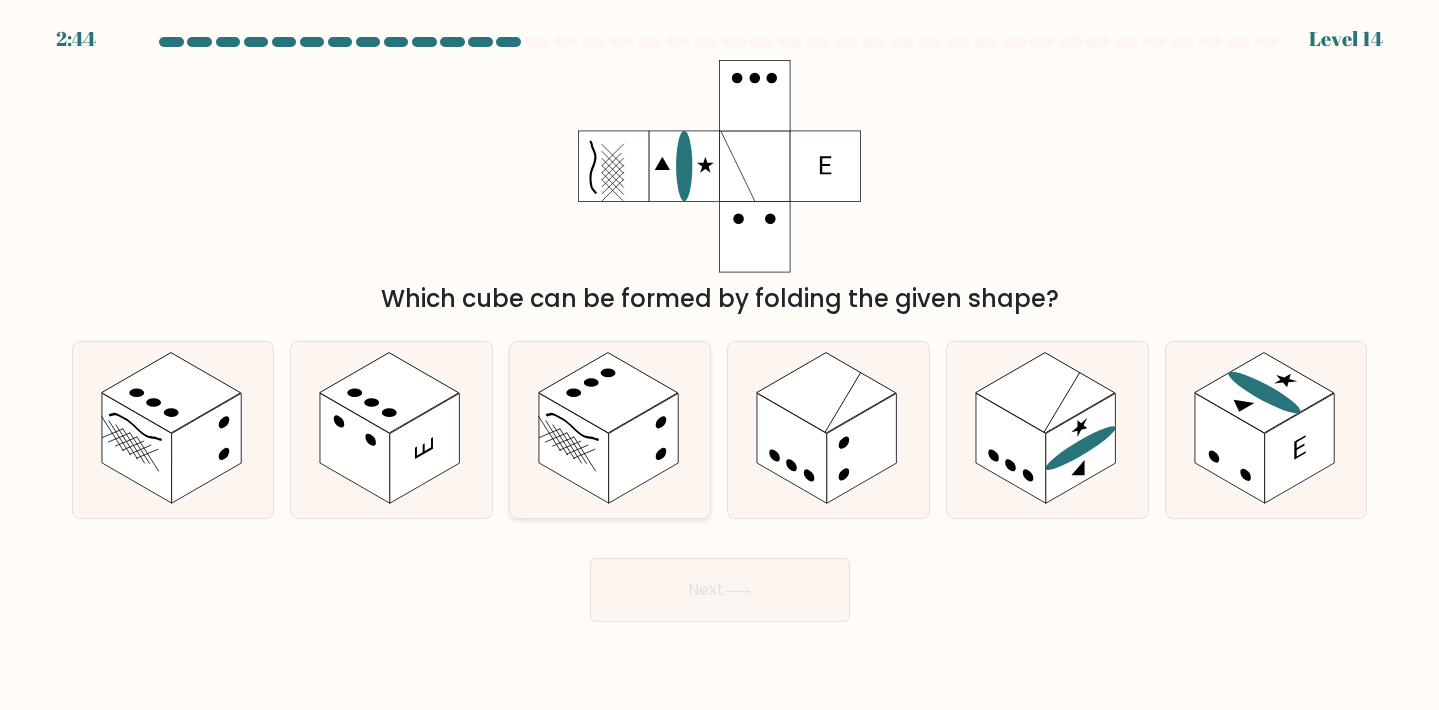 click 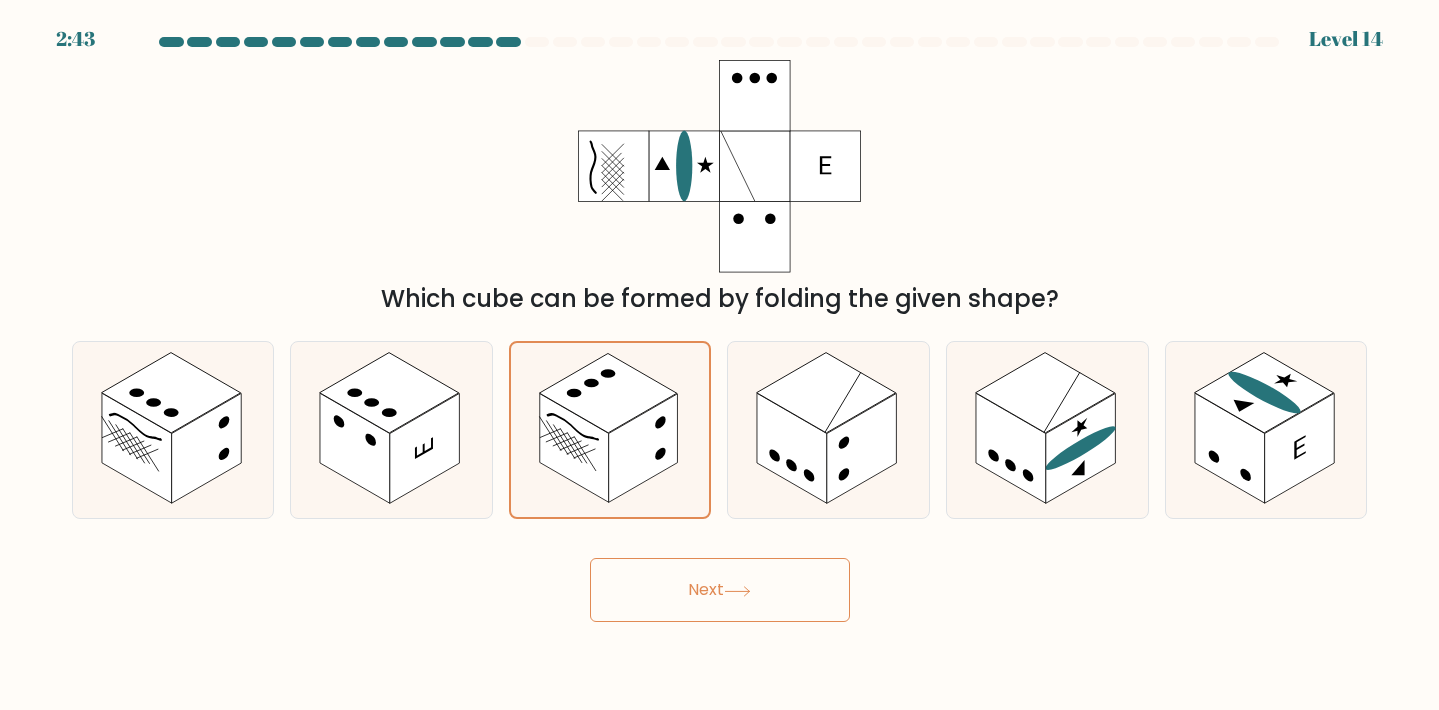 click on "Next" at bounding box center (720, 590) 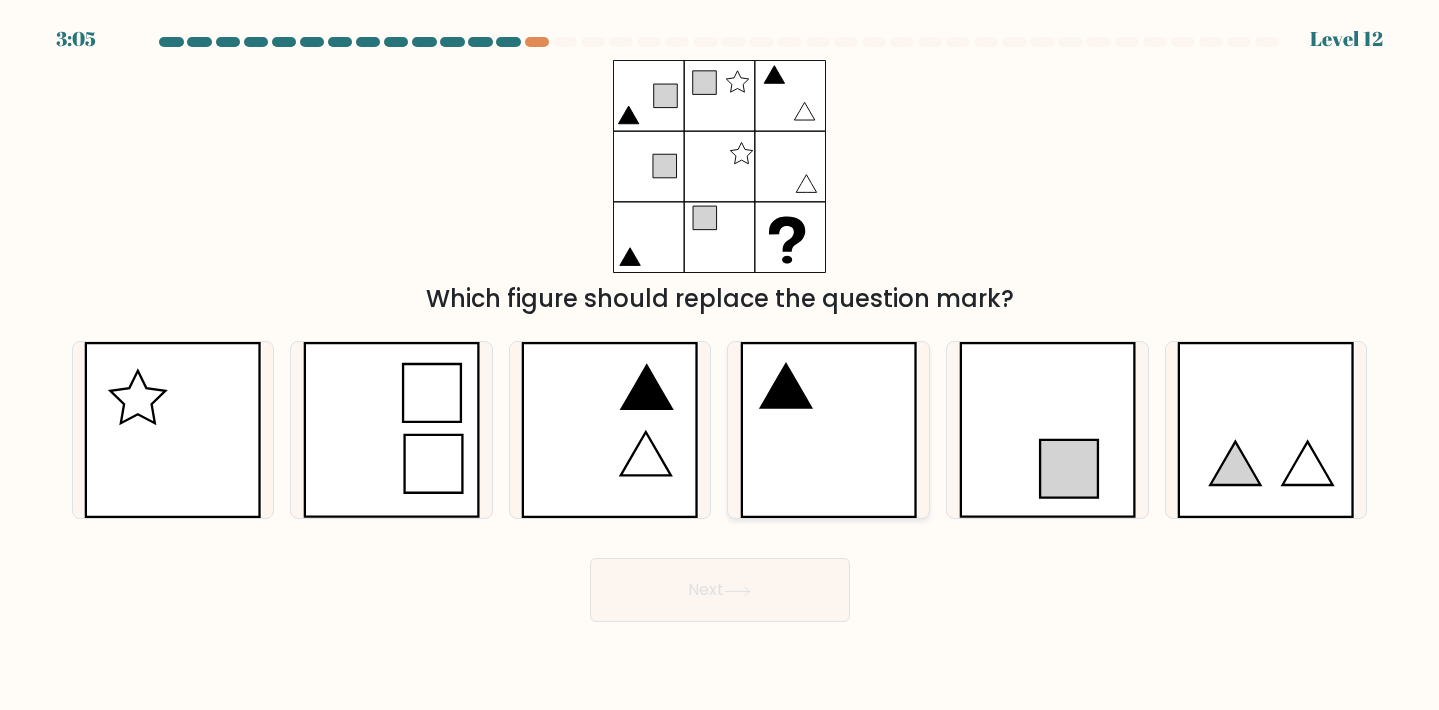 click 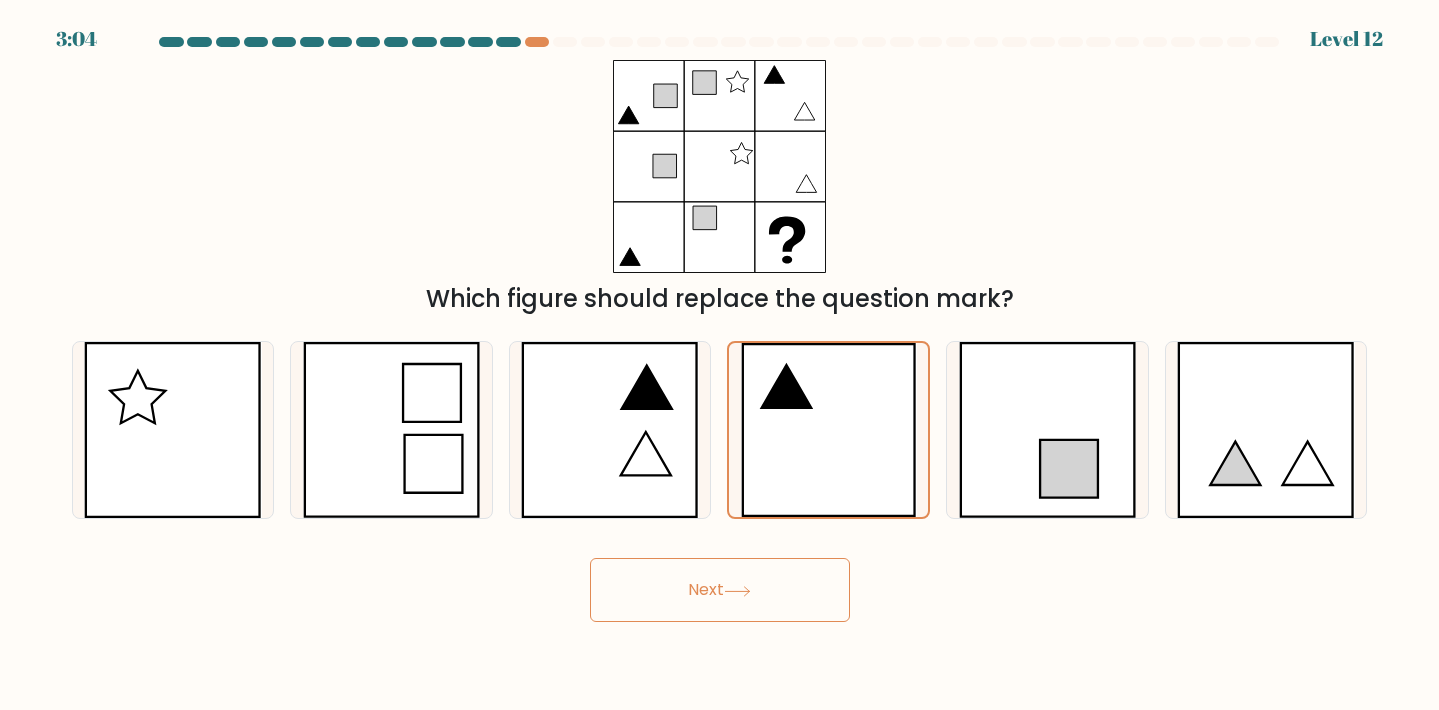 click on "Next" at bounding box center (720, 590) 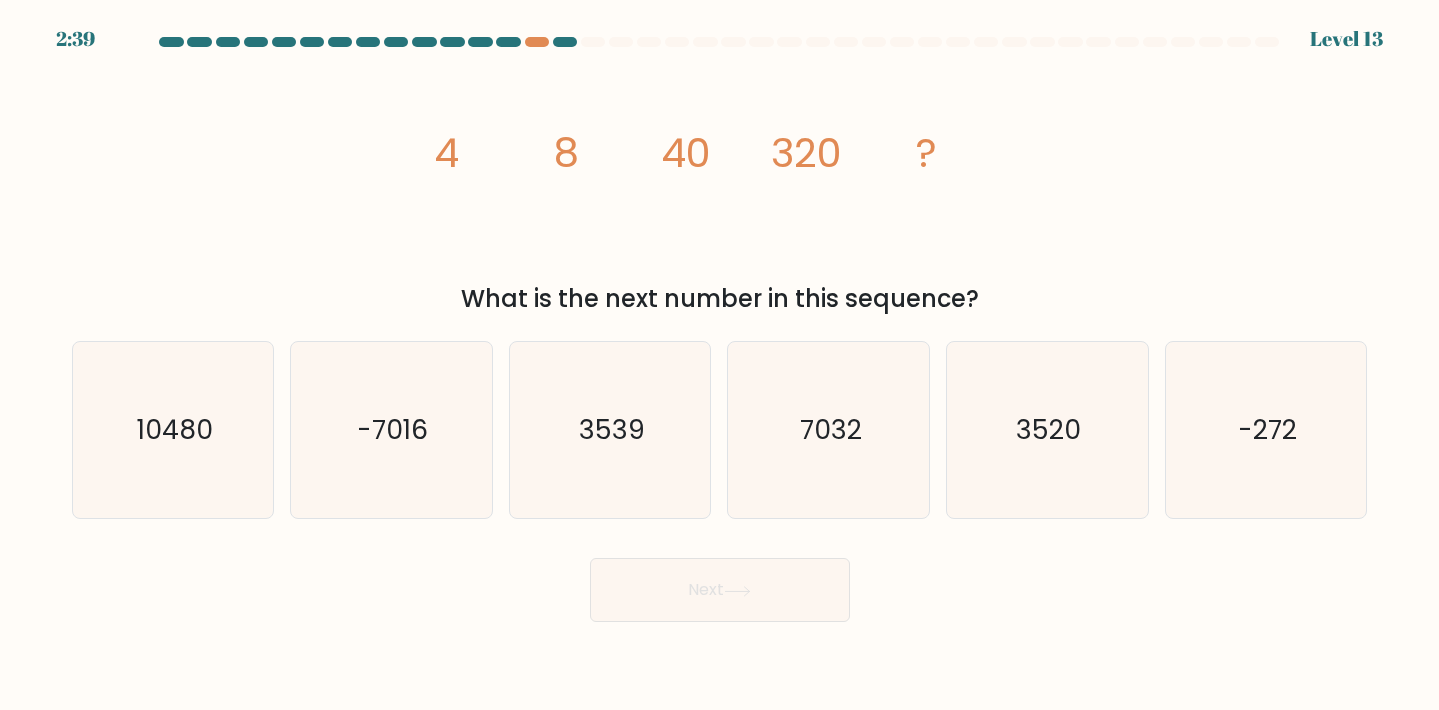 type 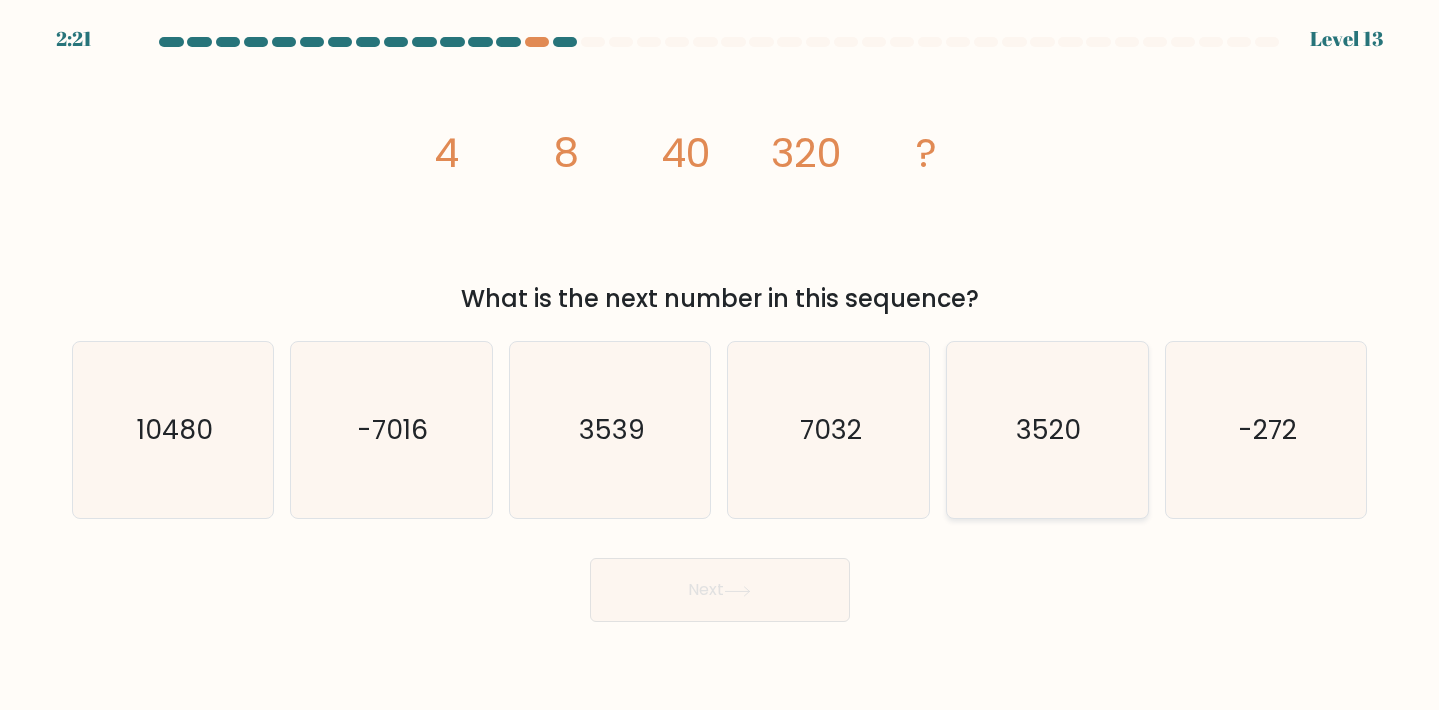 click on "3520" 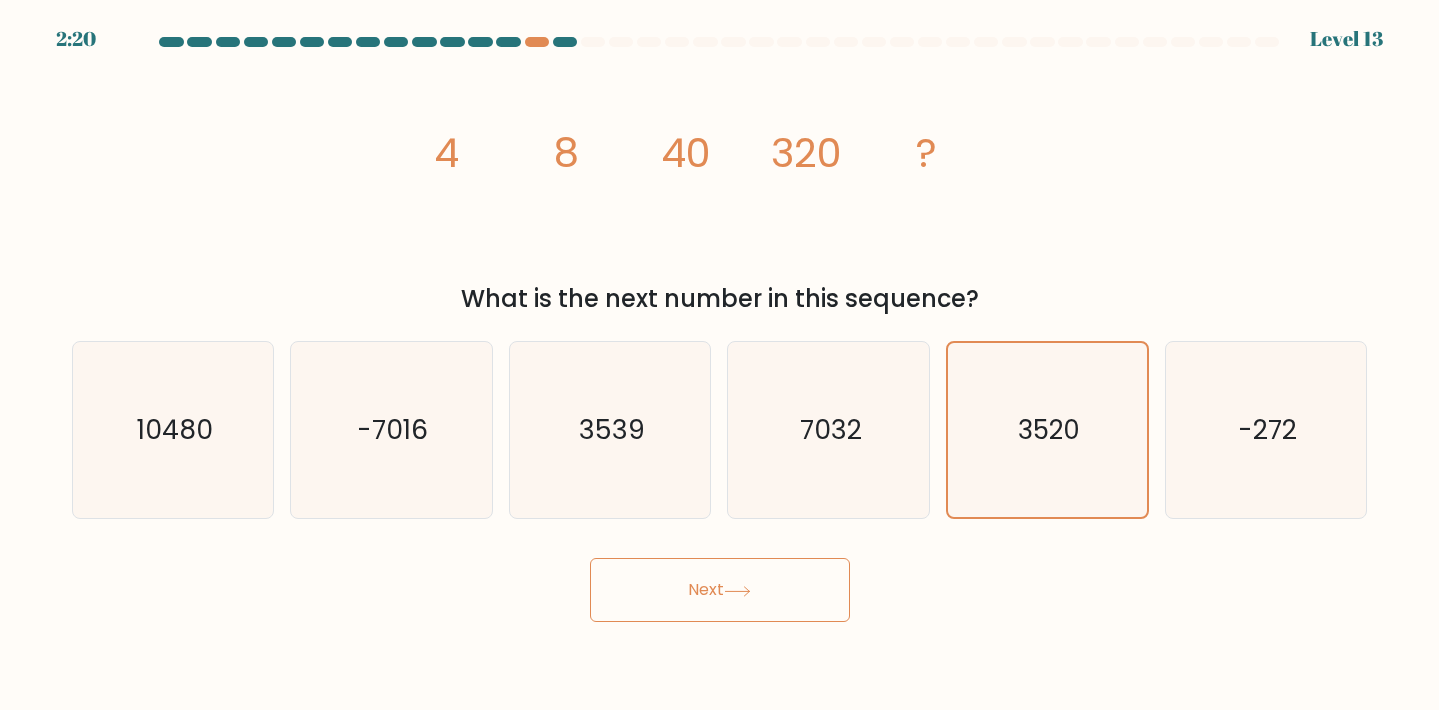 click on "Next" at bounding box center (720, 590) 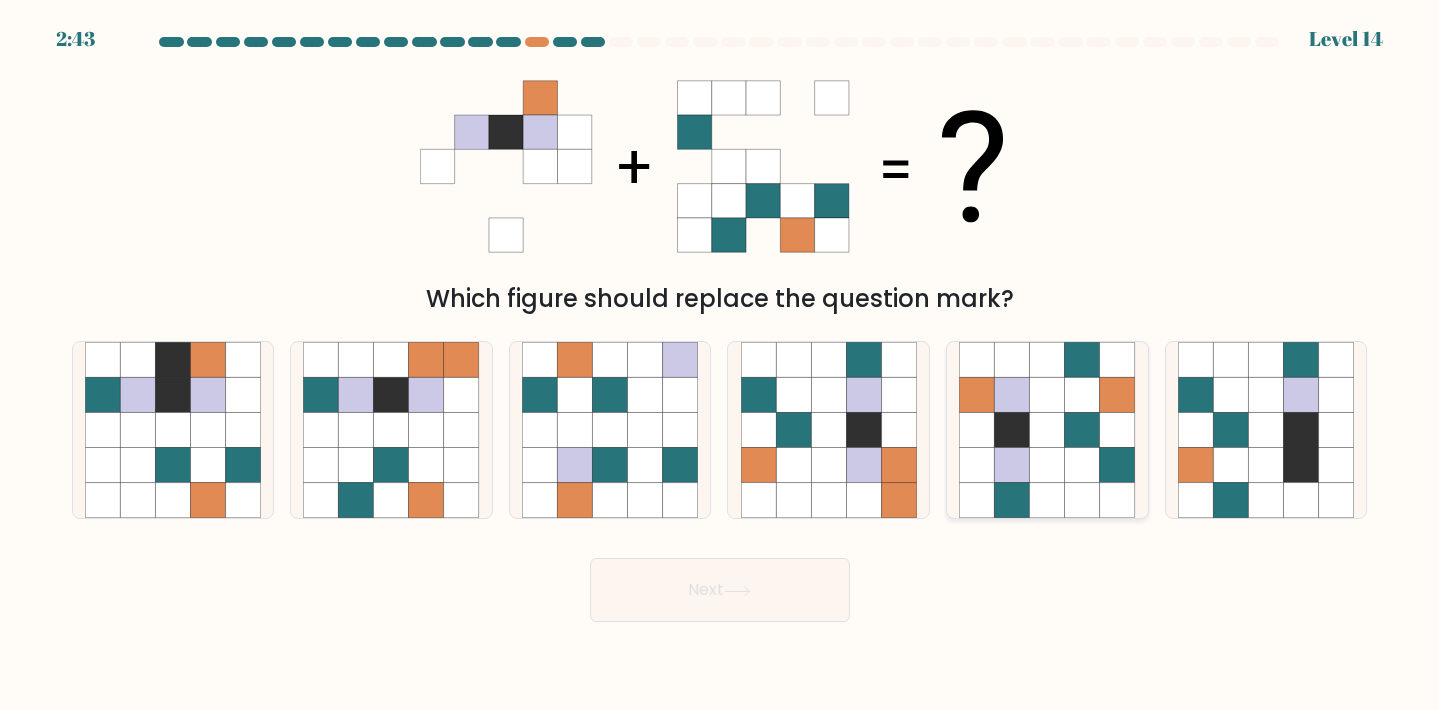 click 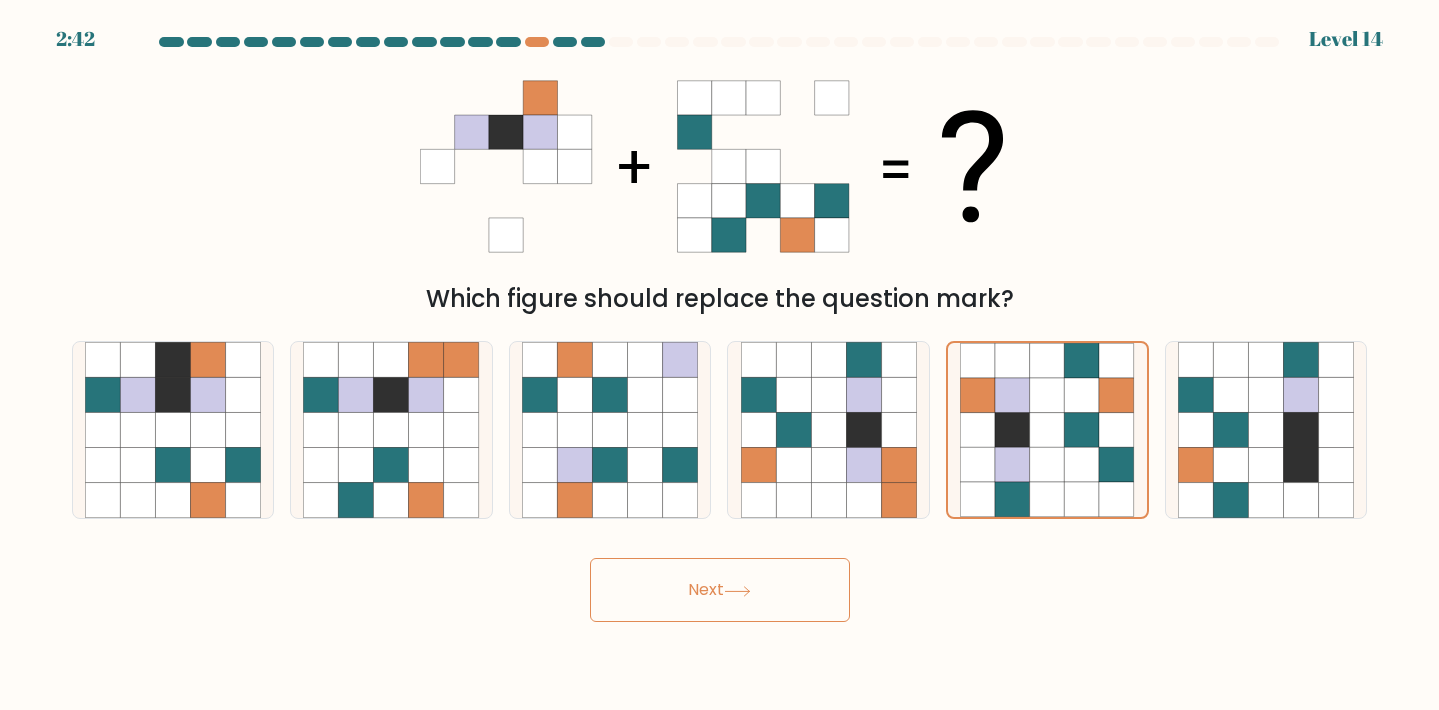 click on "Next" at bounding box center (720, 590) 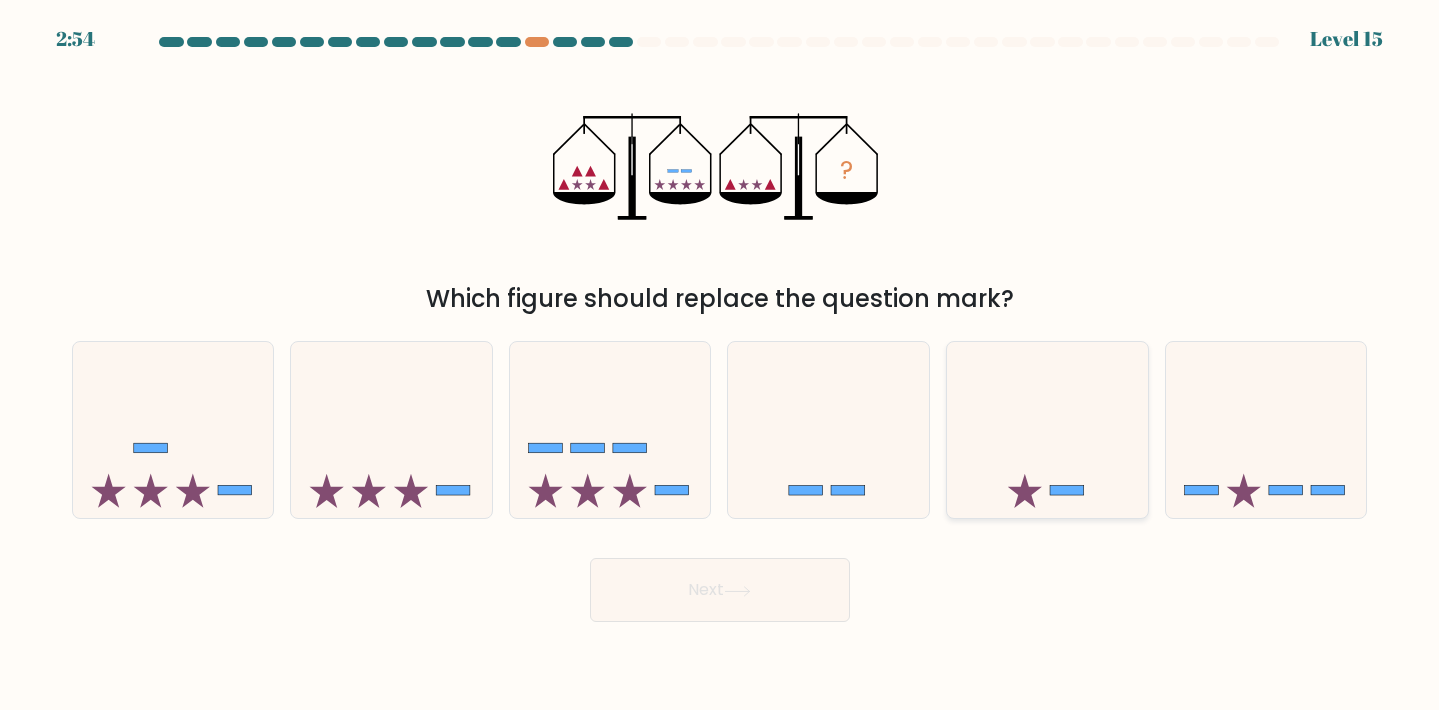 click 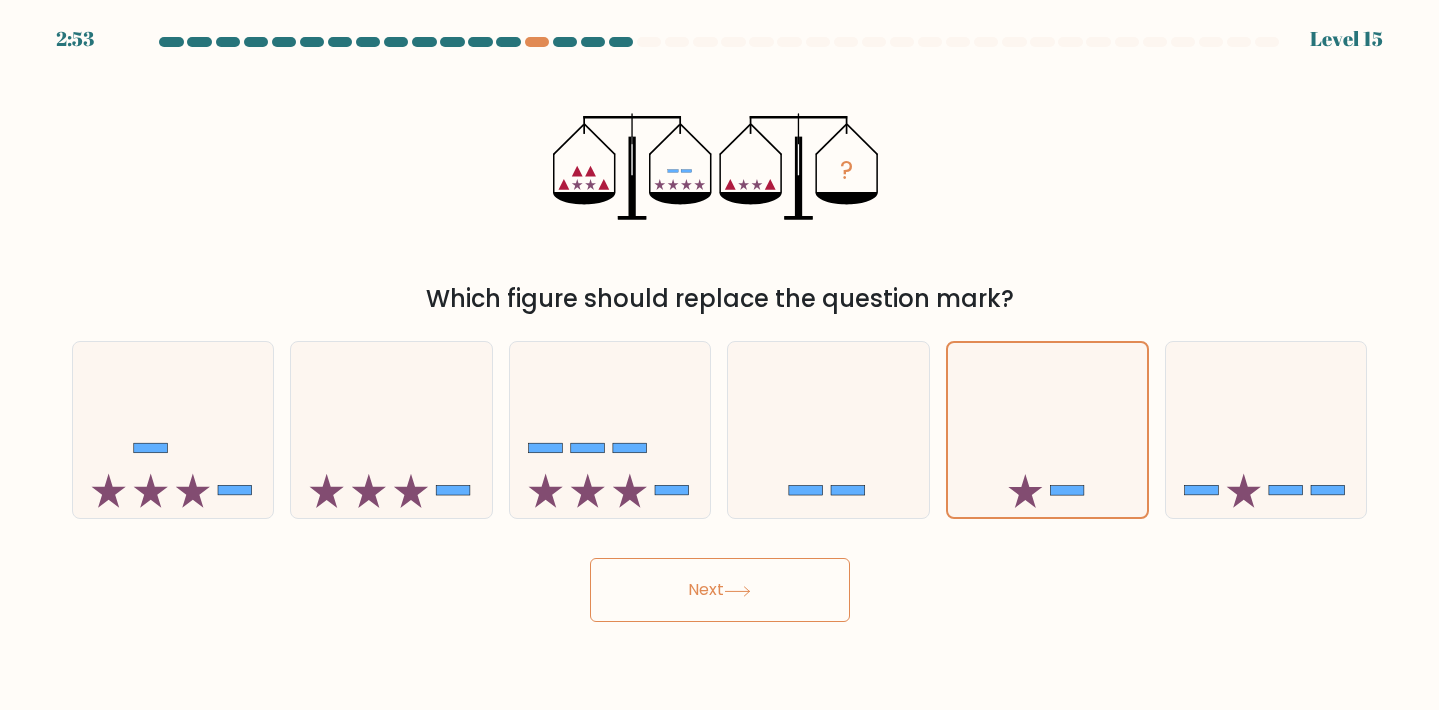 click 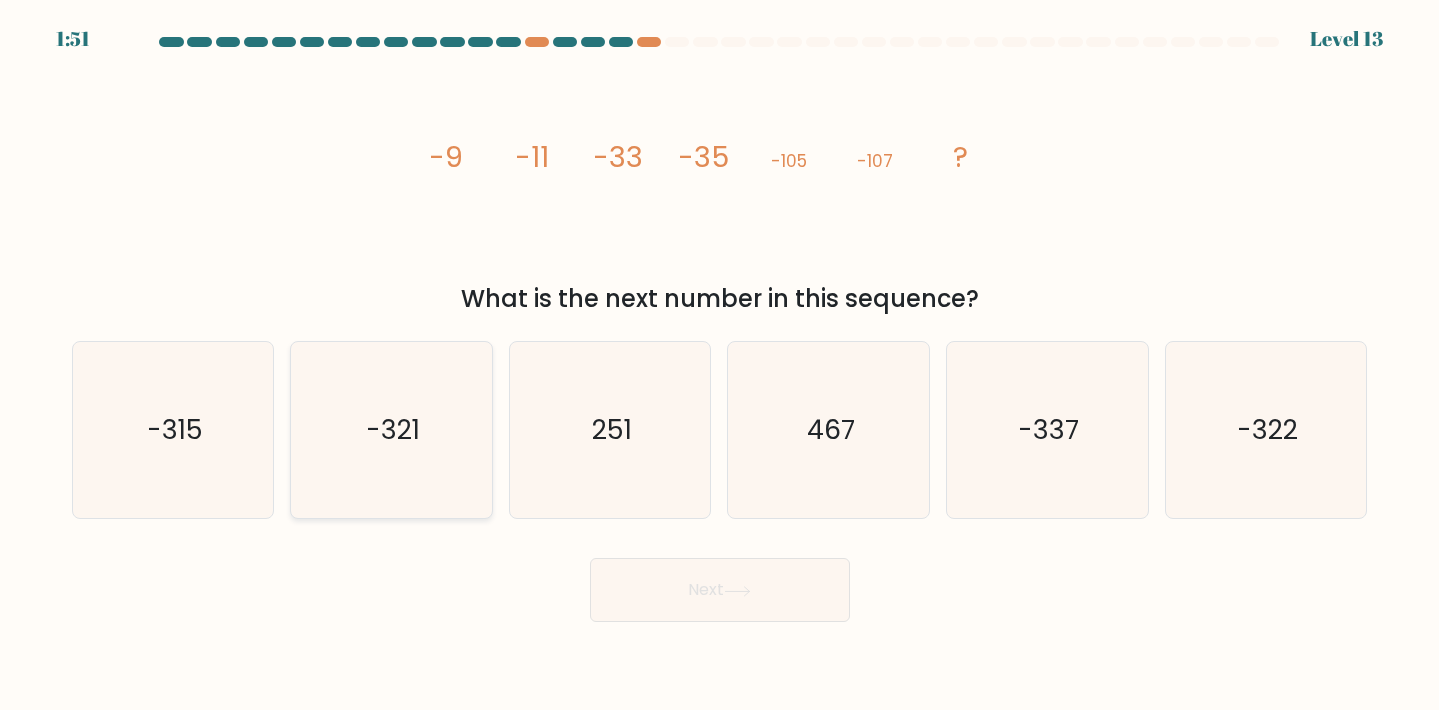 click on "-321" 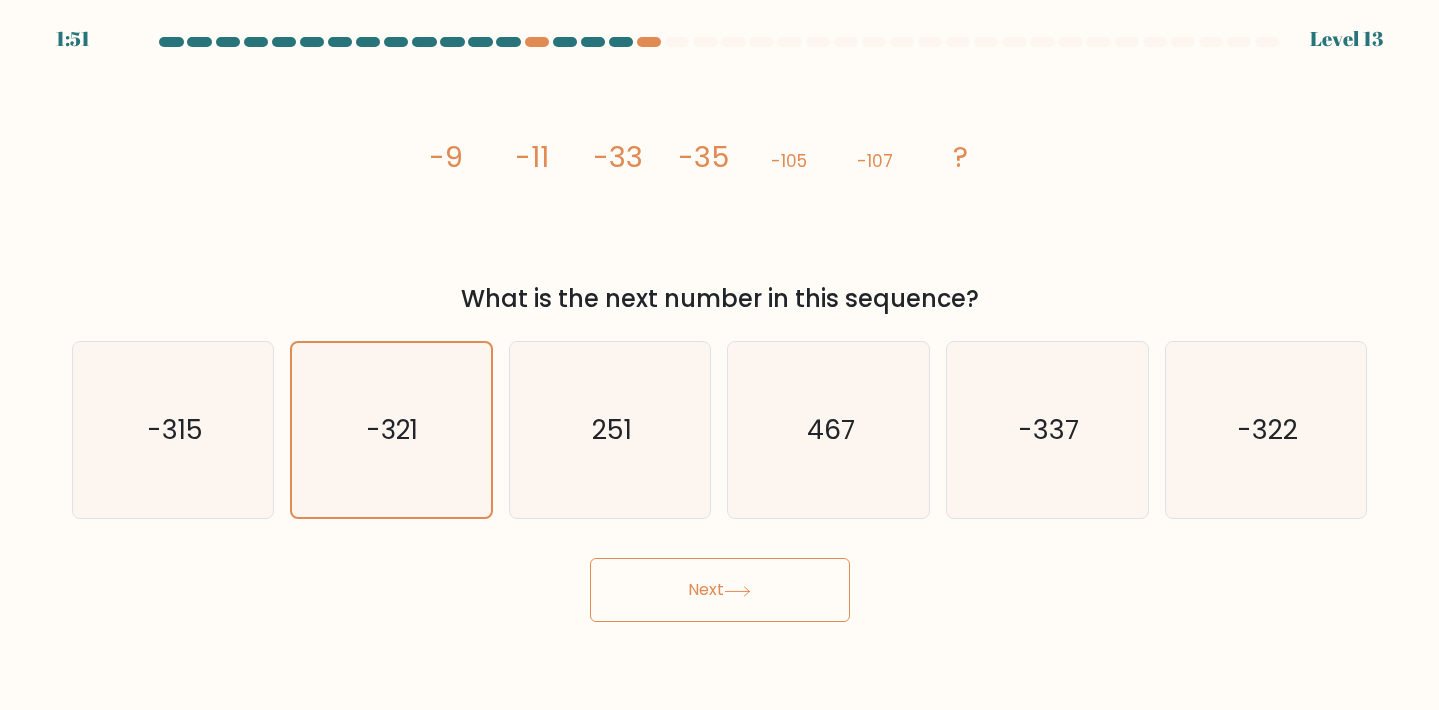 click on "Next" at bounding box center (720, 590) 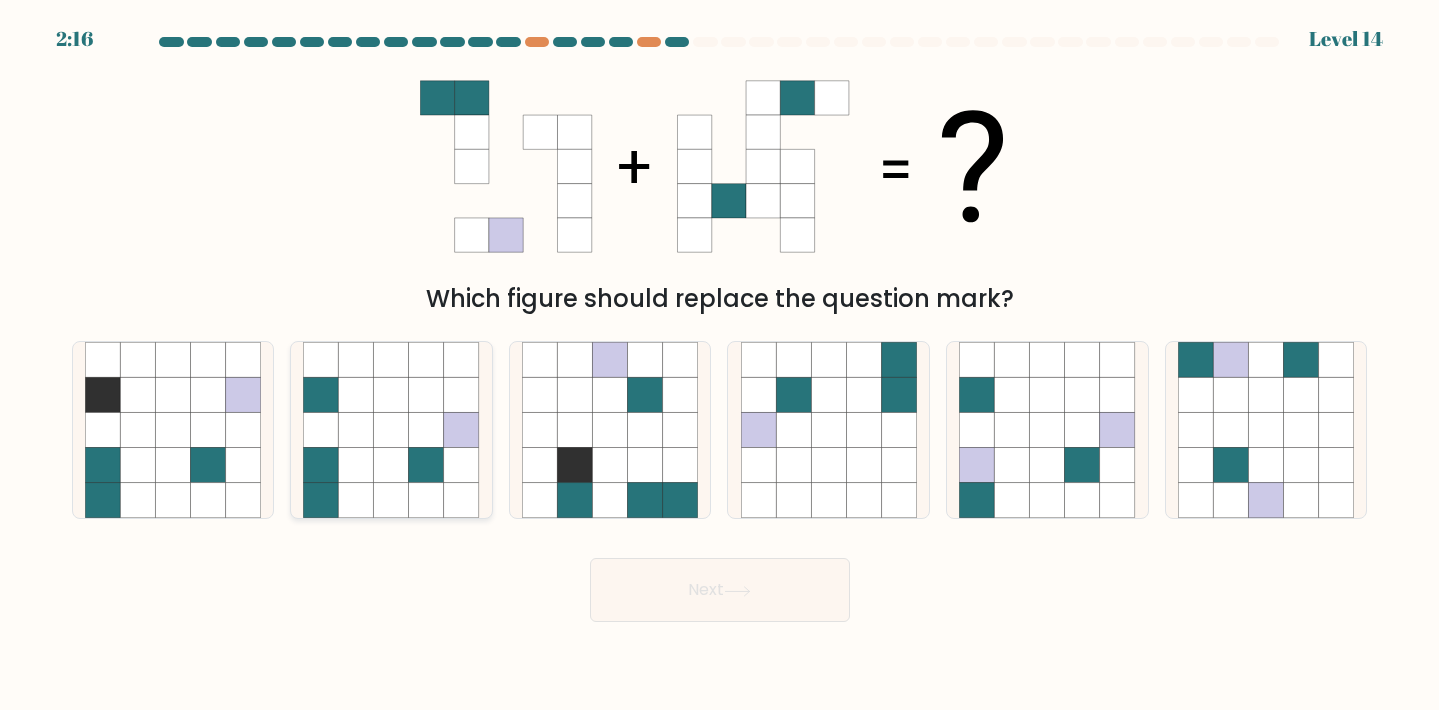 click 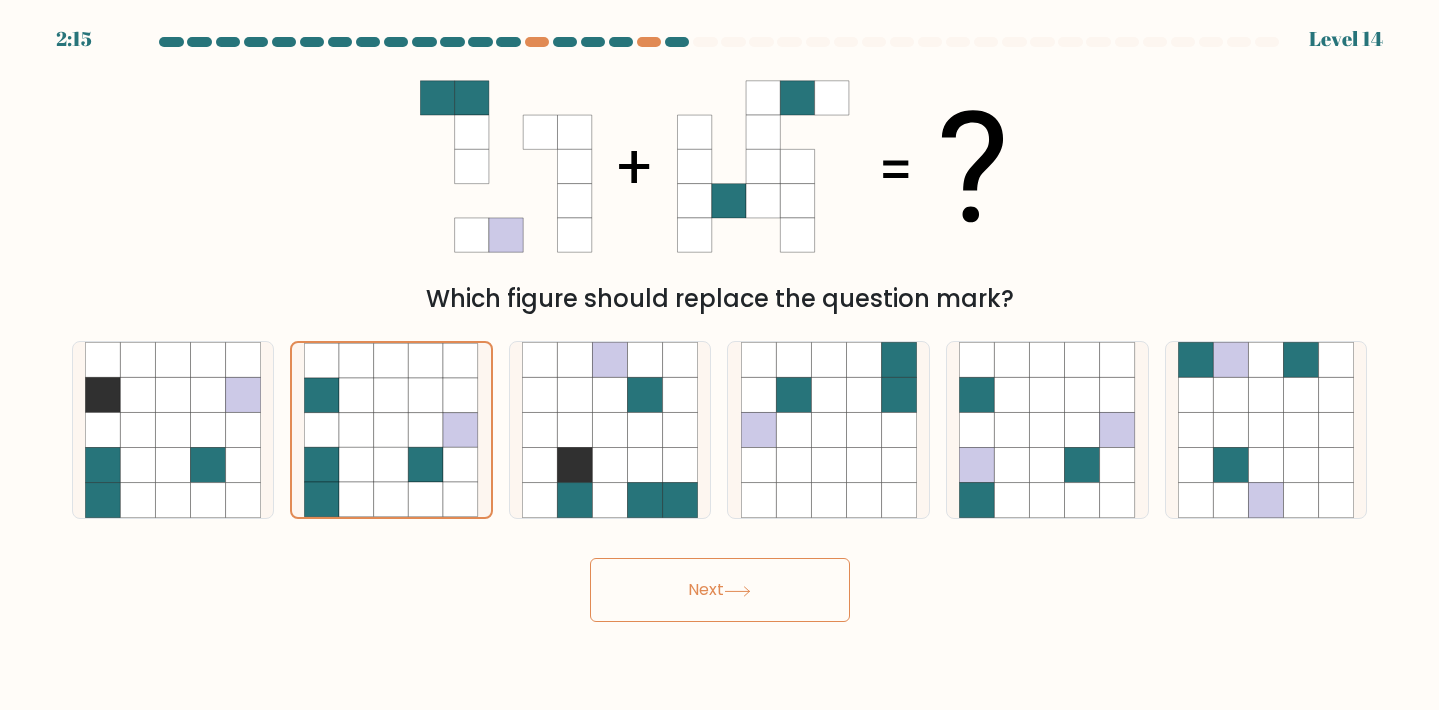 click on "Next" at bounding box center (720, 590) 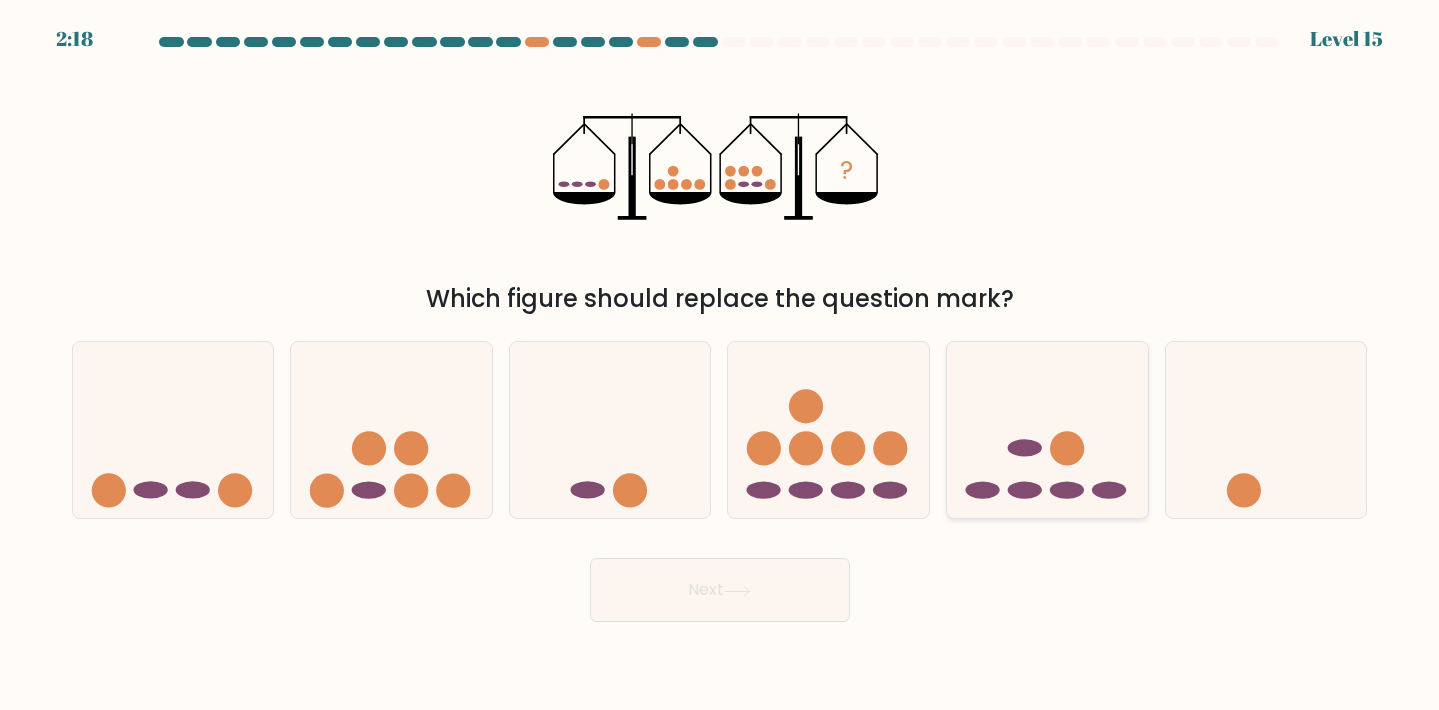 click 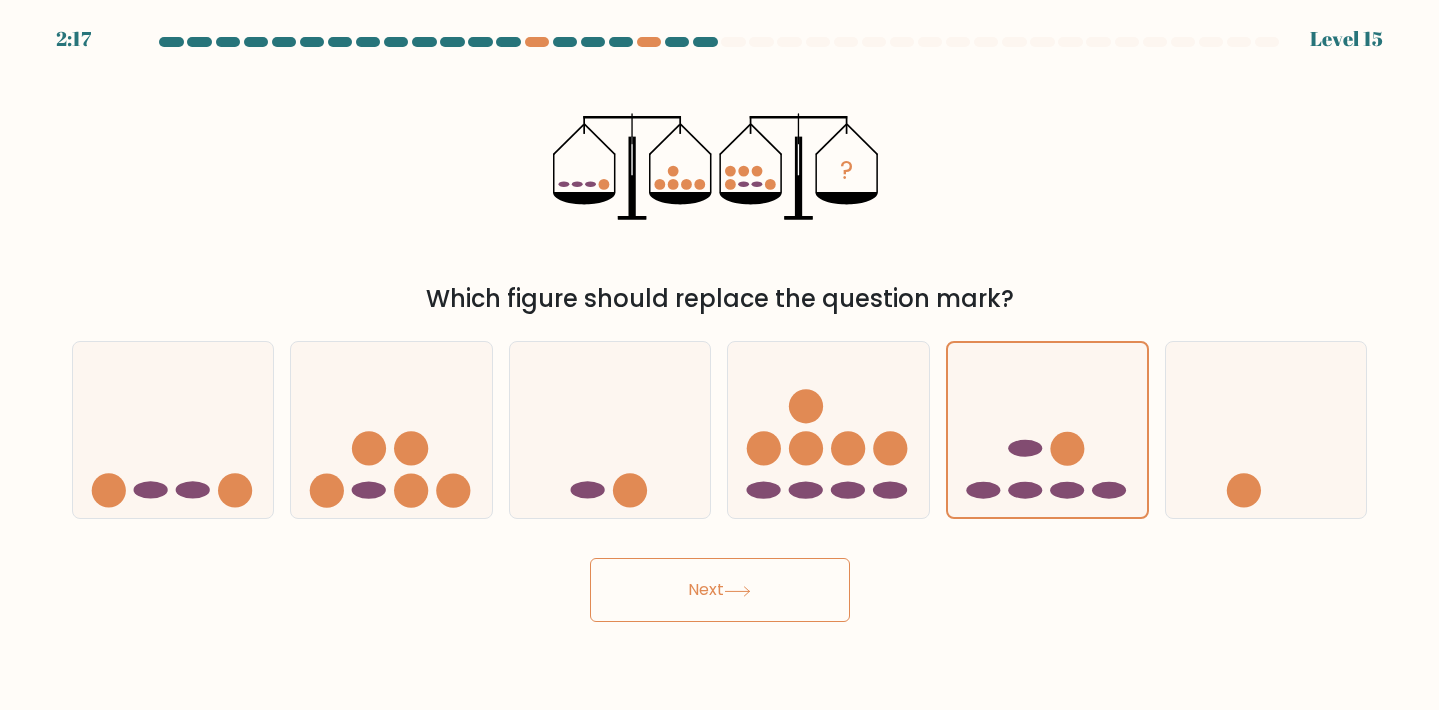 click on "Next" at bounding box center [720, 590] 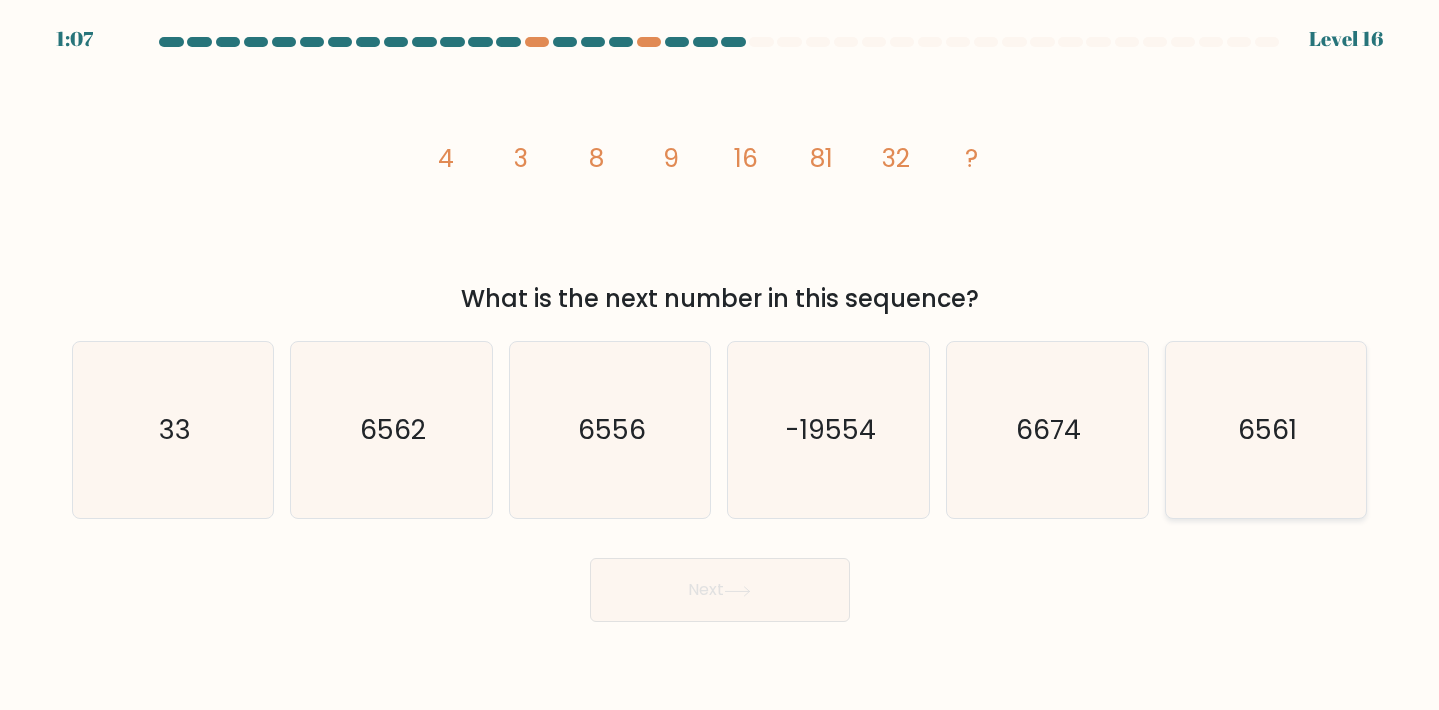 click on "6561" 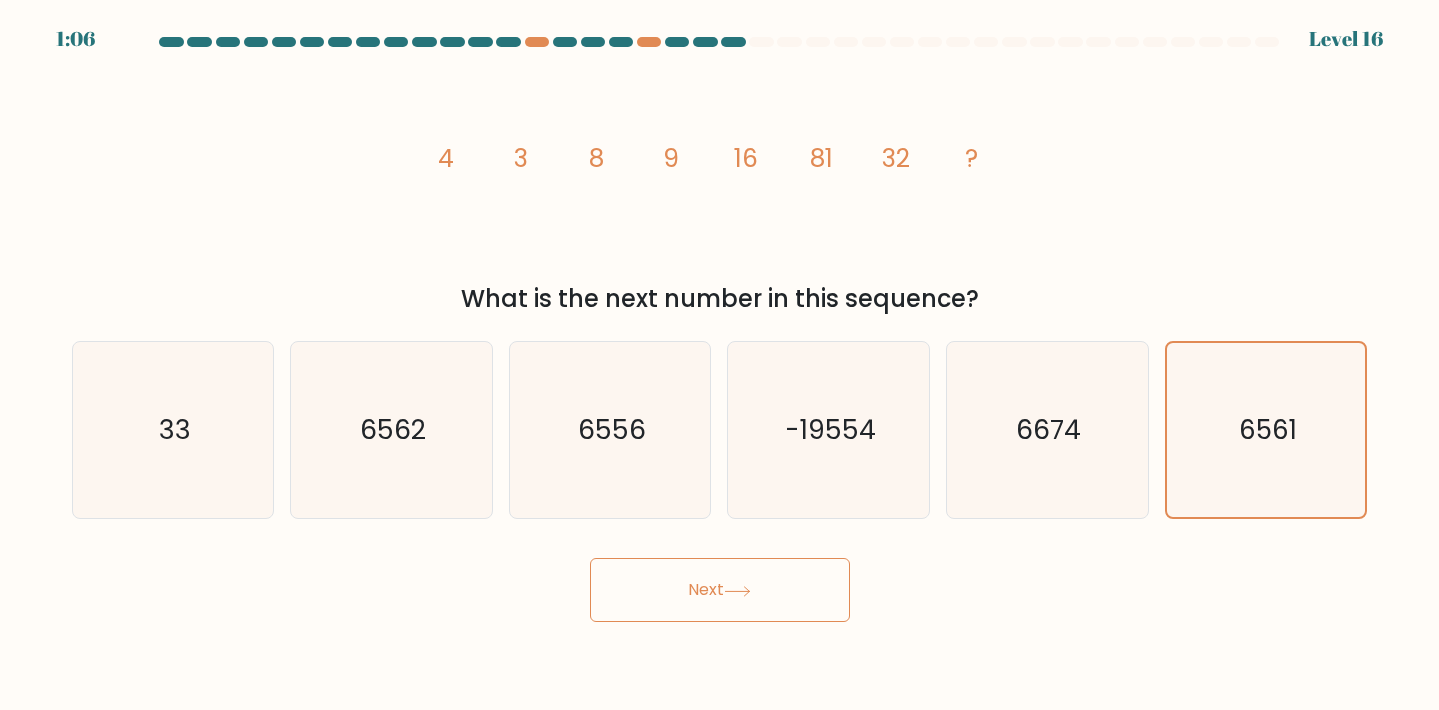 click on "Next" at bounding box center (720, 590) 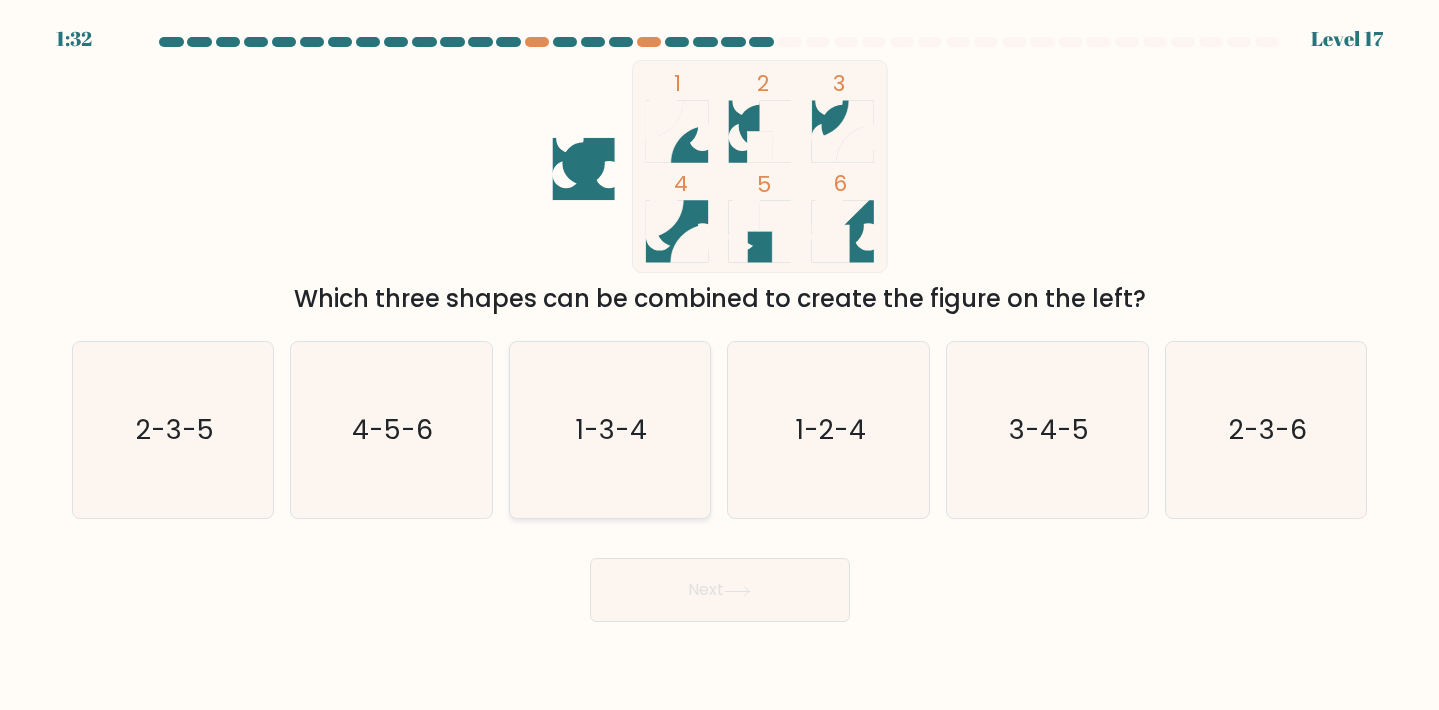 click on "1-3-4" 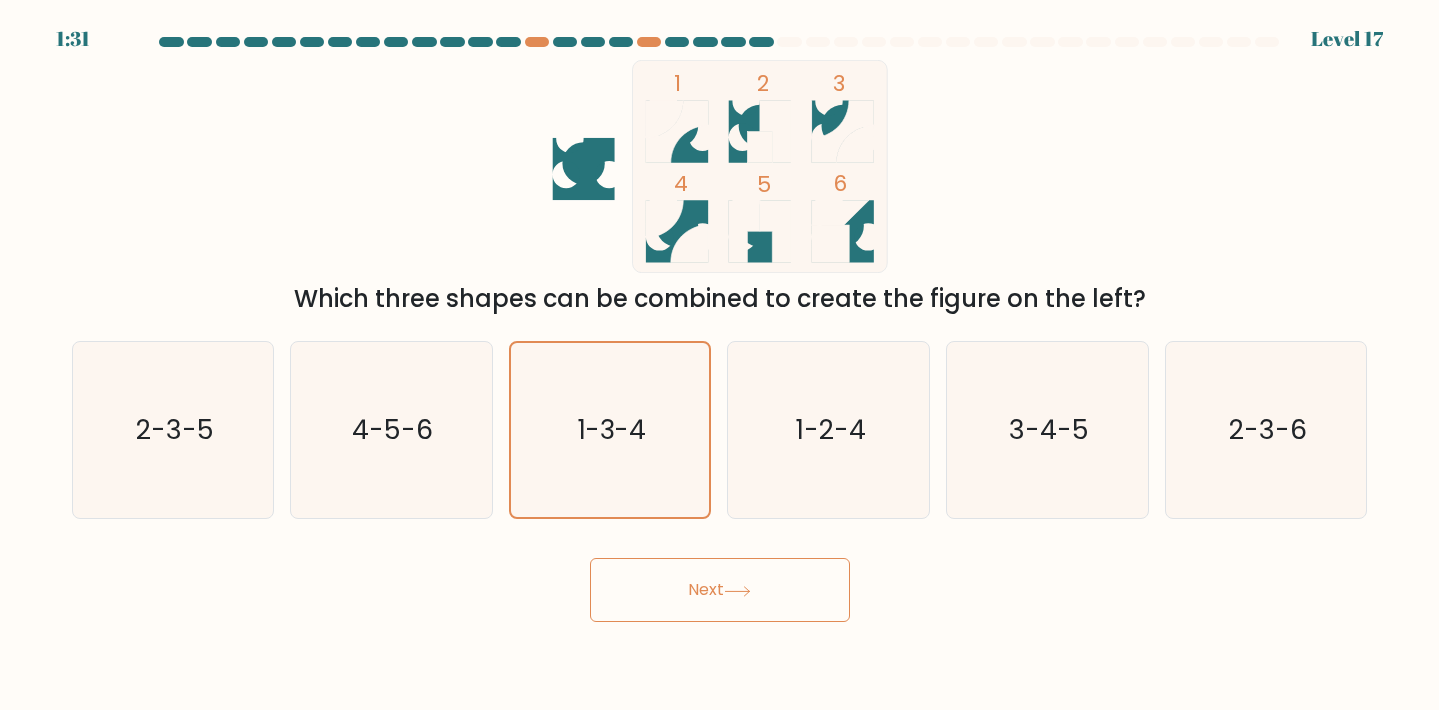 click on "Next" at bounding box center (720, 590) 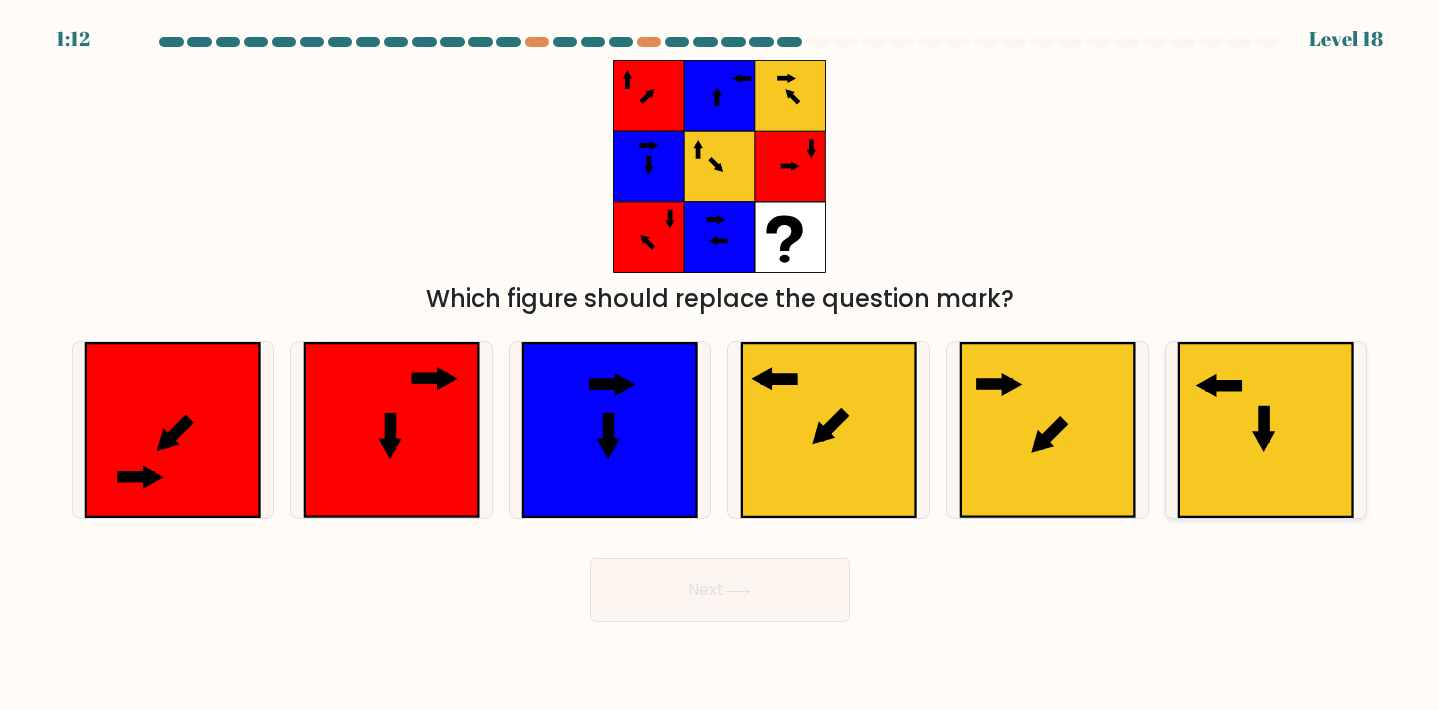 click 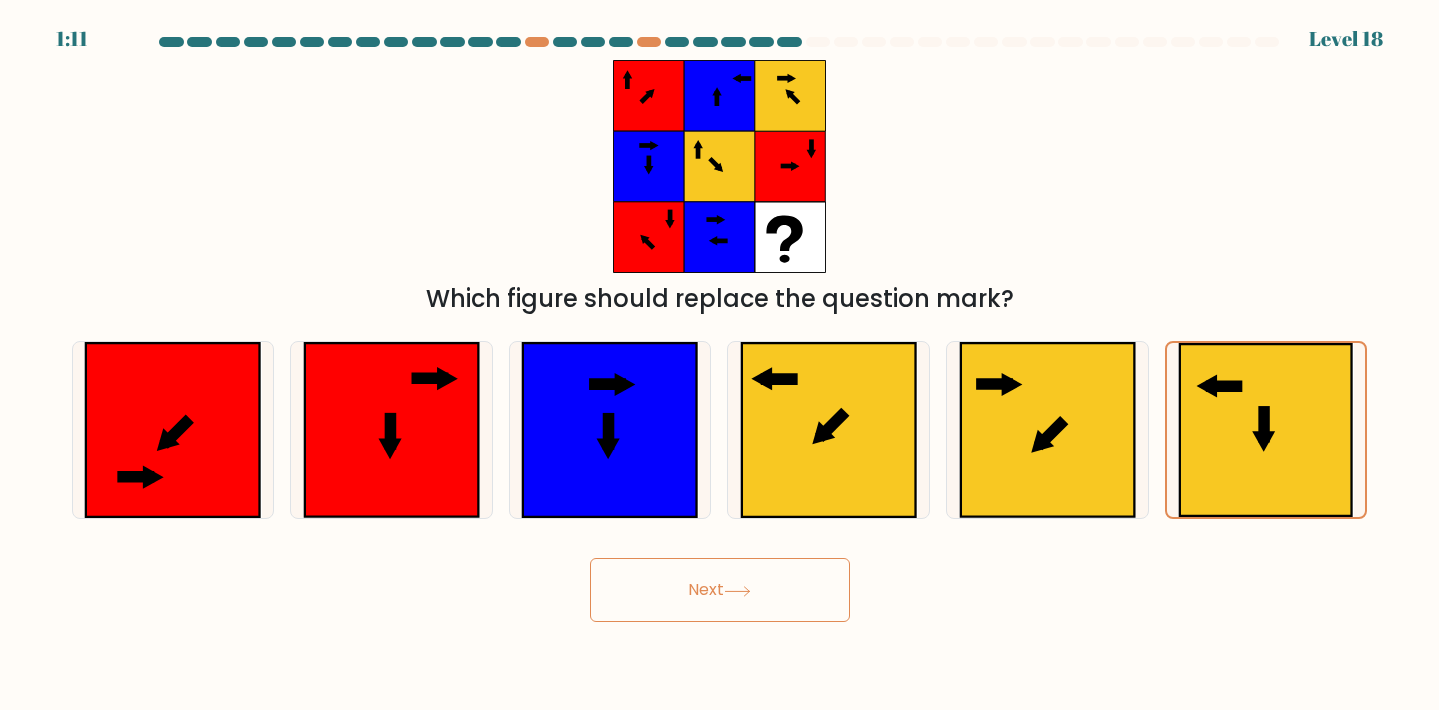 click 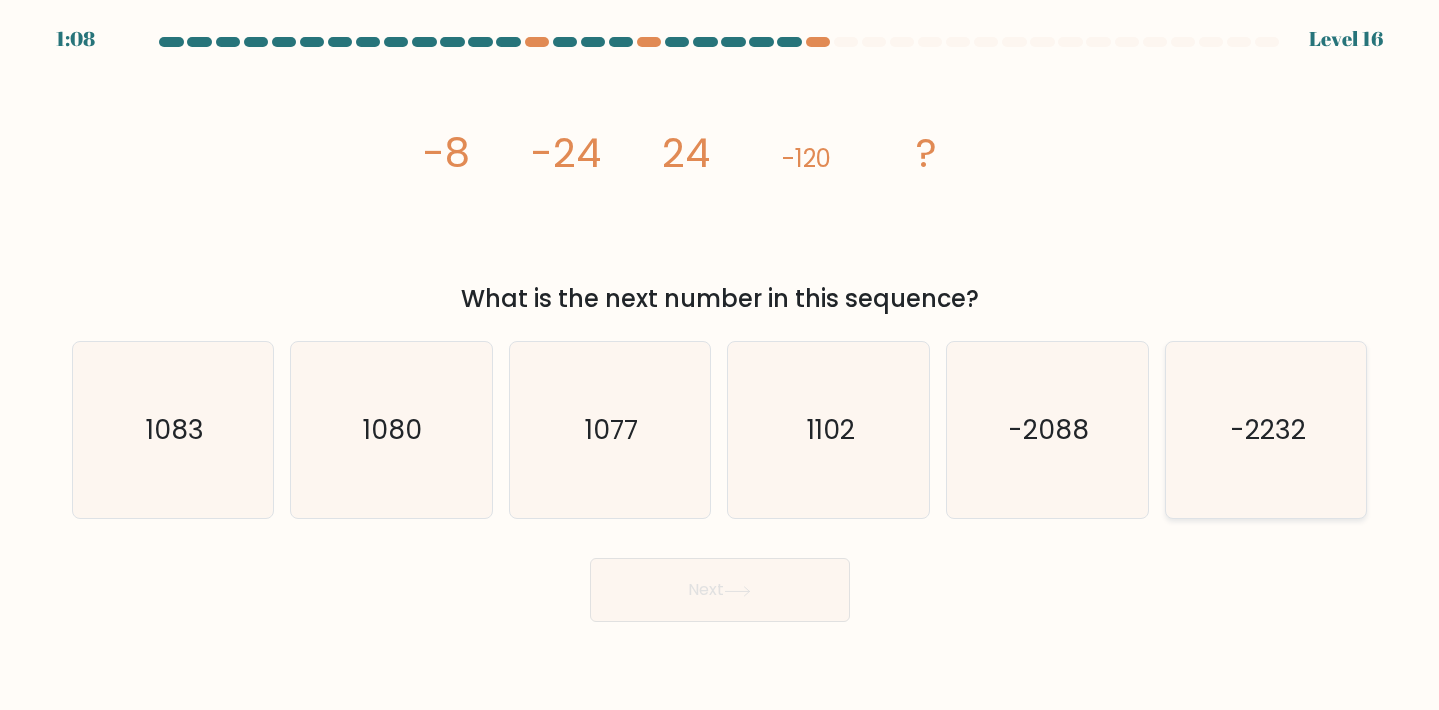 click on "-2232" 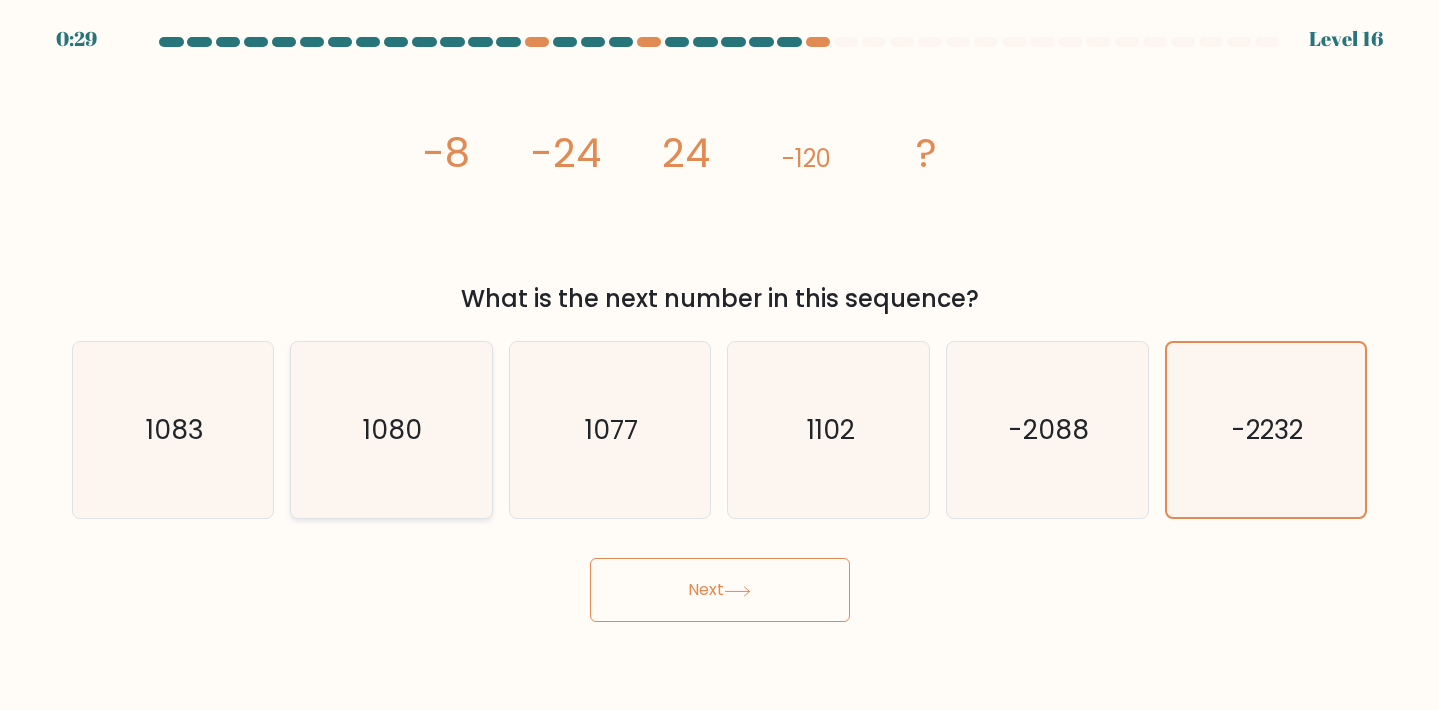 click on "1080" 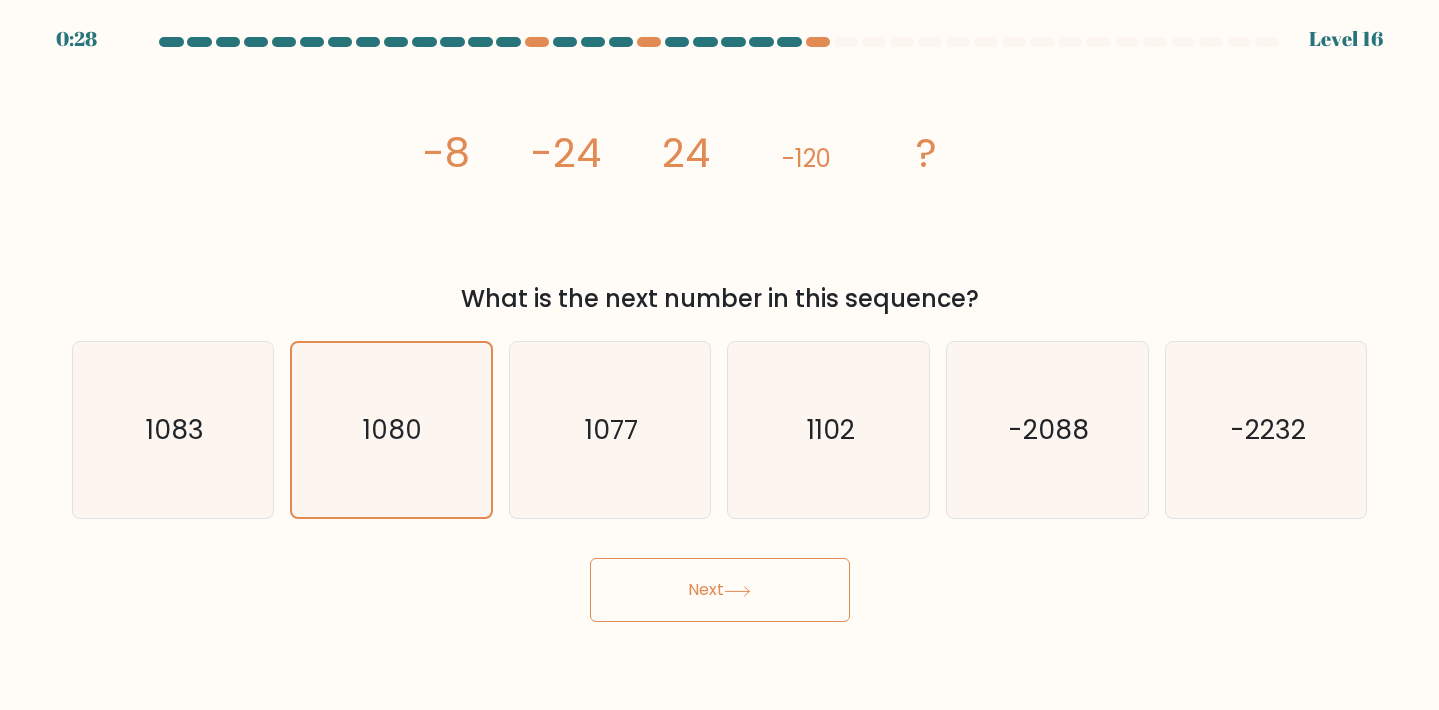 click on "Next" at bounding box center [720, 590] 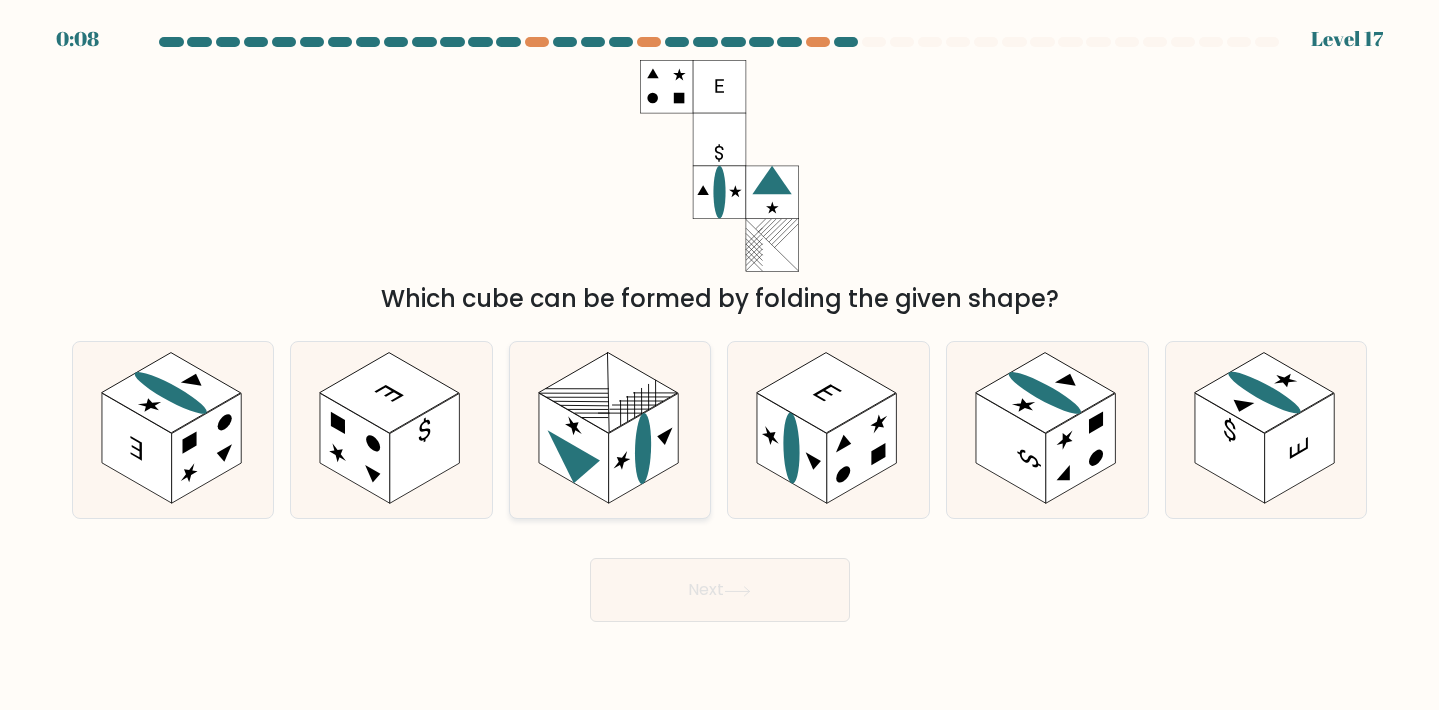 click 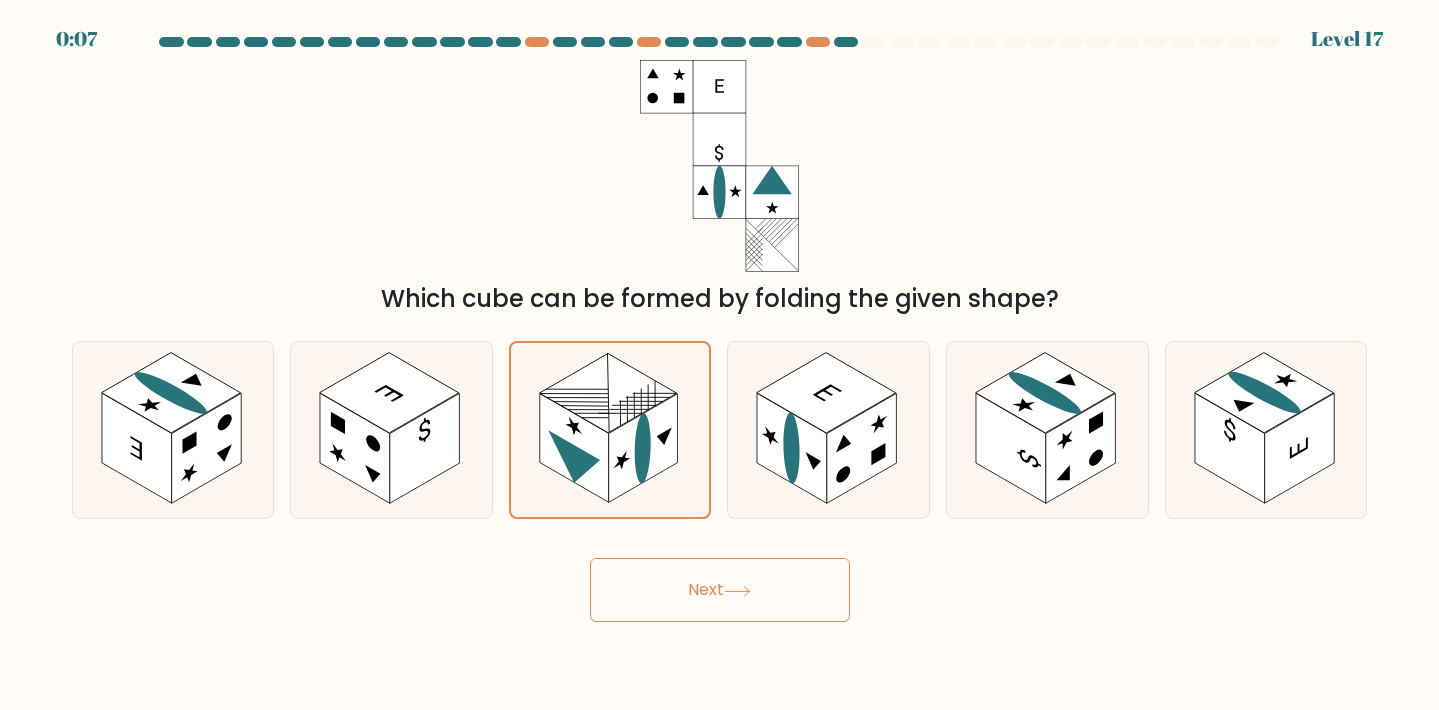 click 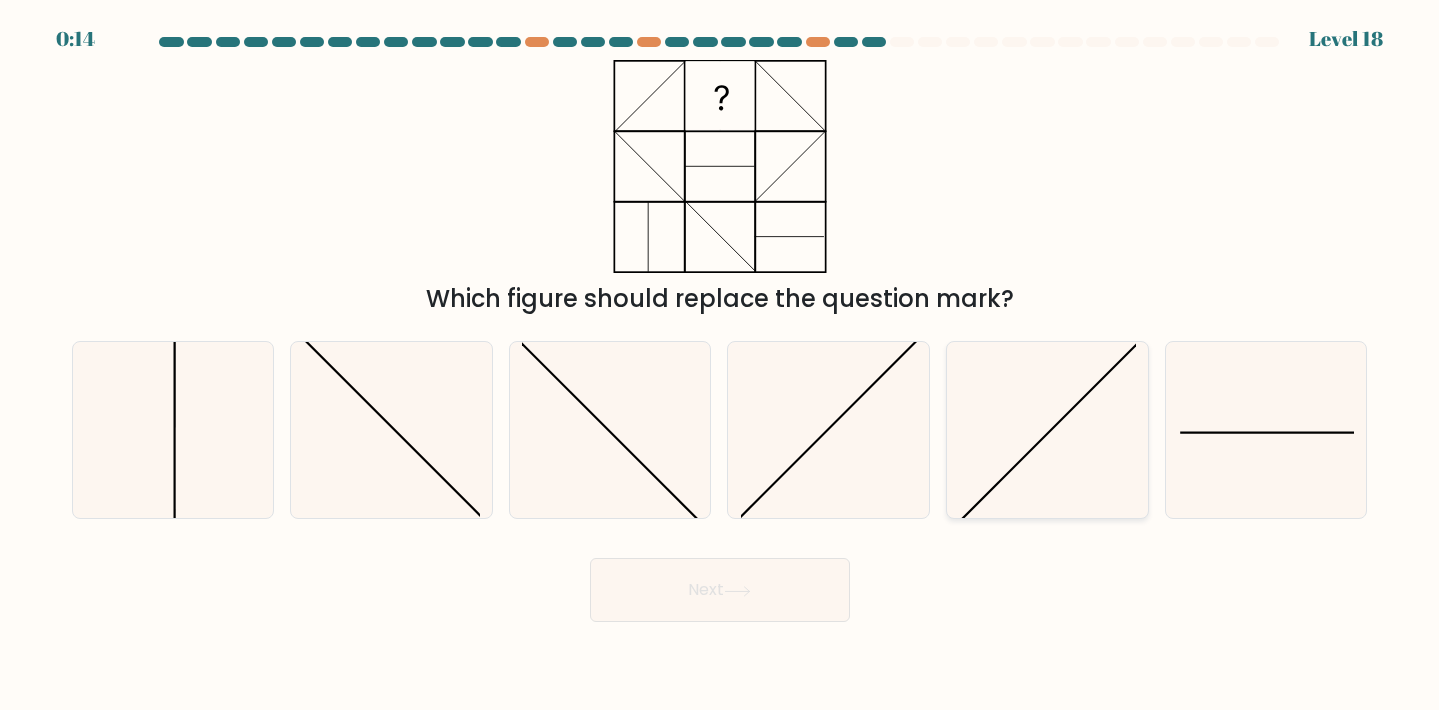 click 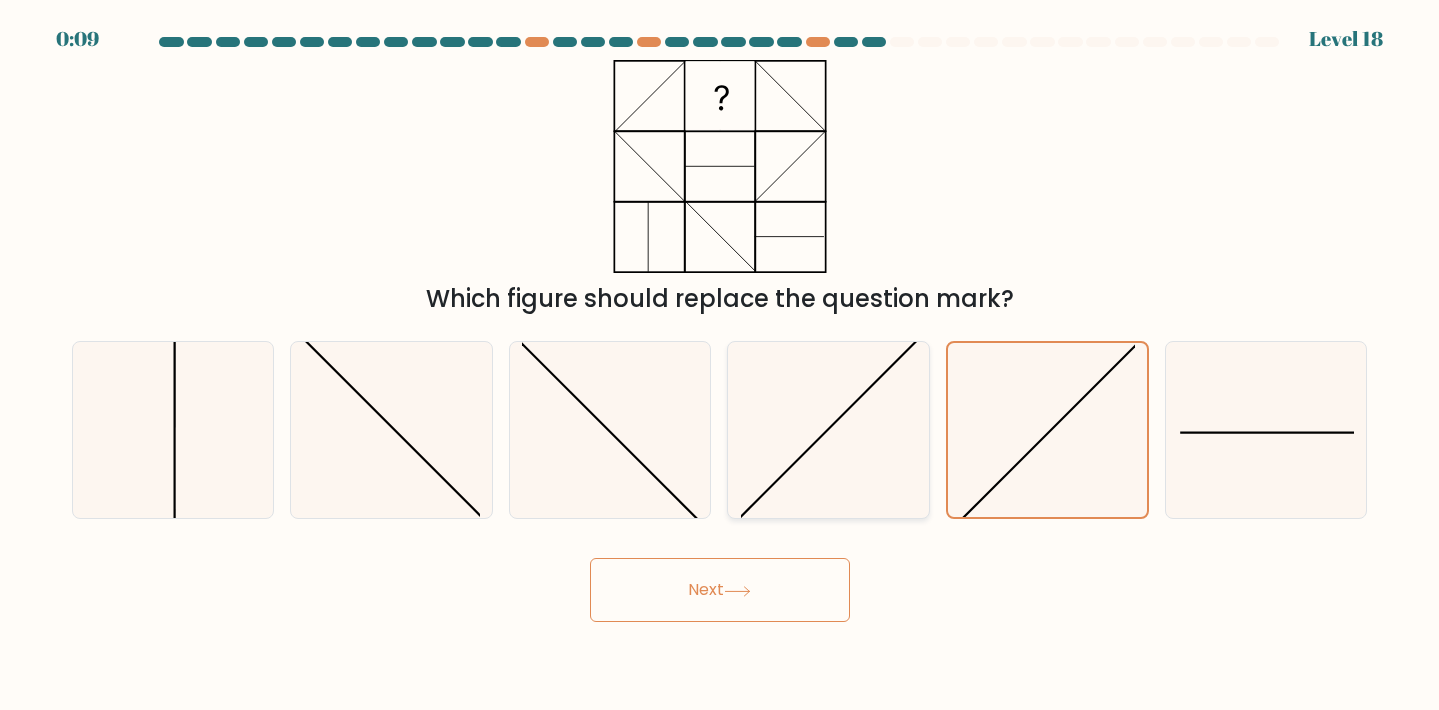 click 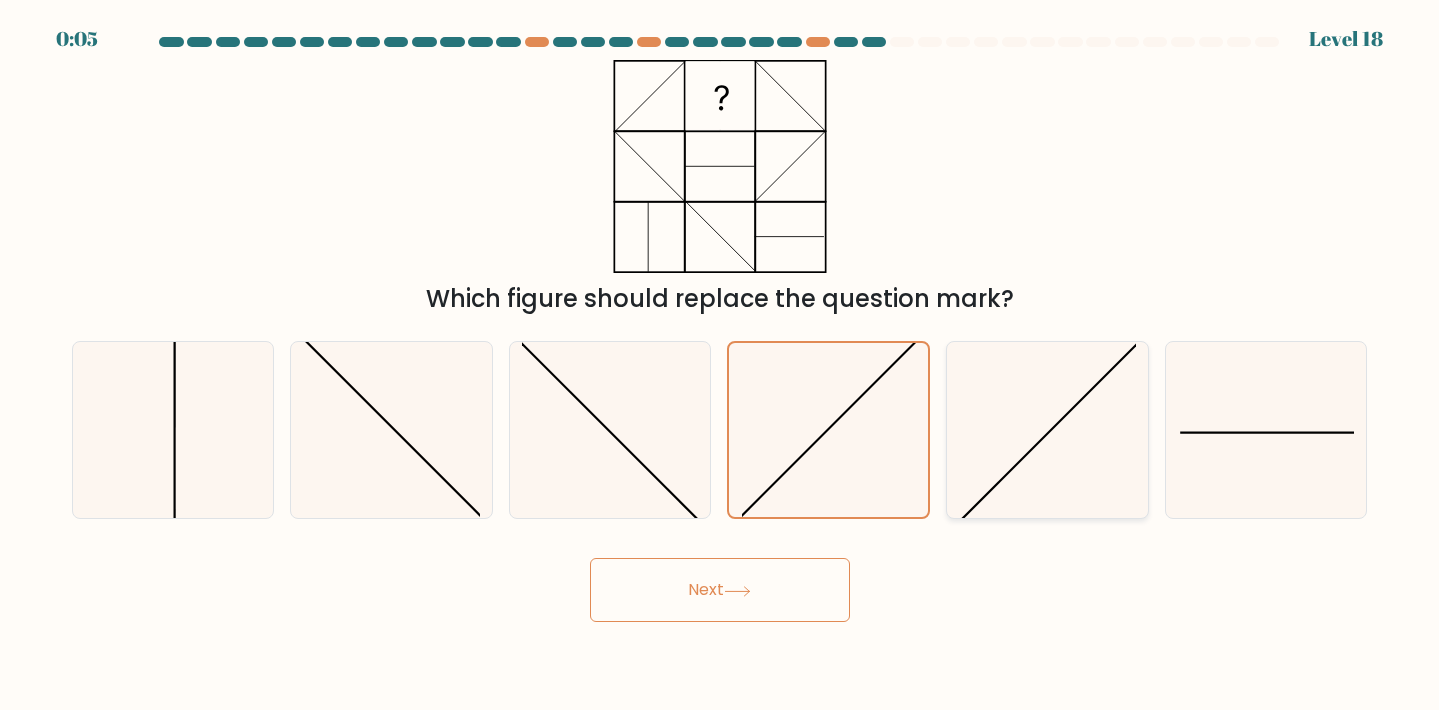 click 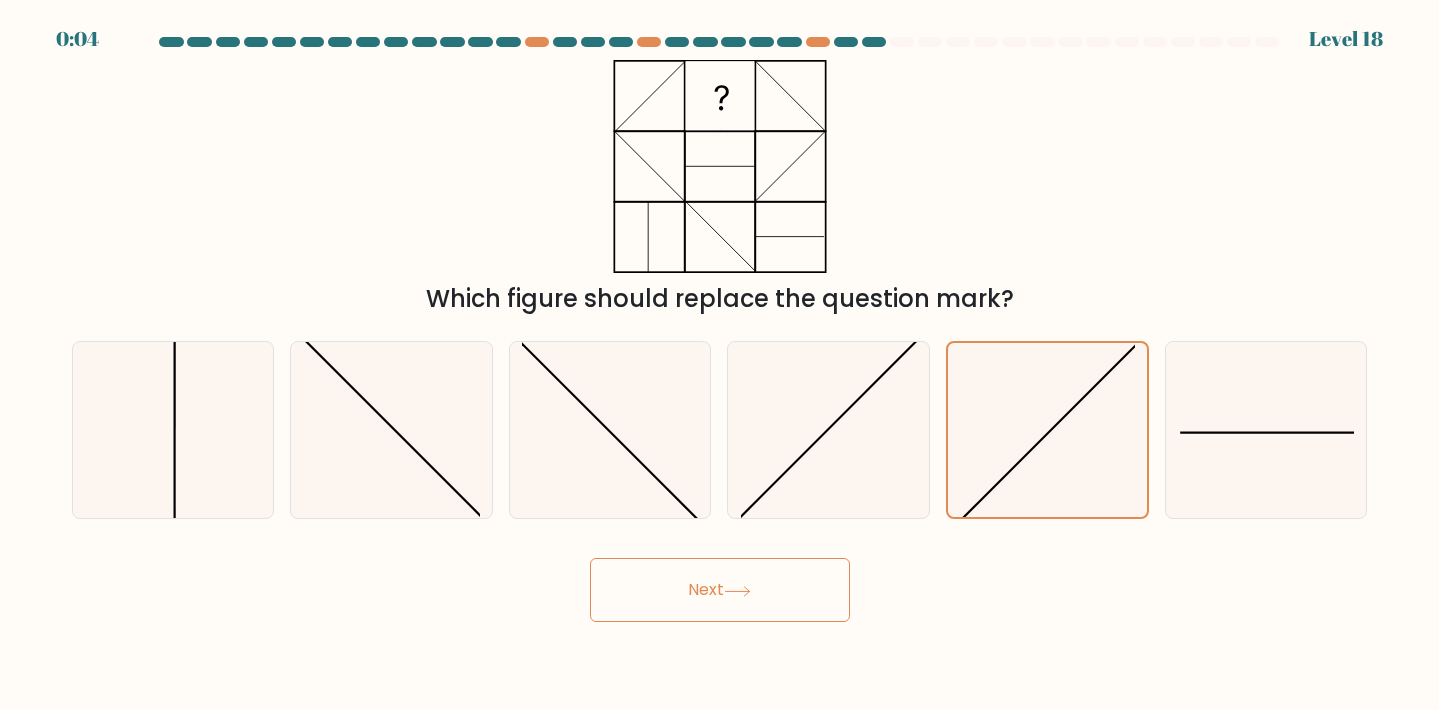 click on "Next" at bounding box center [720, 590] 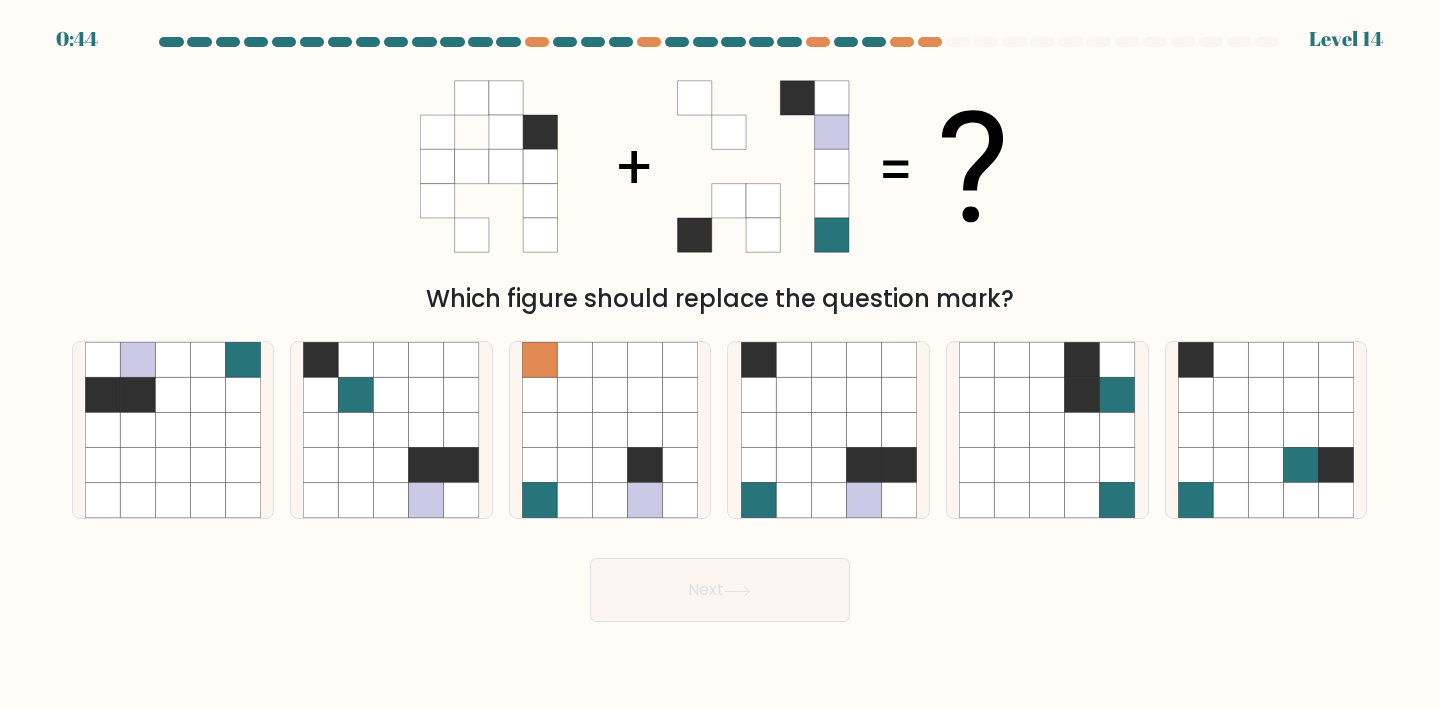 scroll, scrollTop: 0, scrollLeft: 0, axis: both 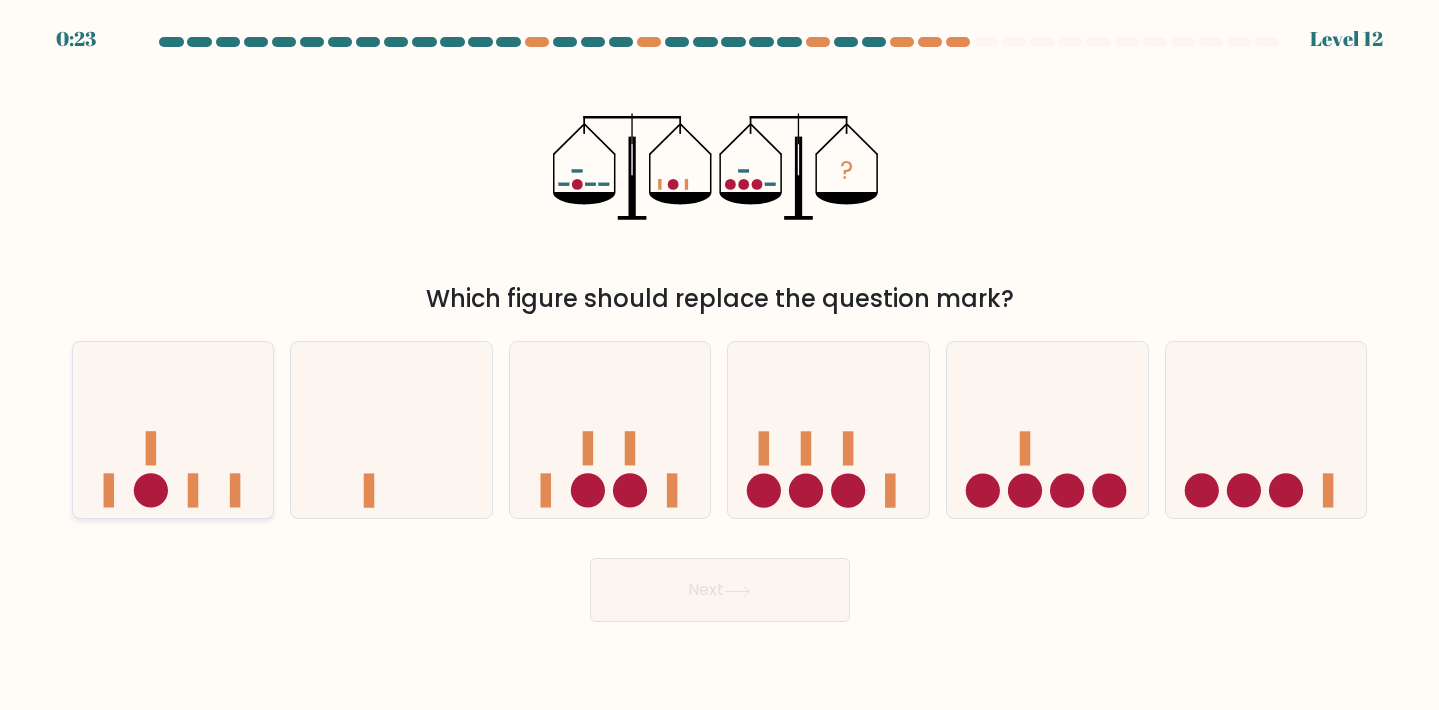 click 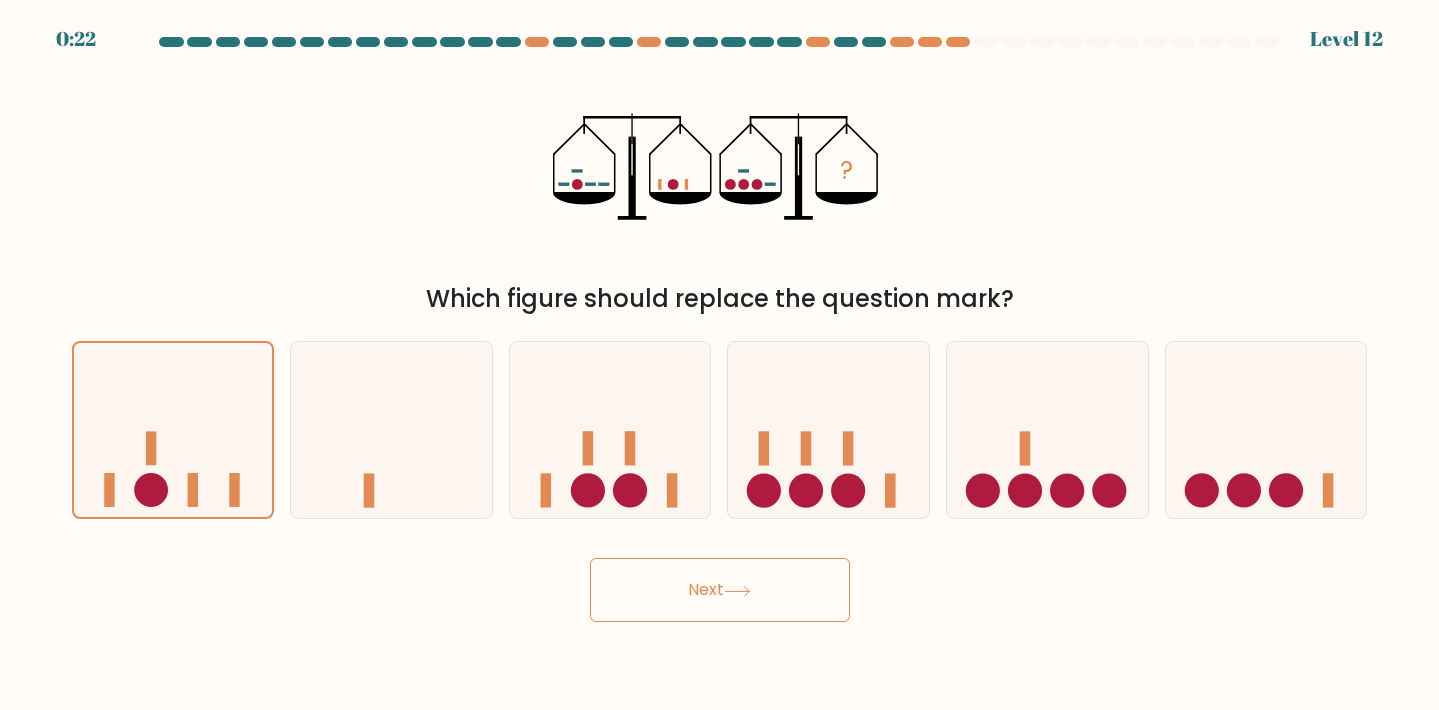 click on "Next" at bounding box center (720, 590) 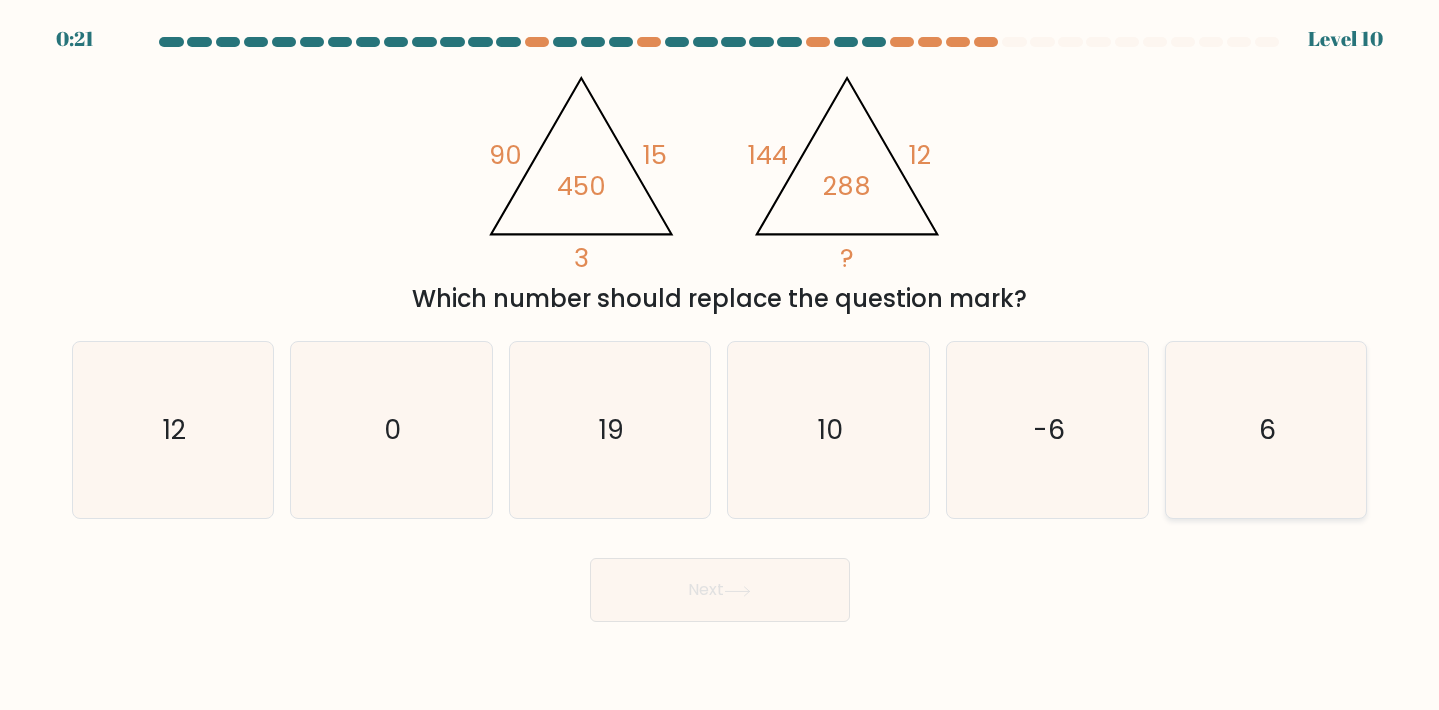click on "6" 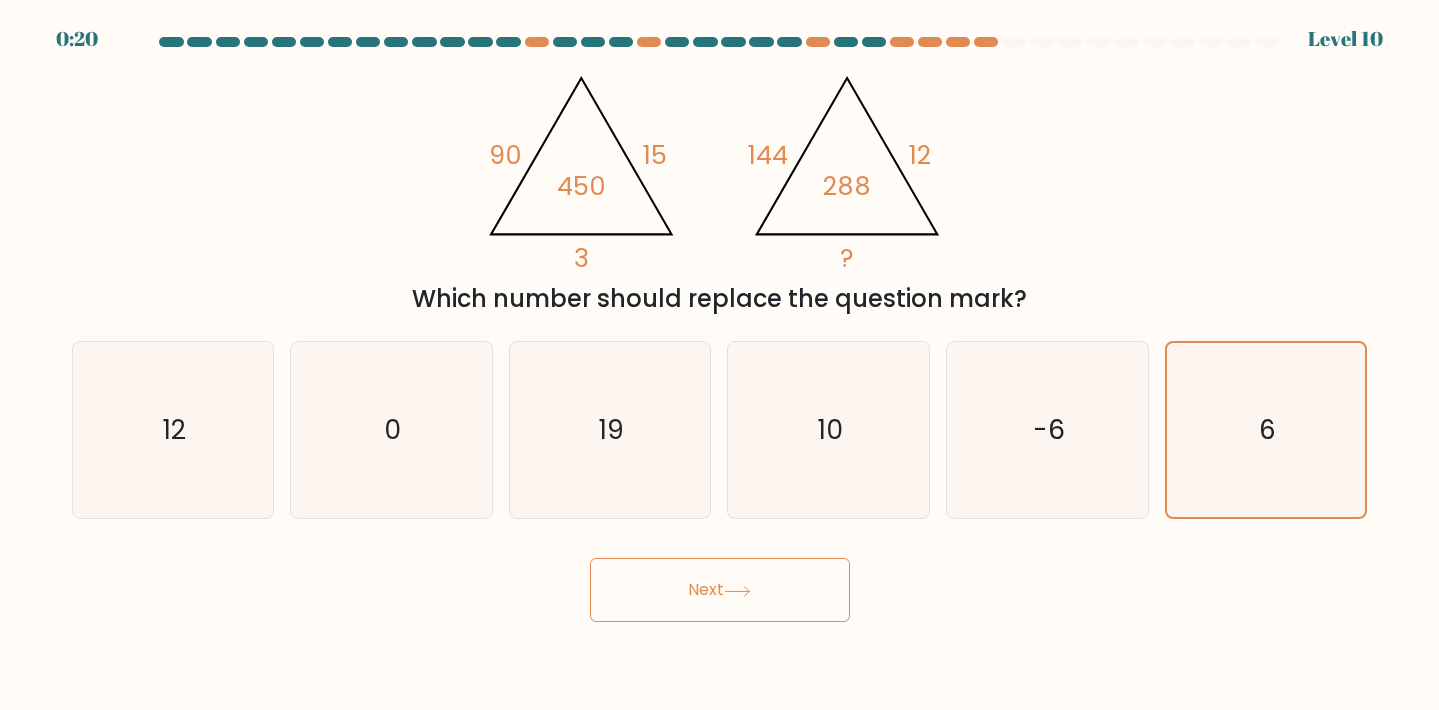 click 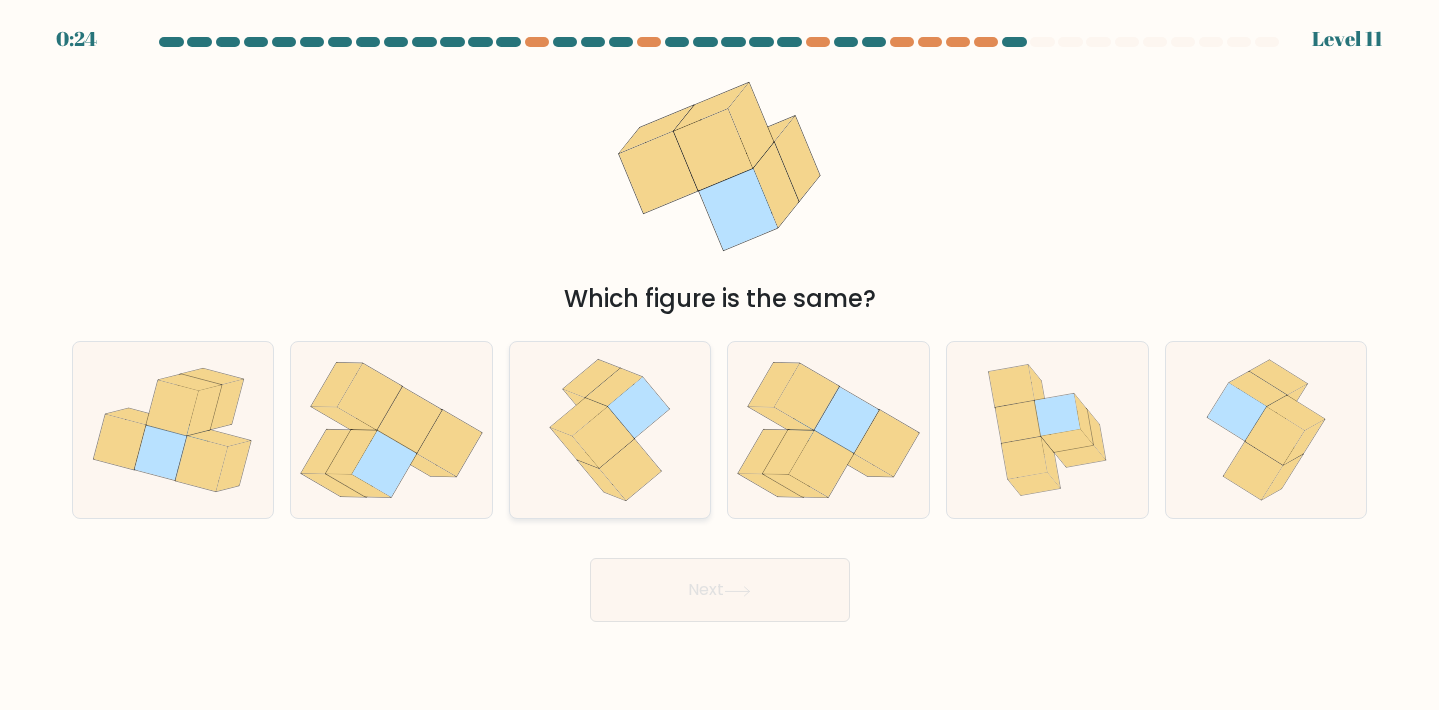 click 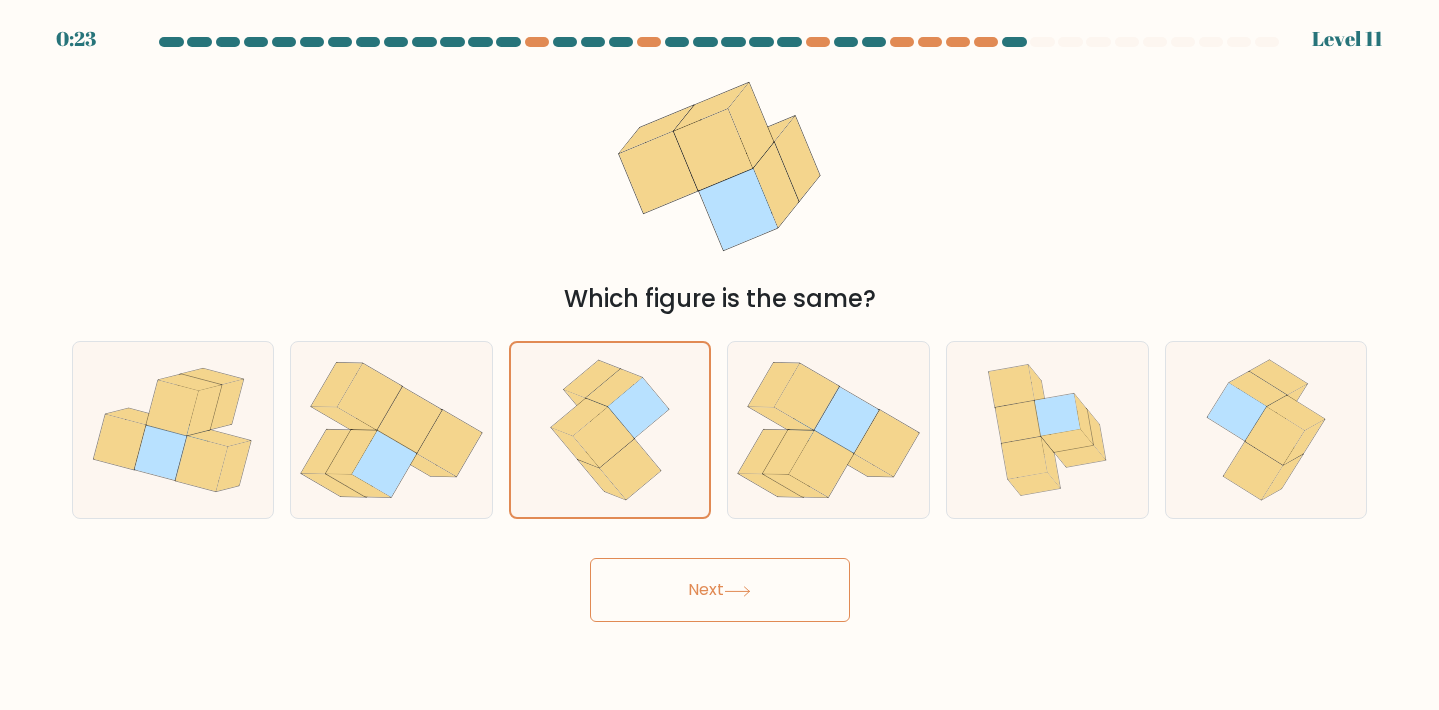 click on "Next" at bounding box center [720, 590] 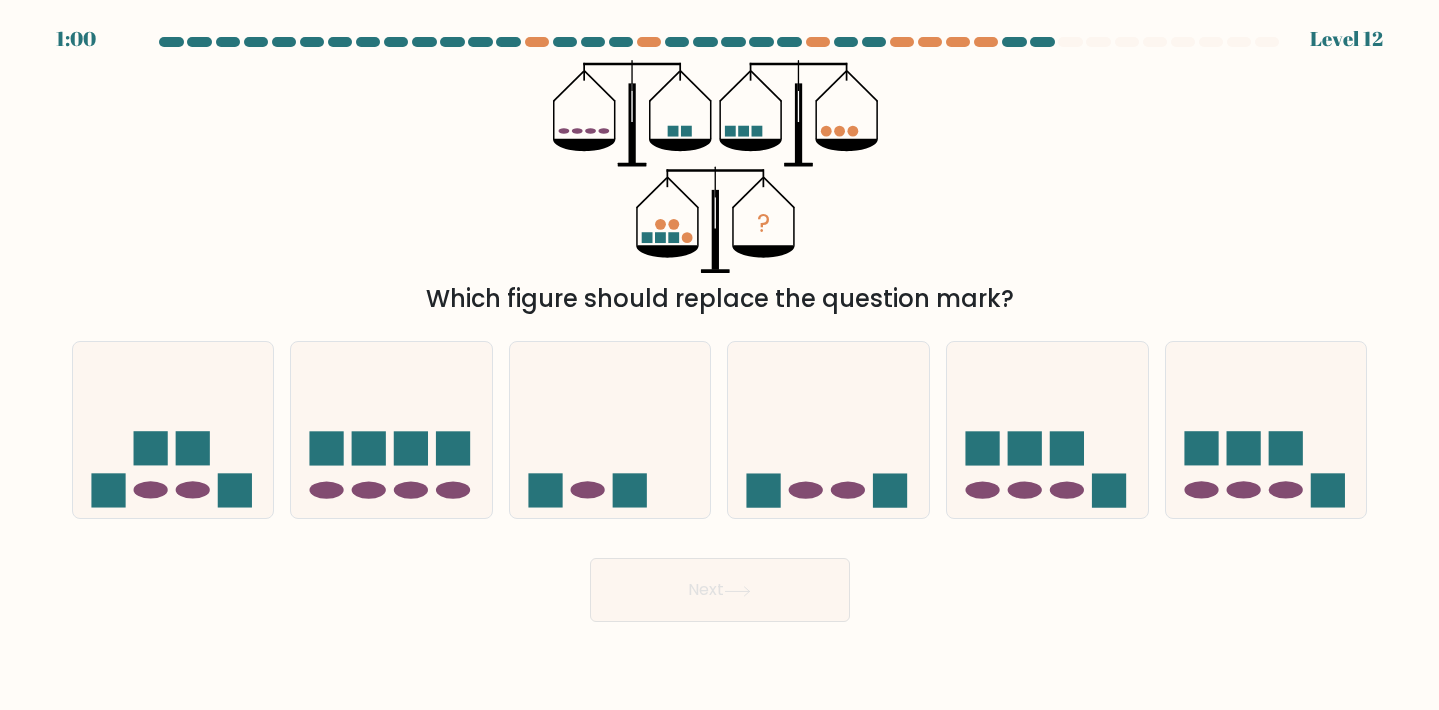 type 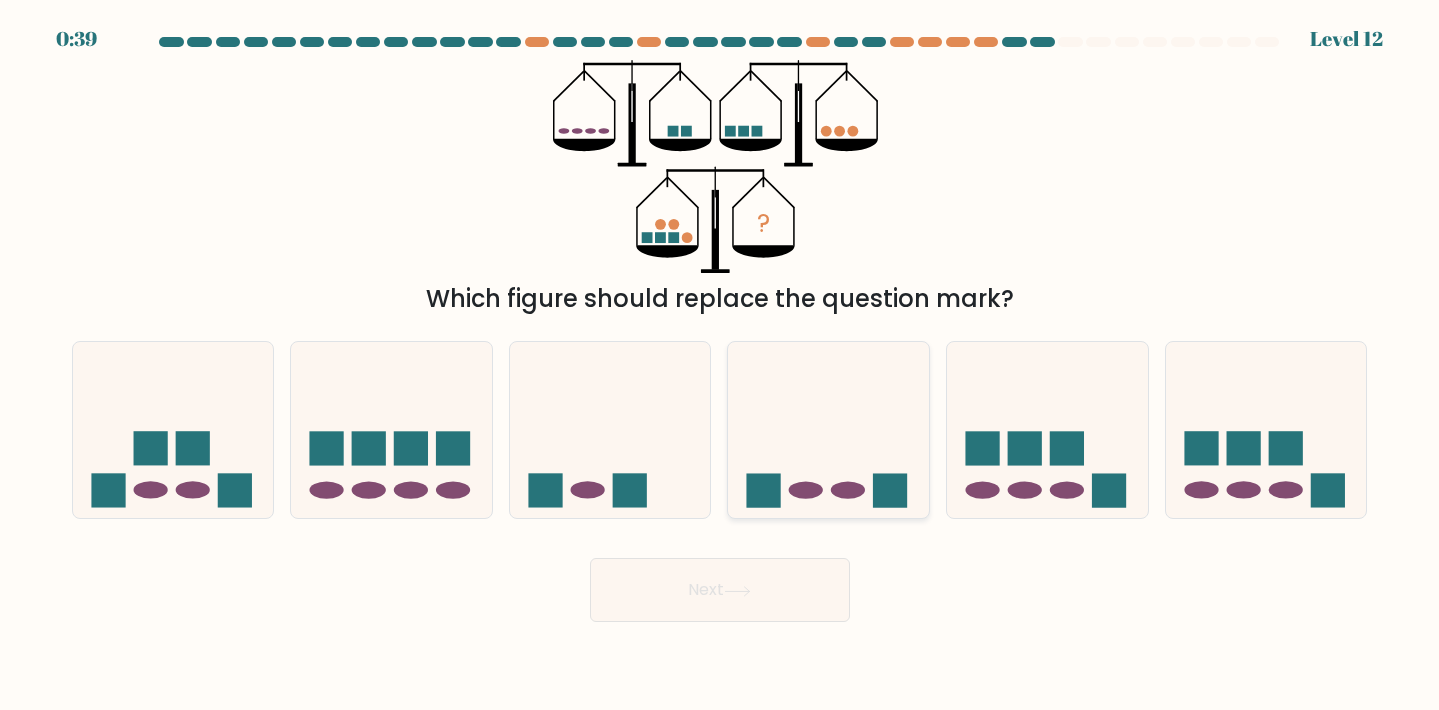 click 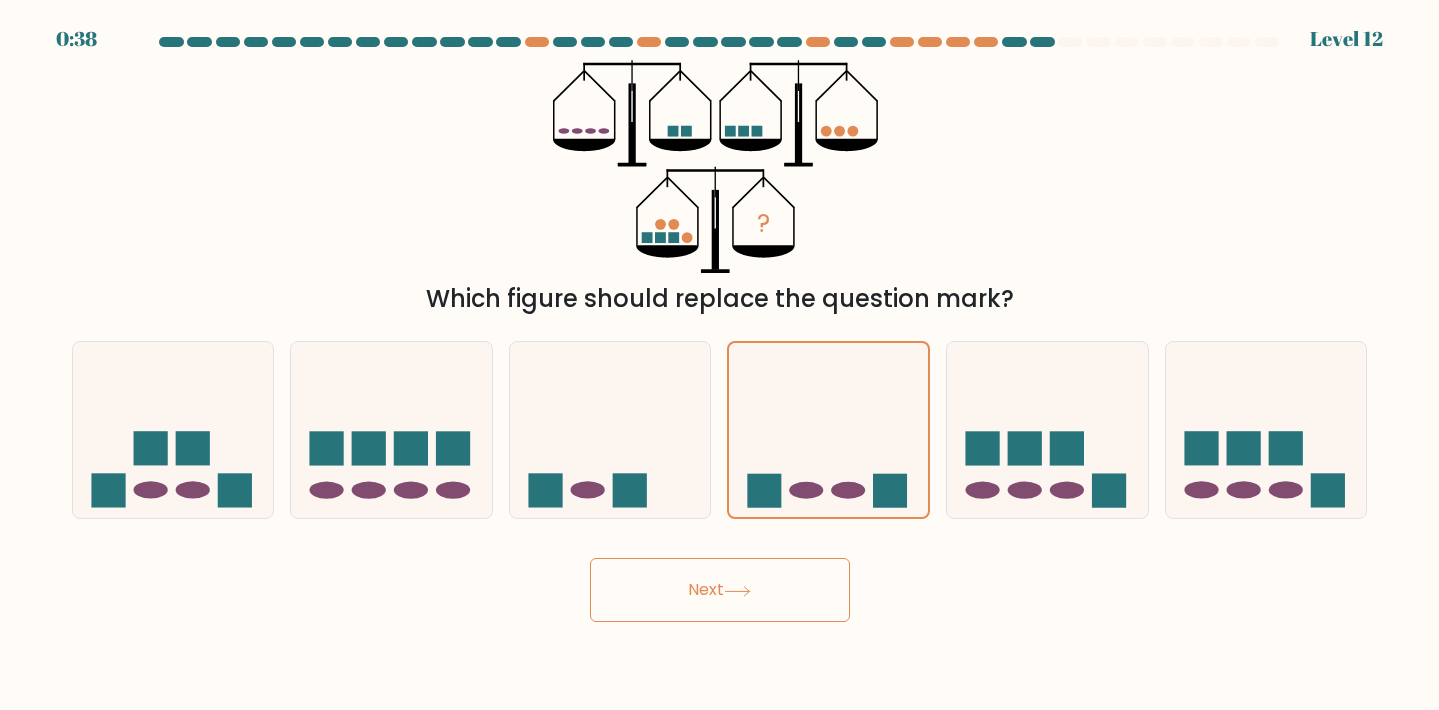 click on "Next" at bounding box center (720, 590) 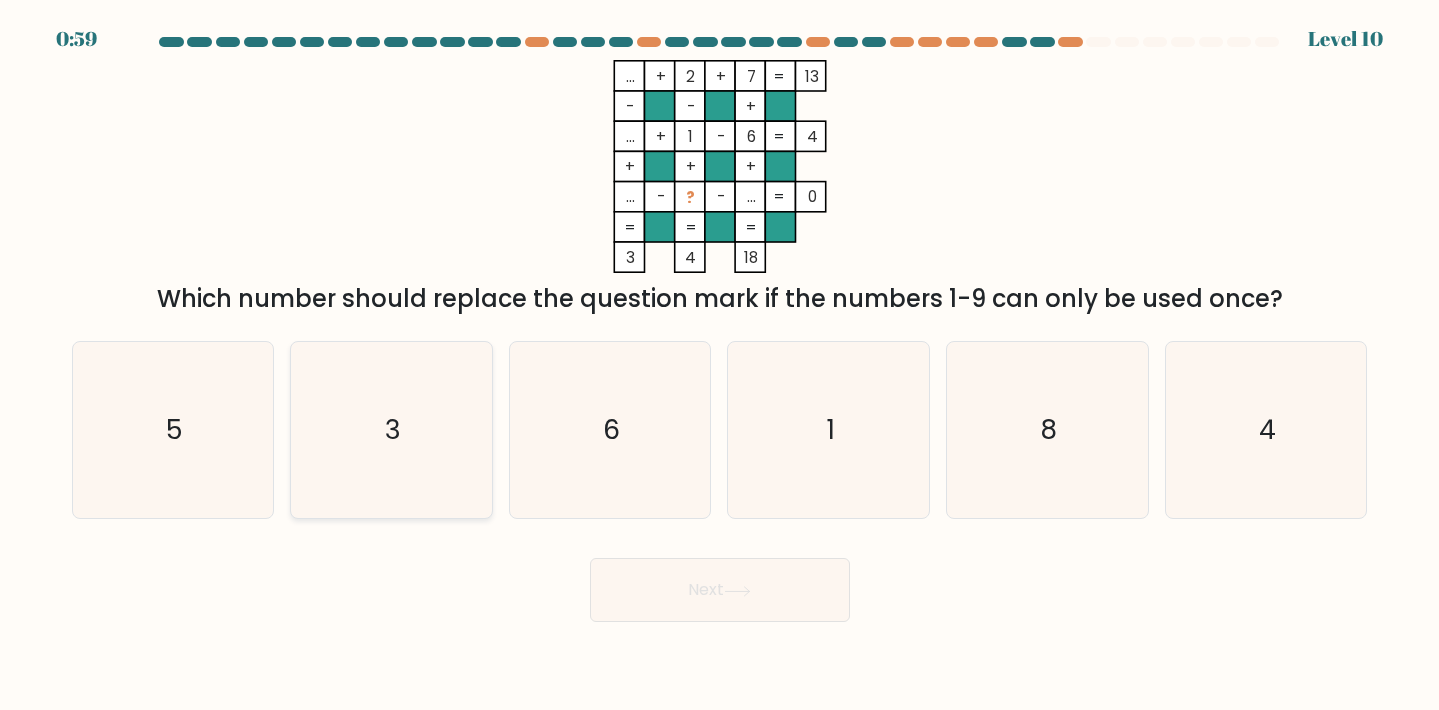 click on "3" 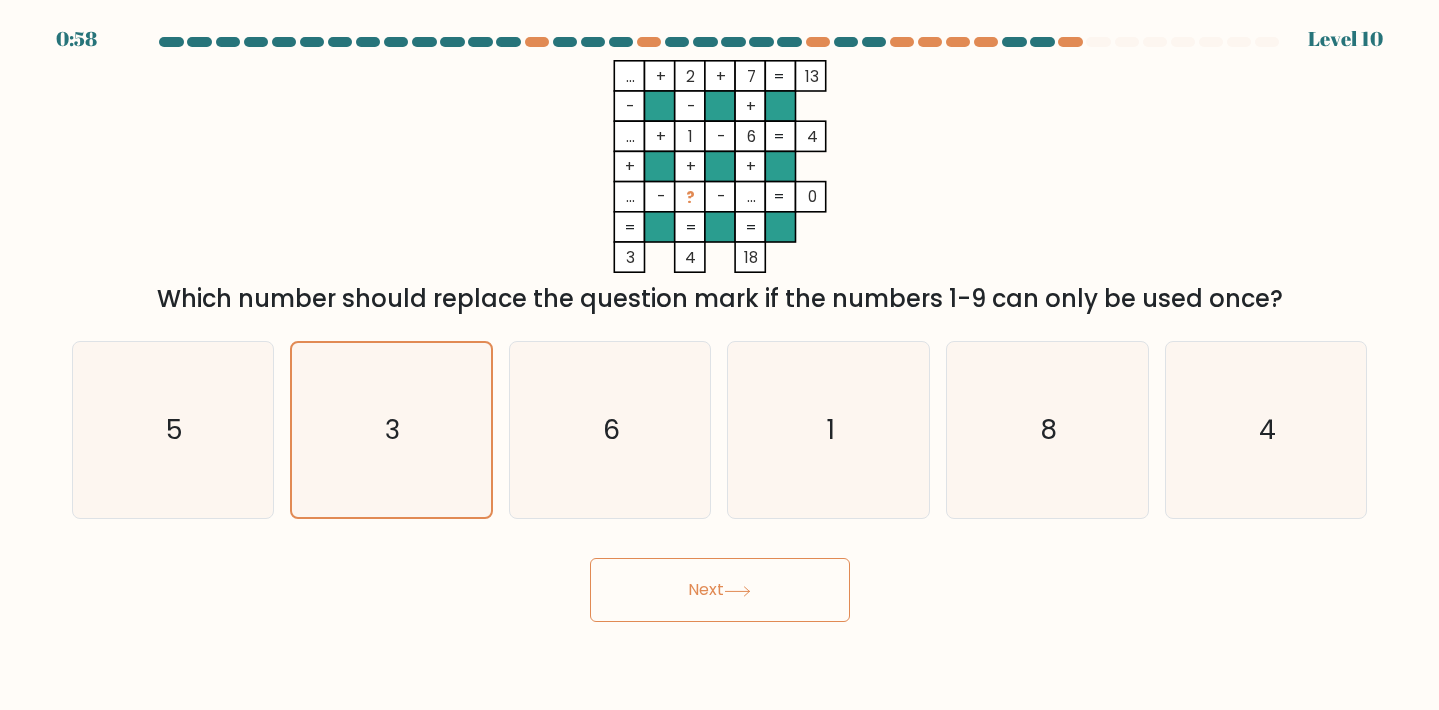 click on "Next" at bounding box center [720, 590] 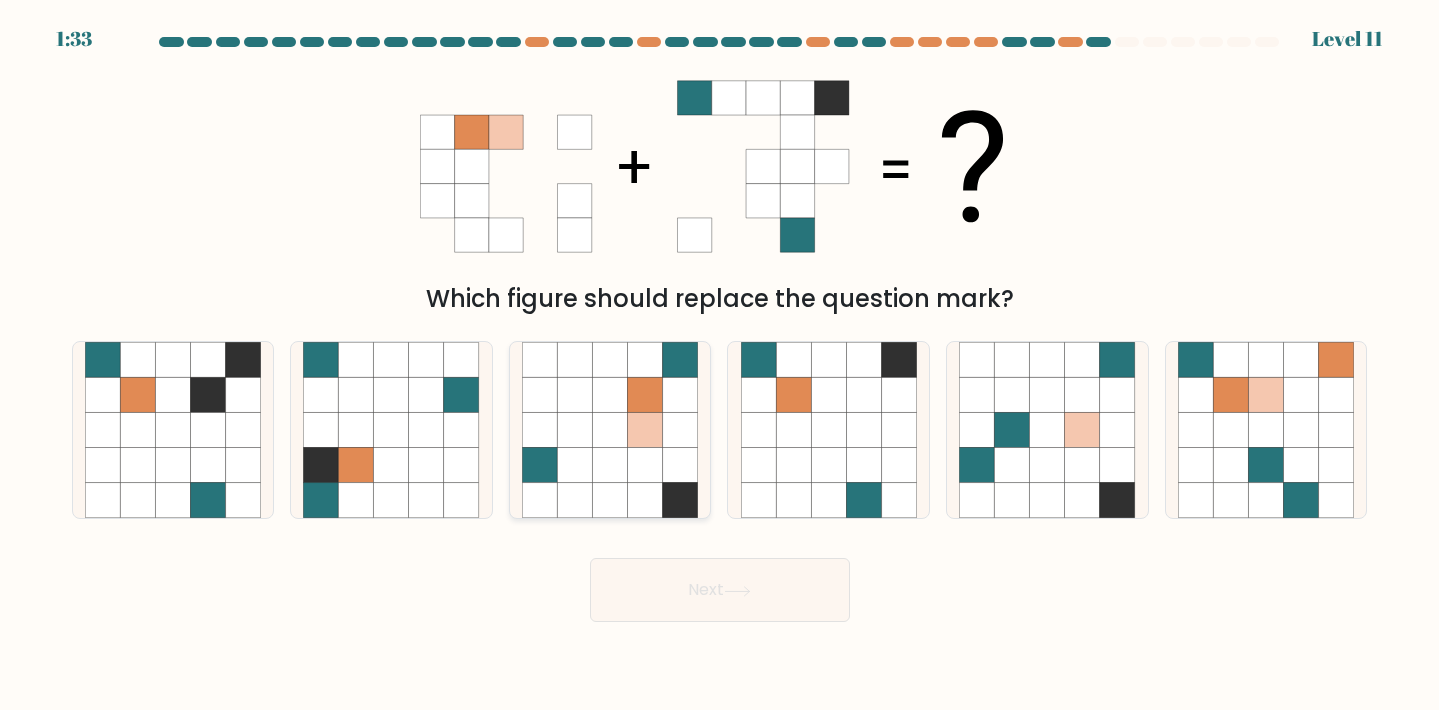 click 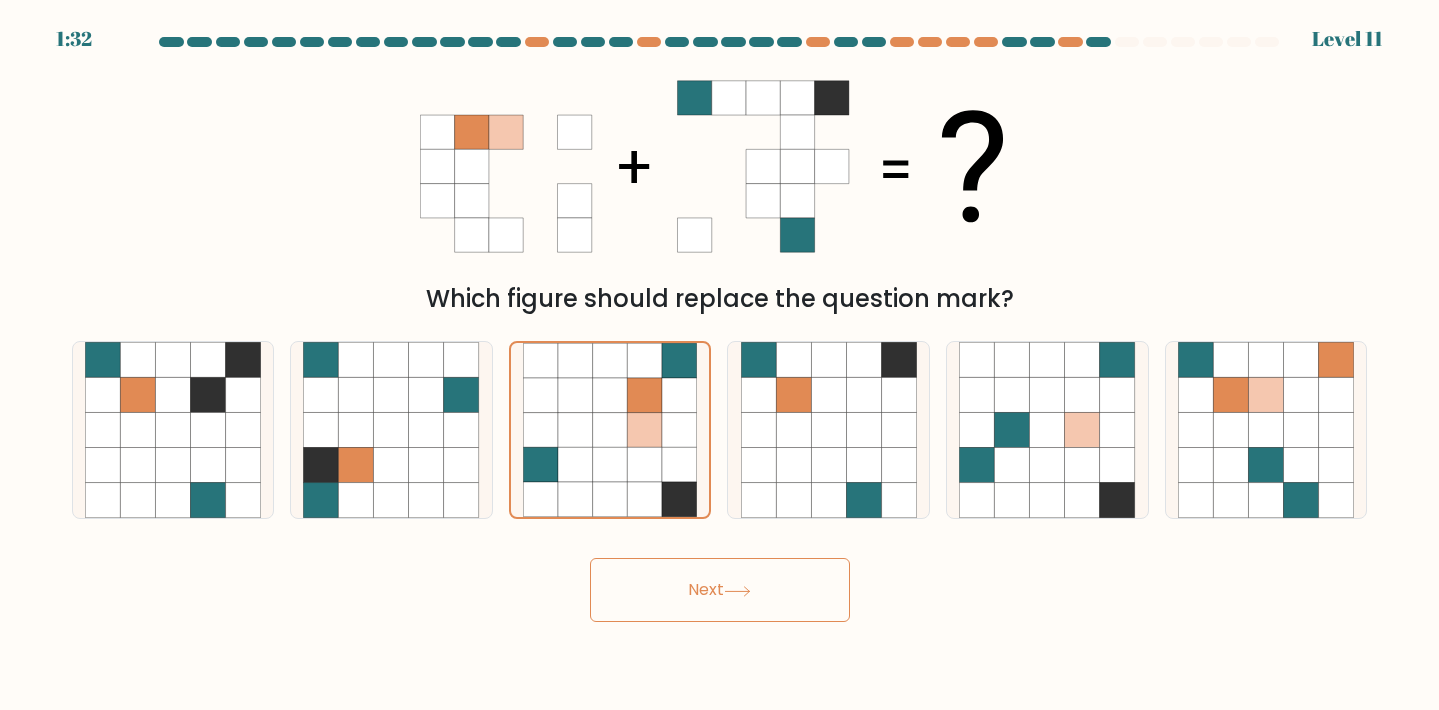 click on "Next" at bounding box center [720, 590] 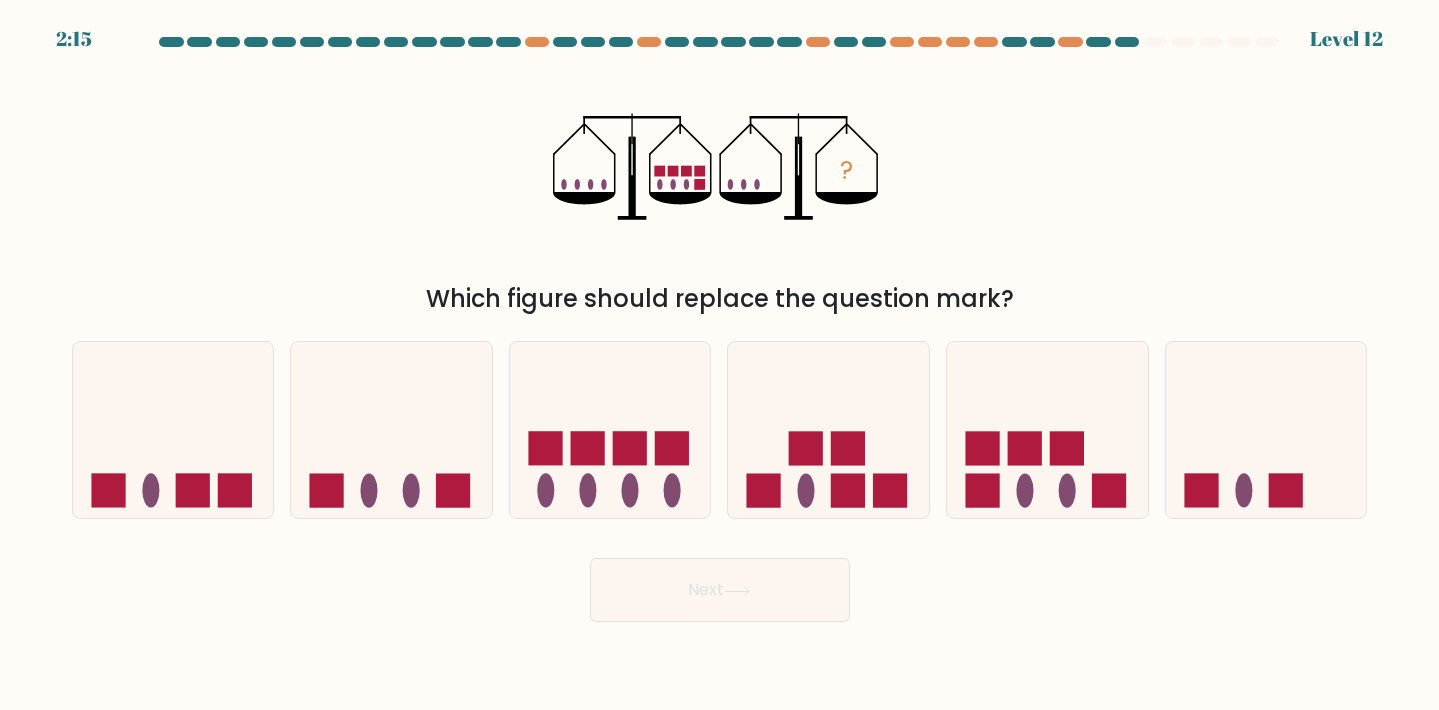 type 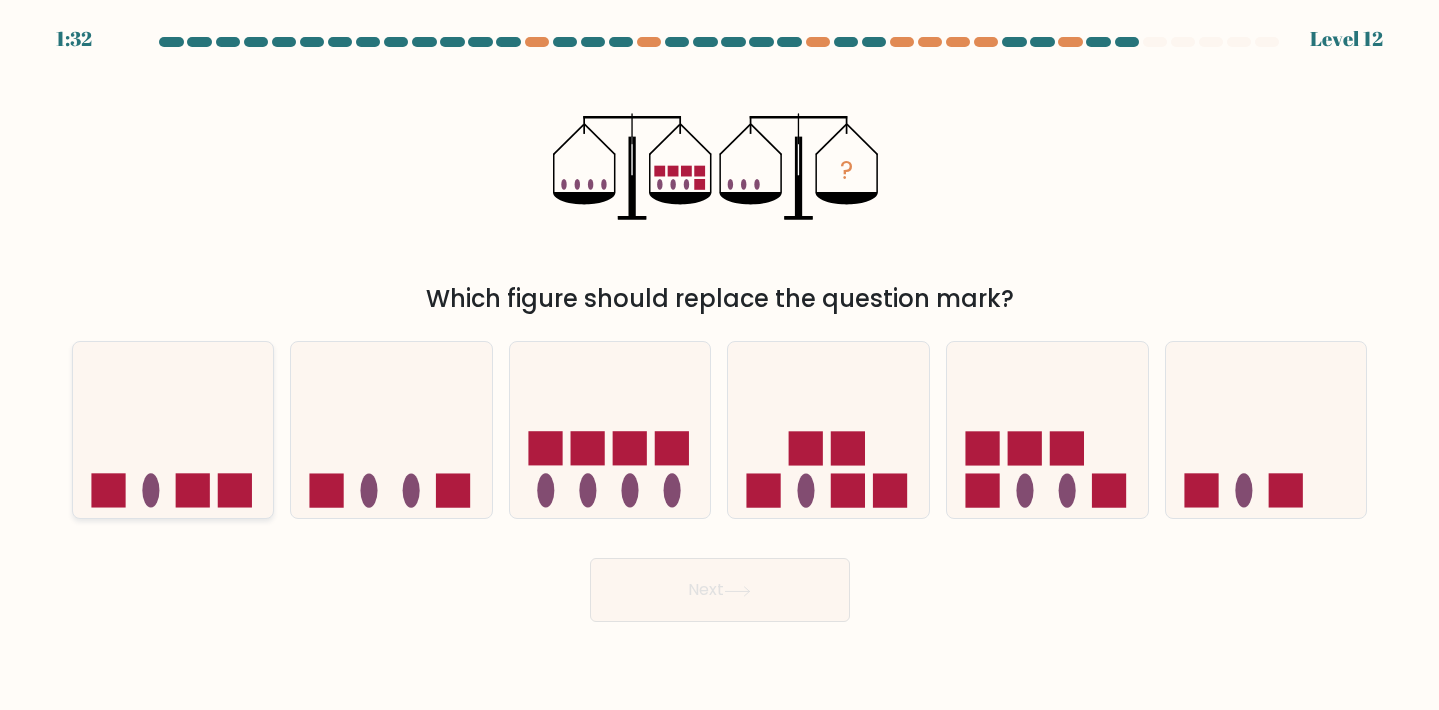 click 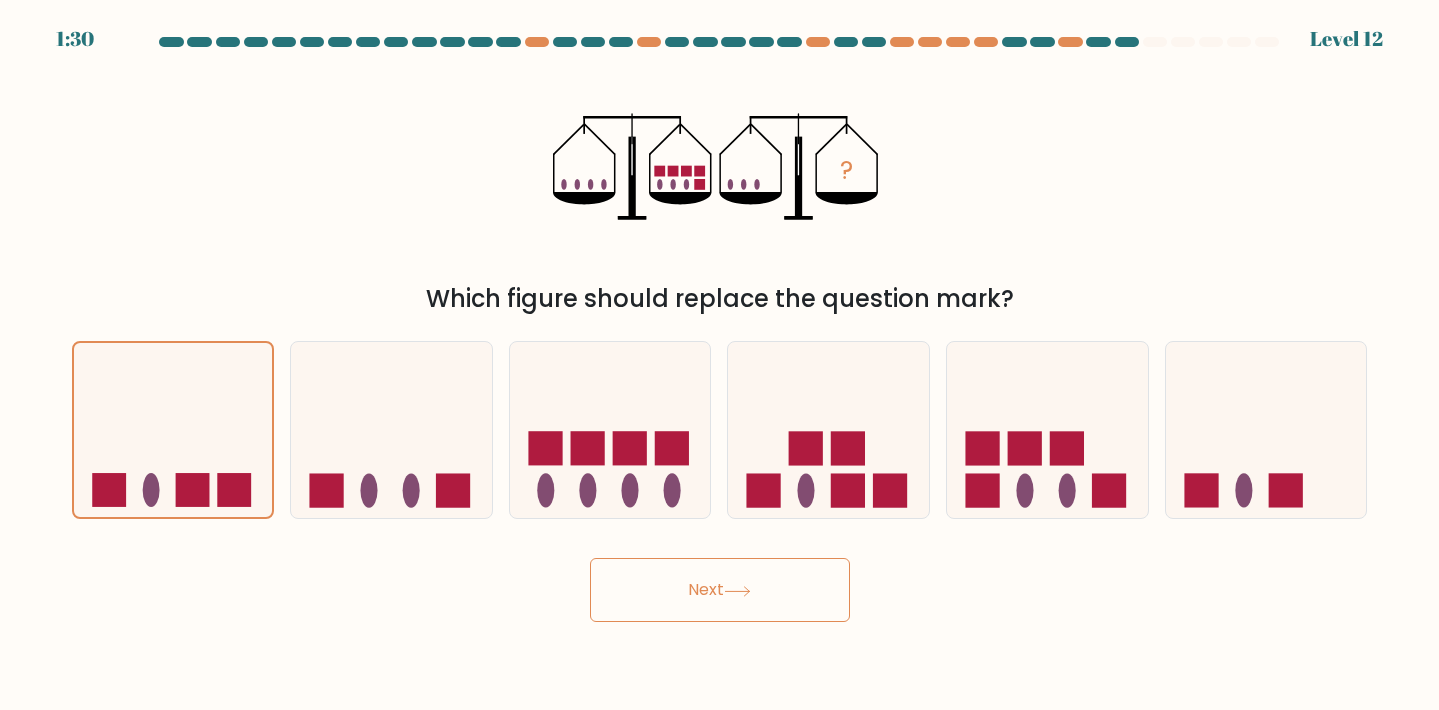 click on "Next" at bounding box center (720, 590) 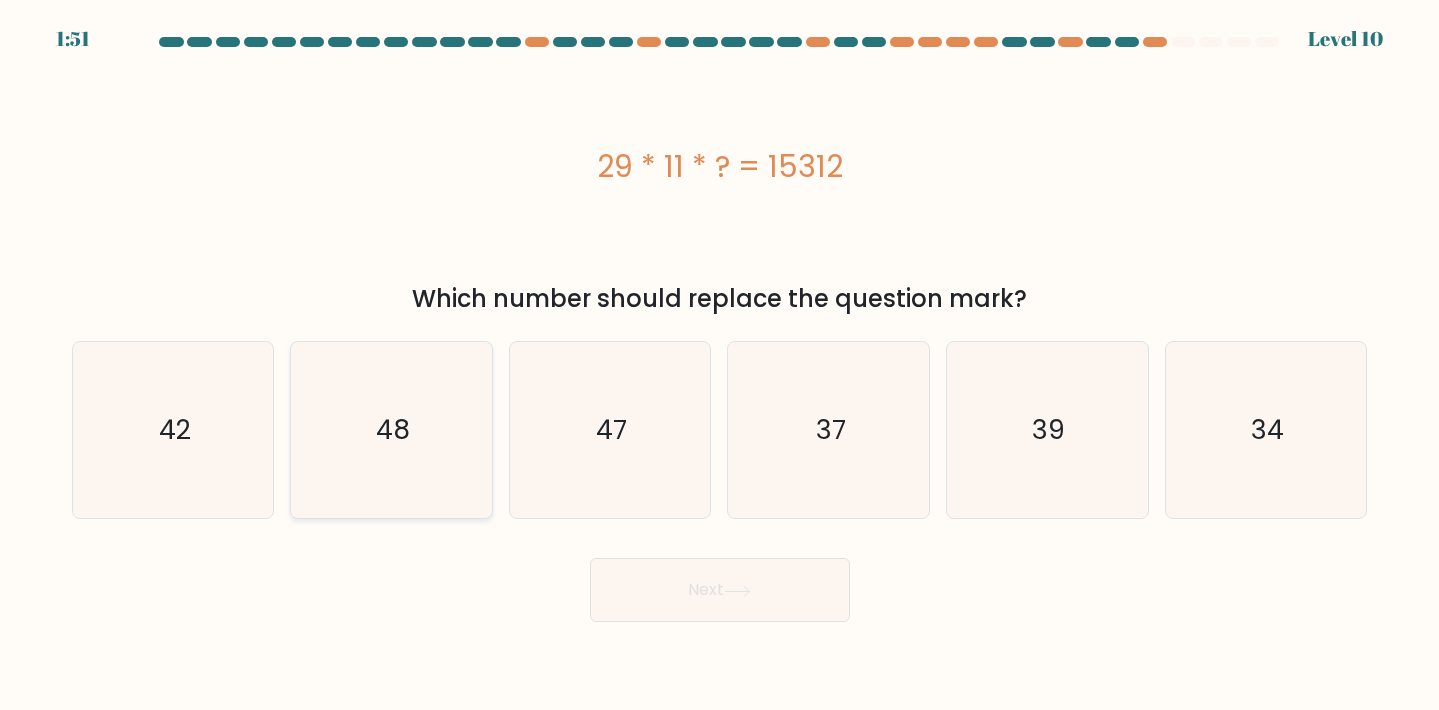 click on "48" 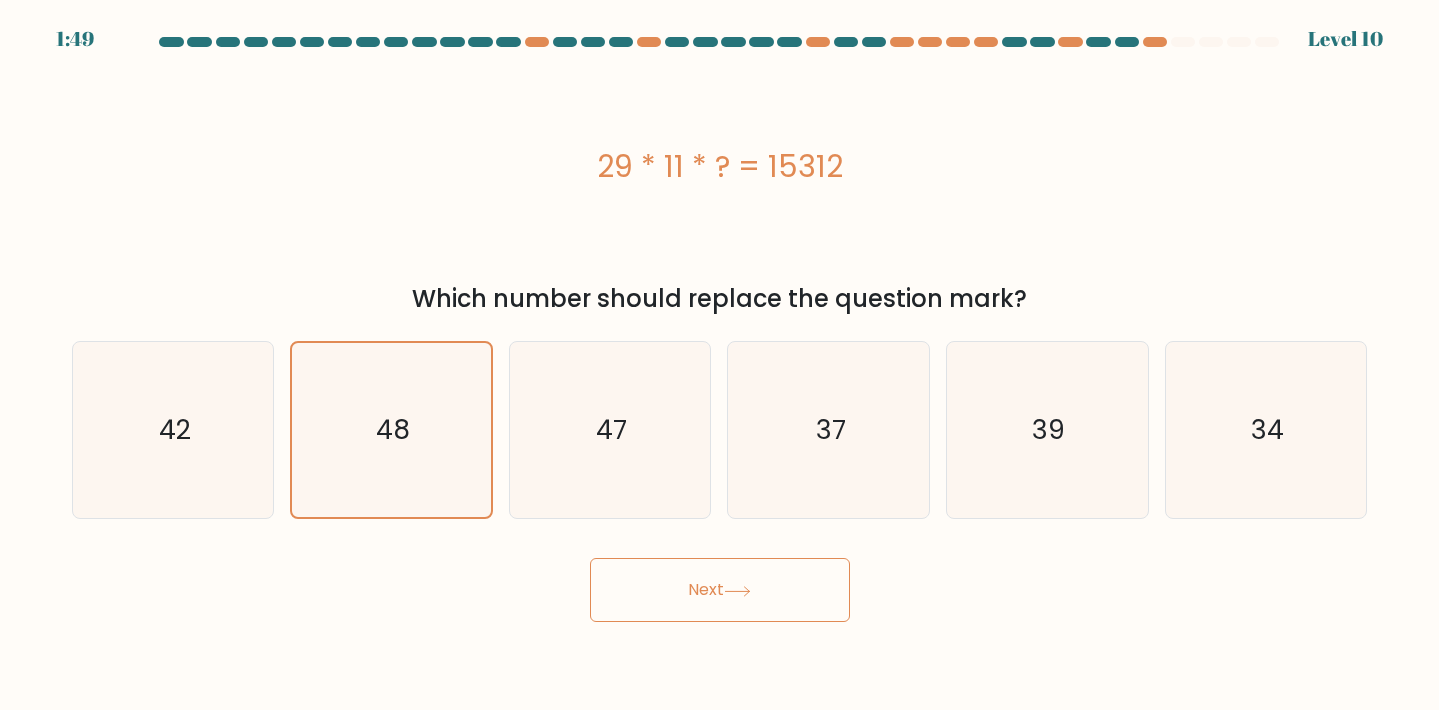 click on "Next" at bounding box center (720, 590) 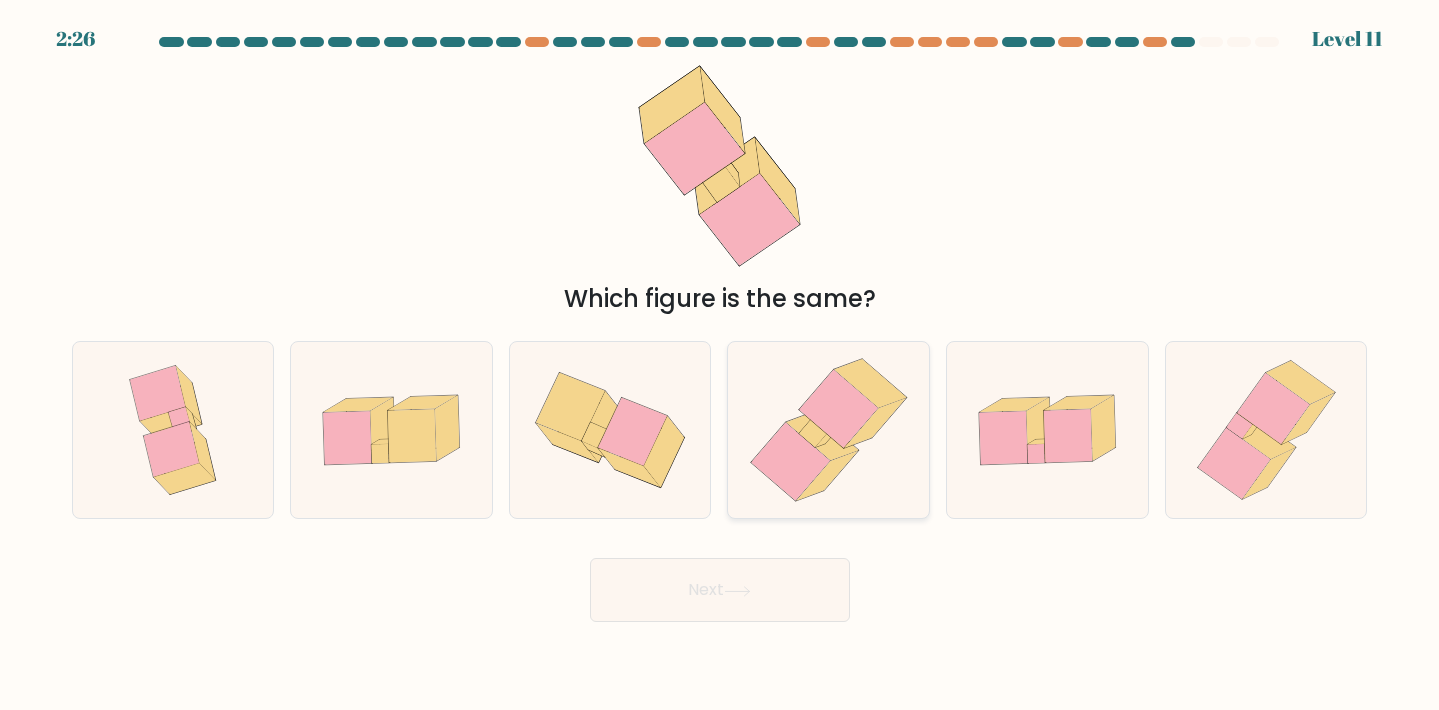 click 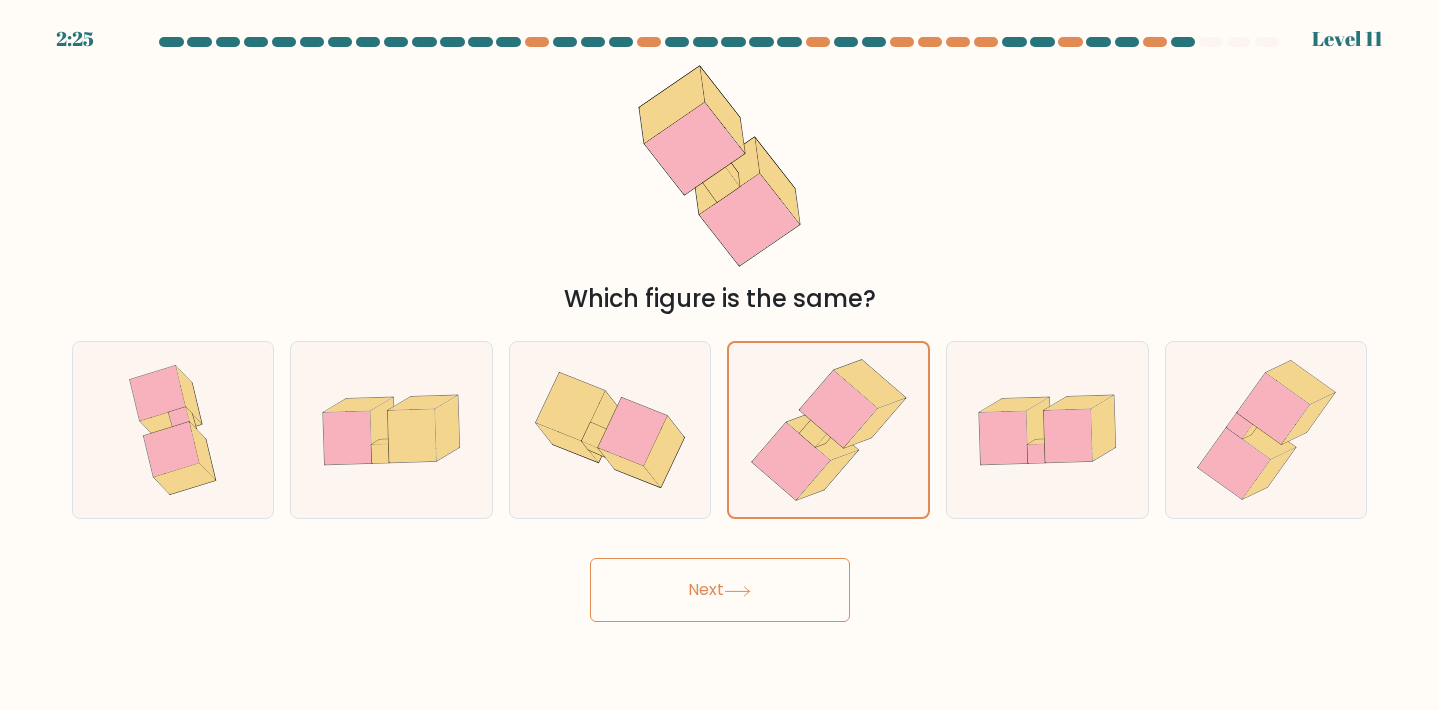 click on "Next" at bounding box center [720, 590] 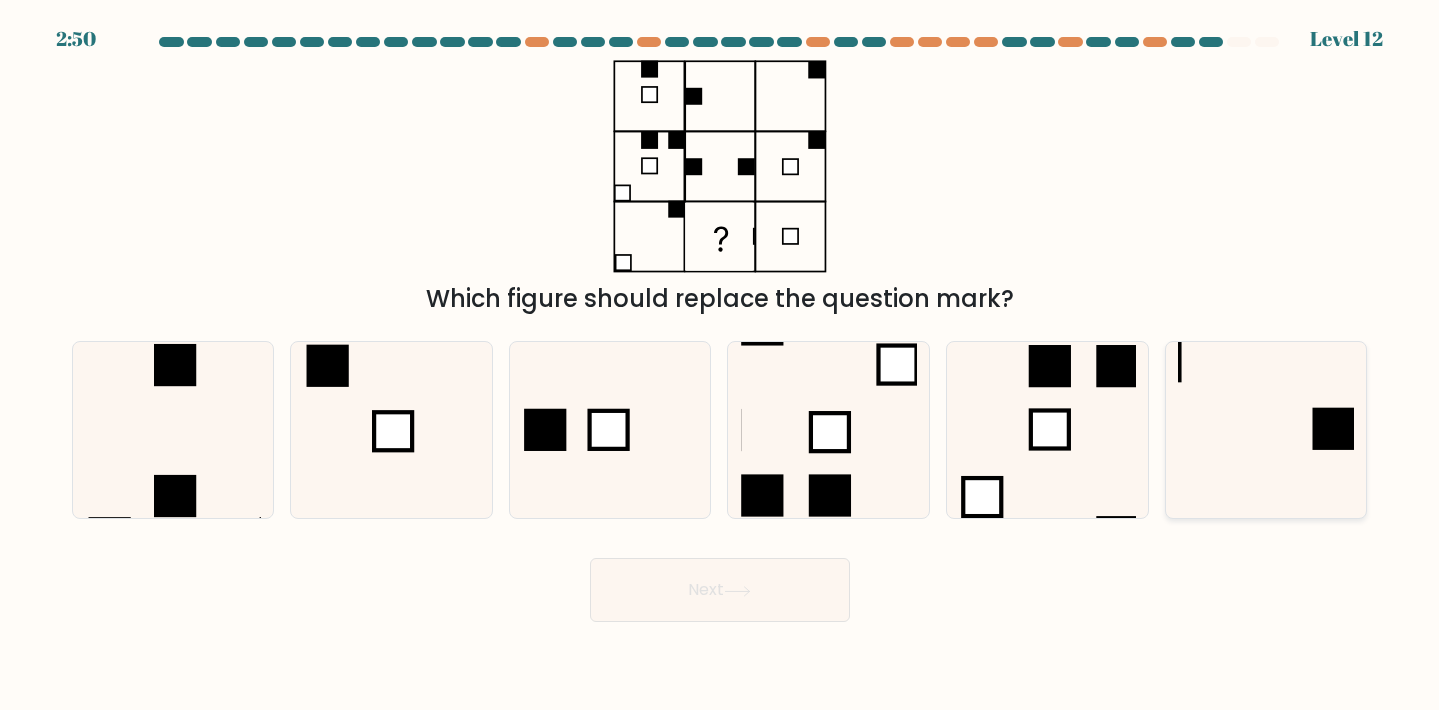 click 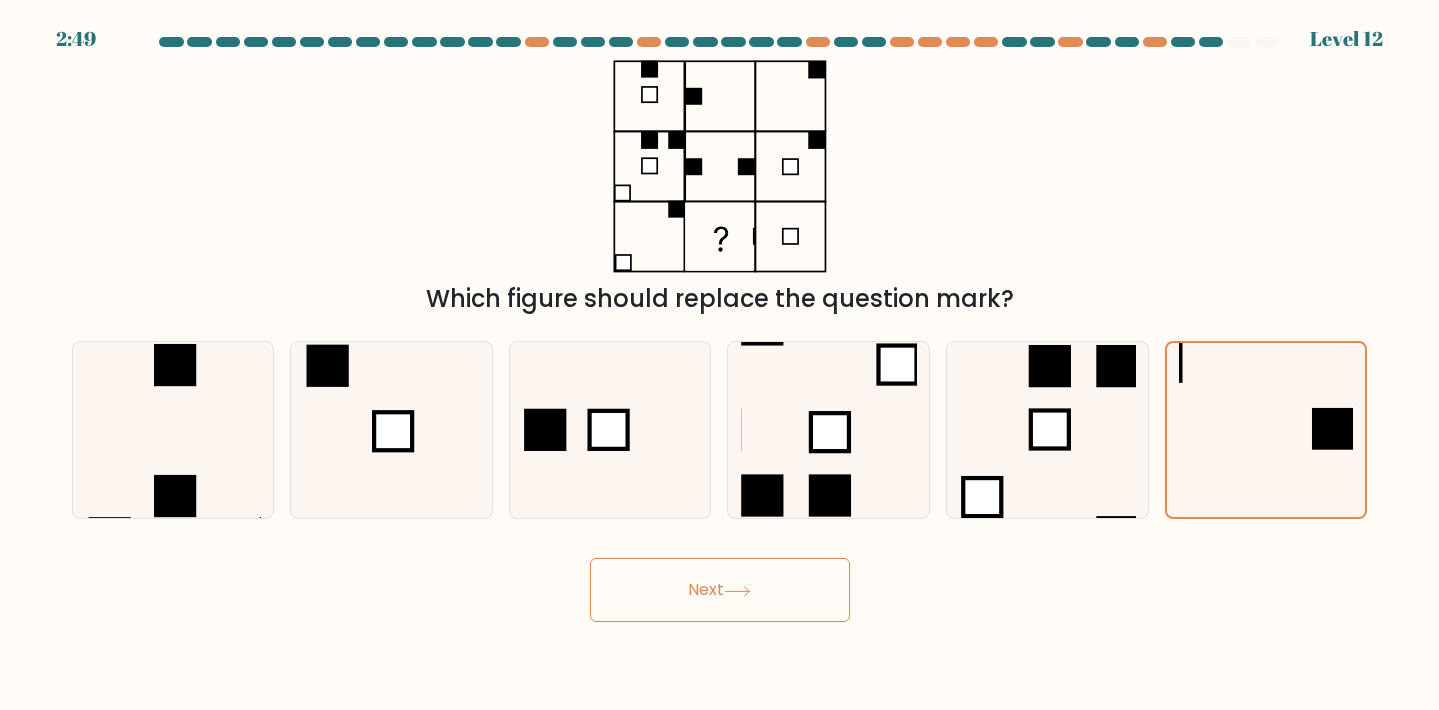 click on "Next" at bounding box center [720, 590] 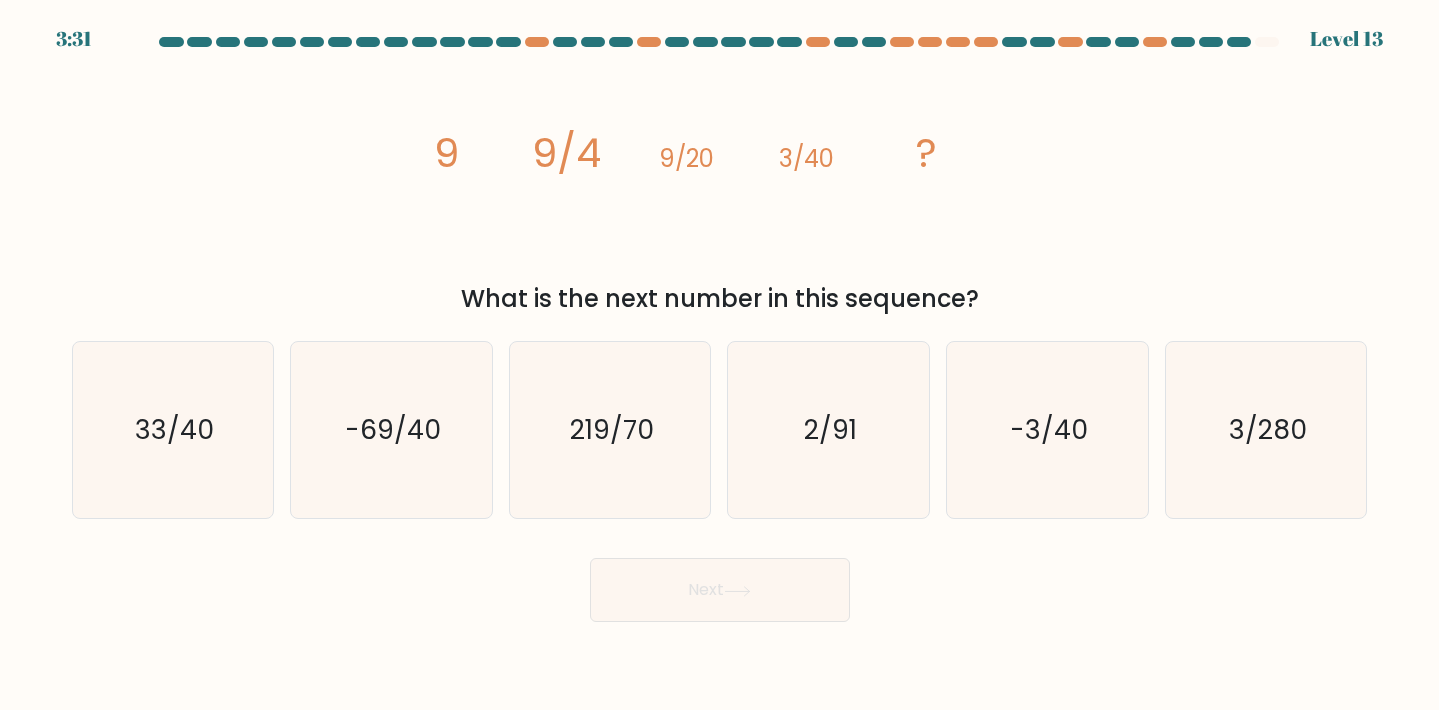 type 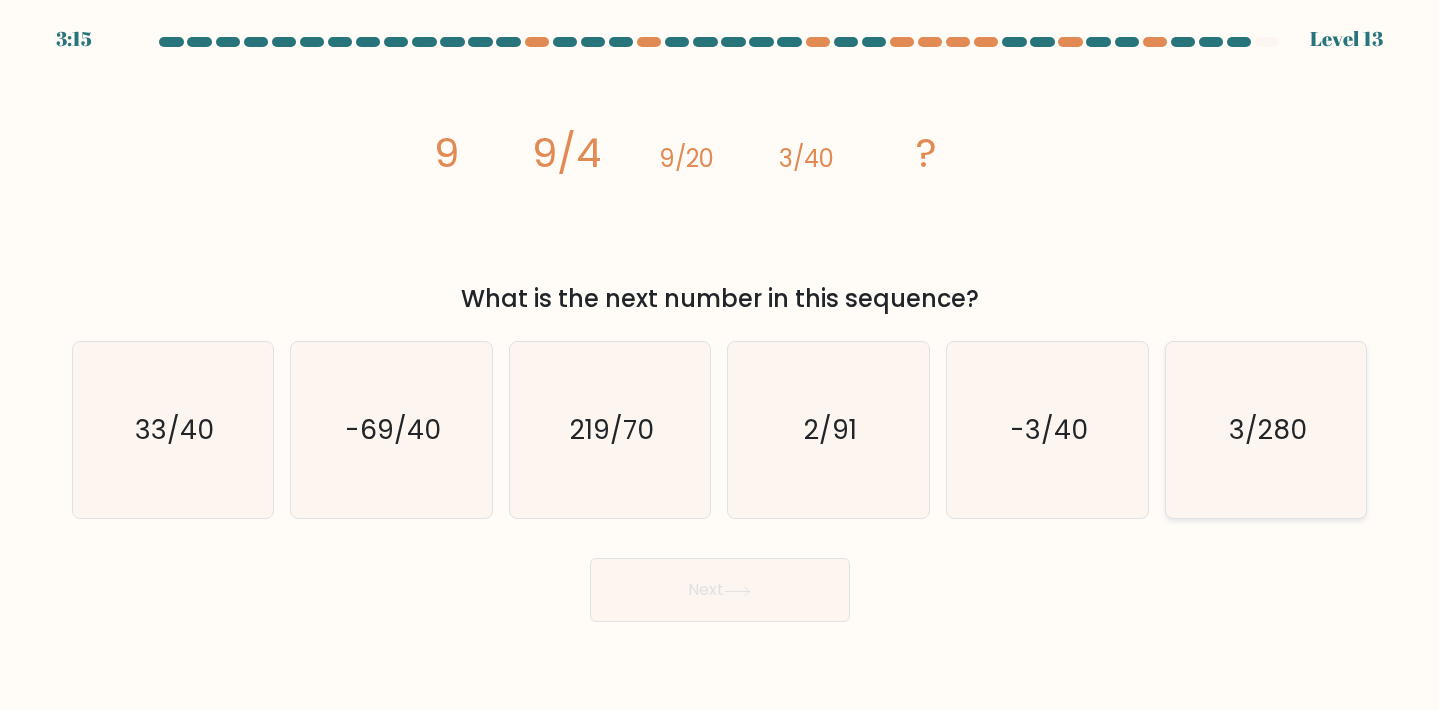 click on "3/280" 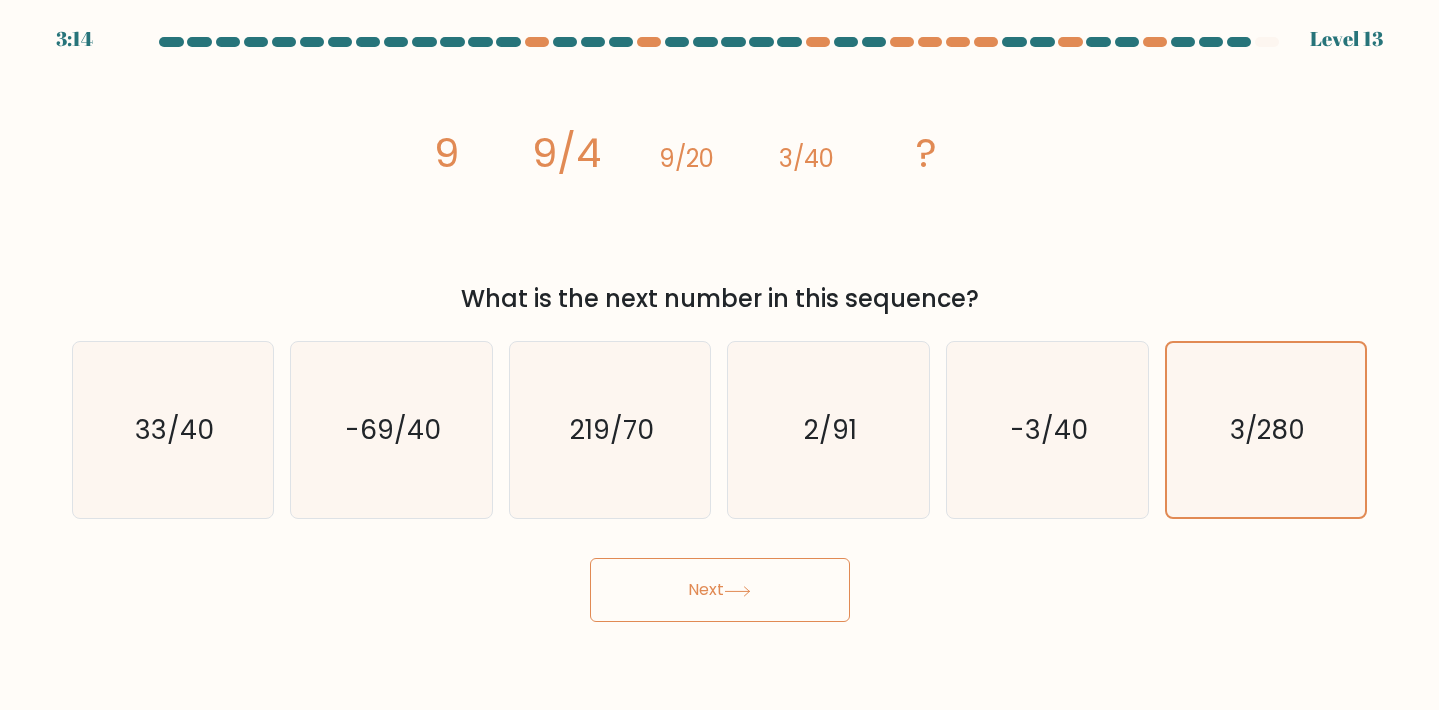click on "Next" at bounding box center [720, 590] 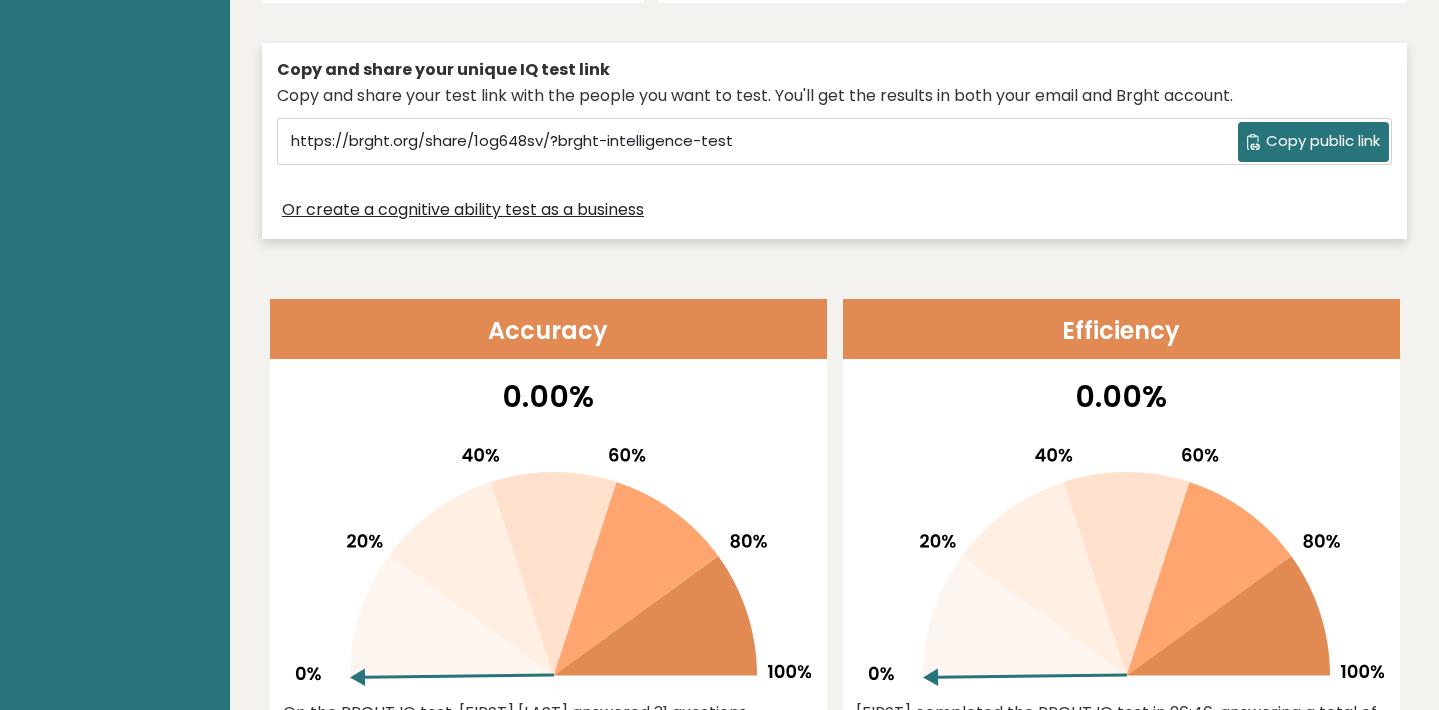 scroll, scrollTop: 107, scrollLeft: 0, axis: vertical 